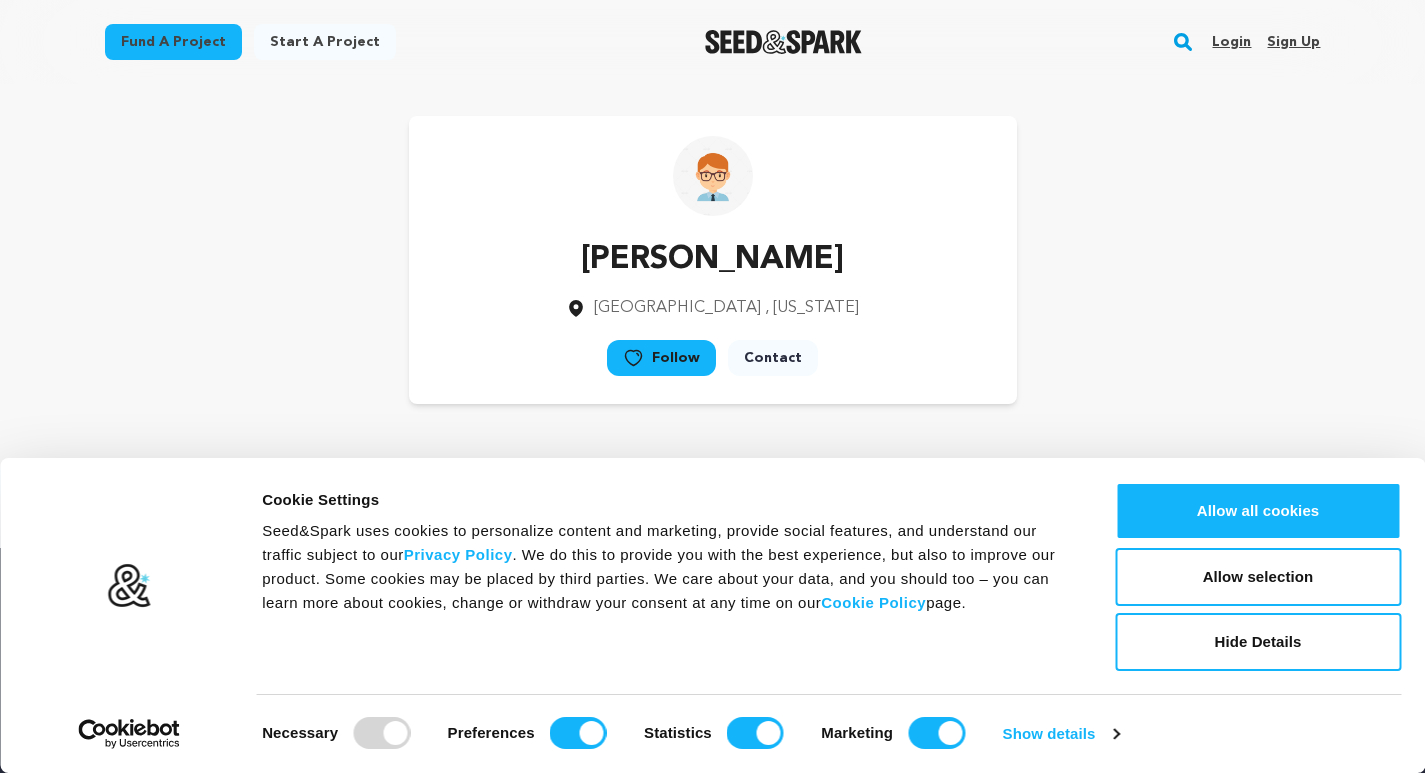 scroll, scrollTop: 0, scrollLeft: 0, axis: both 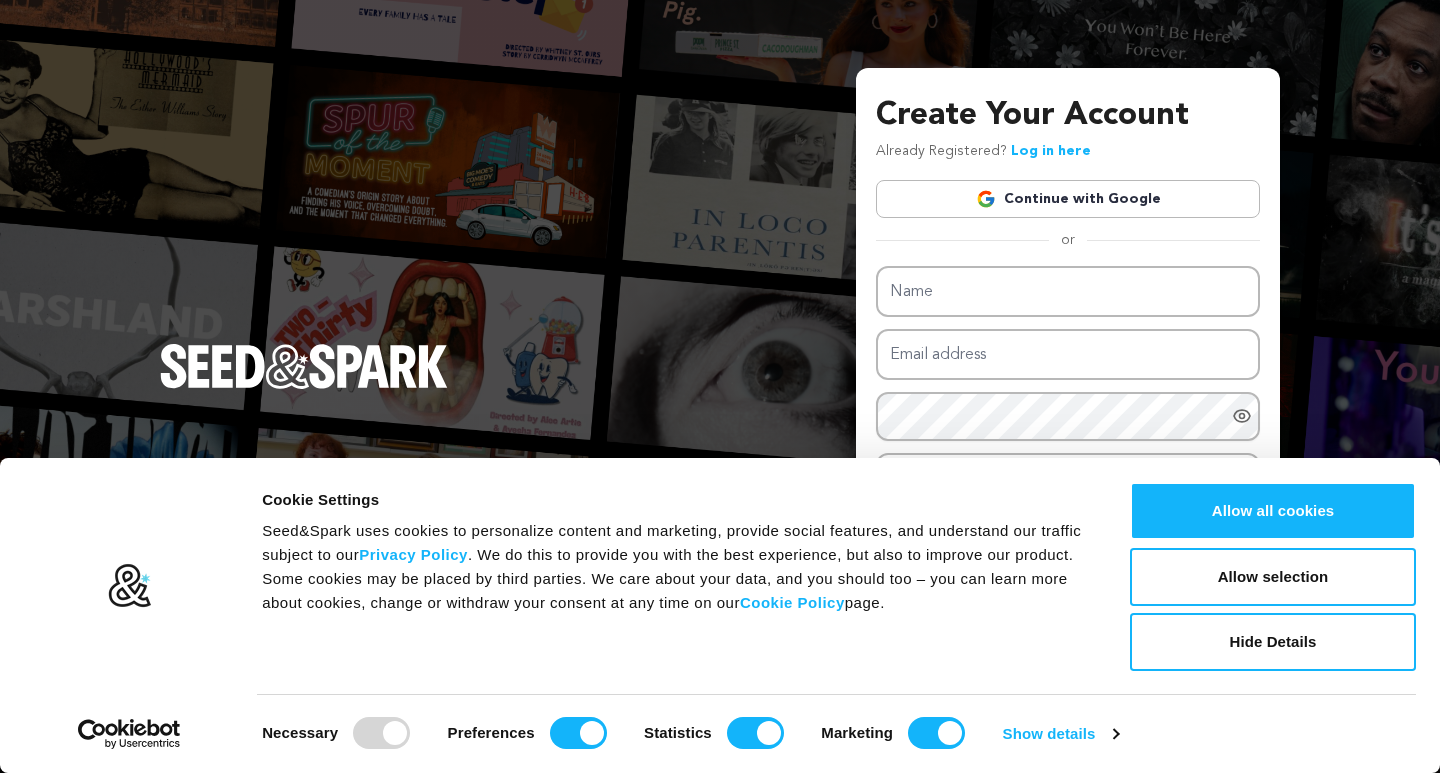 click on "Continue with Google" at bounding box center [1068, 199] 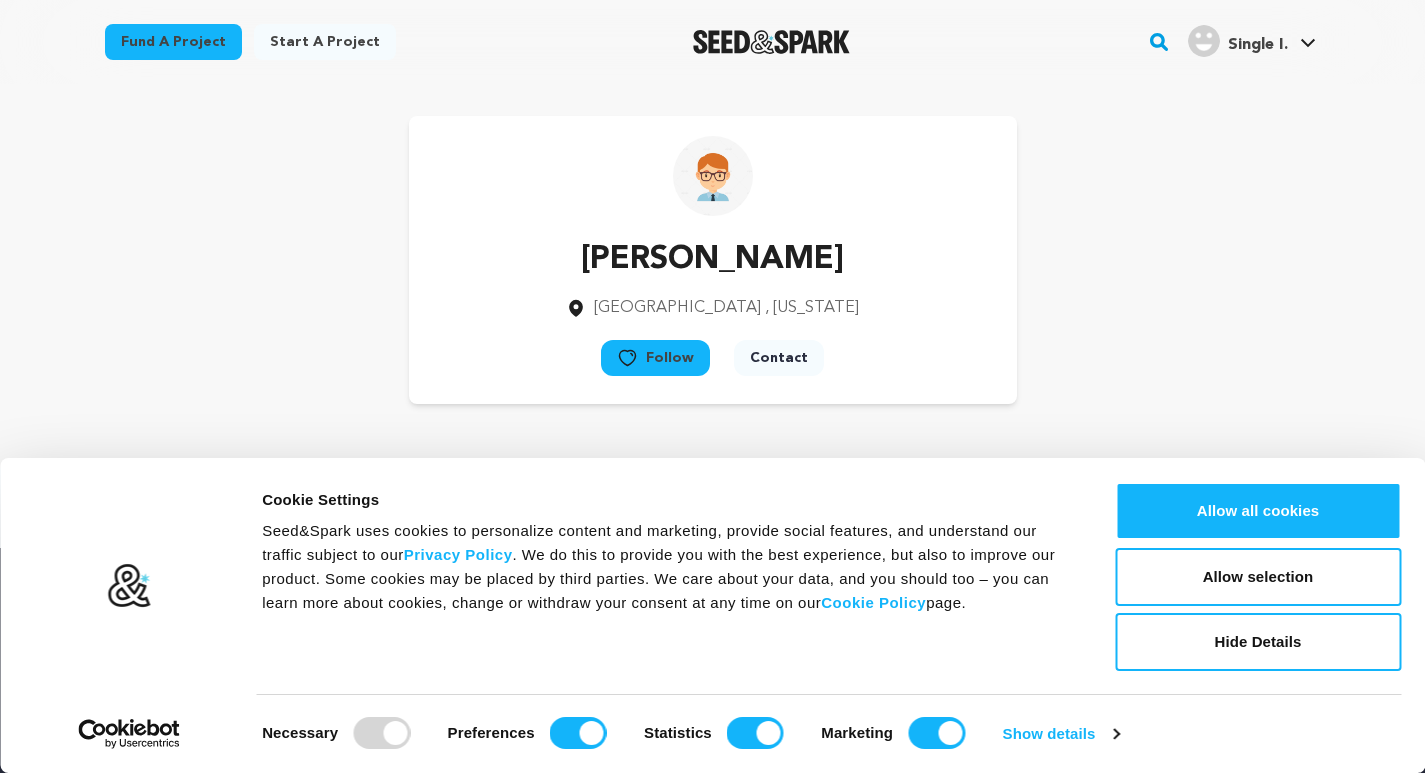 scroll, scrollTop: 0, scrollLeft: 0, axis: both 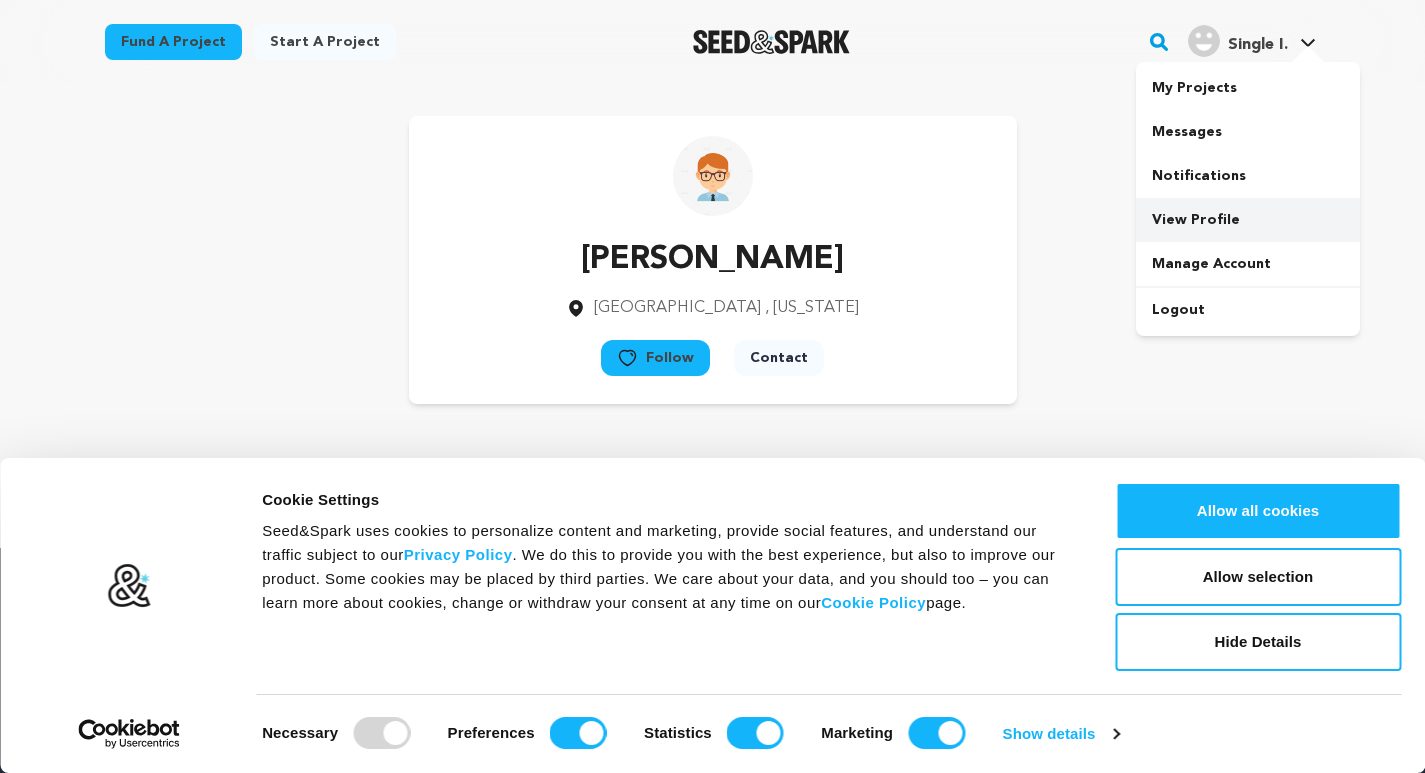 click on "View Profile" at bounding box center (1248, 220) 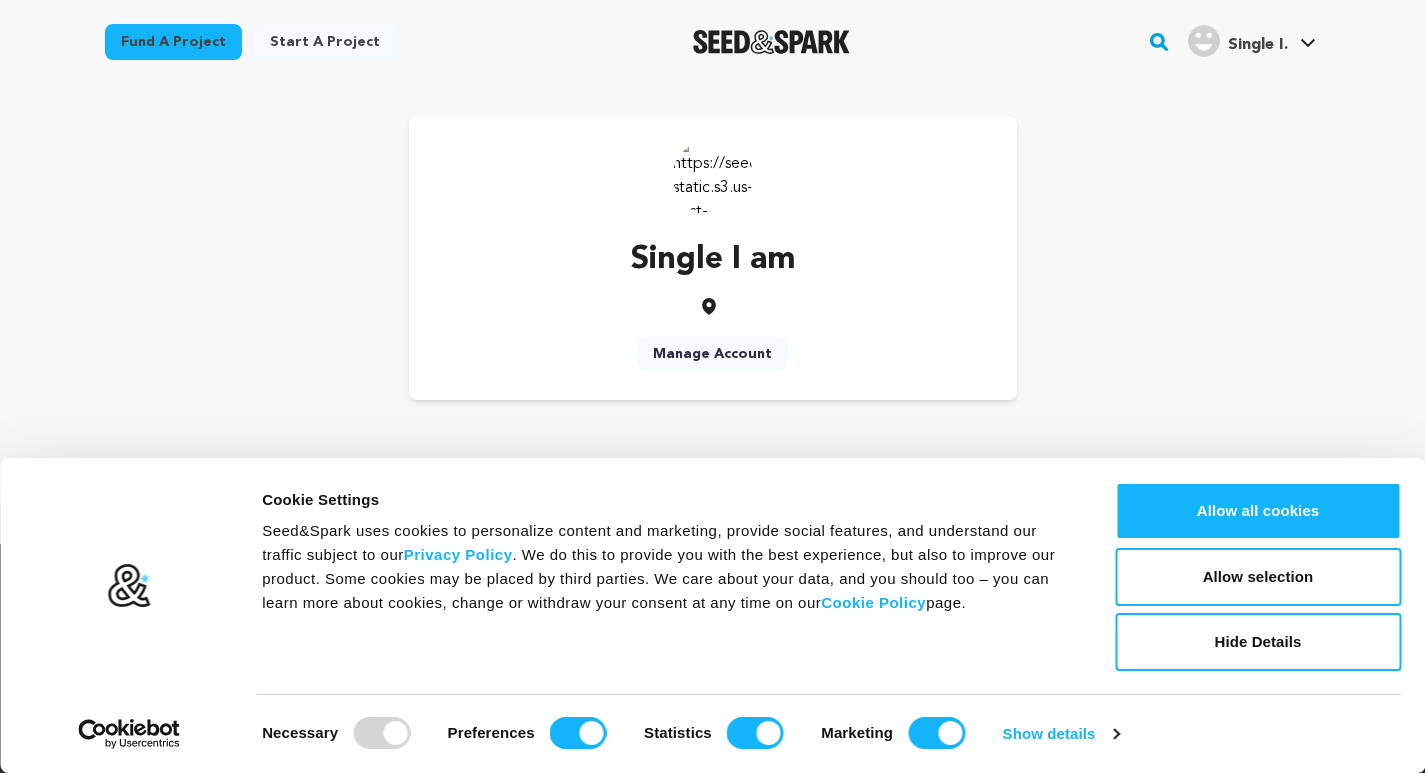 scroll, scrollTop: 0, scrollLeft: 0, axis: both 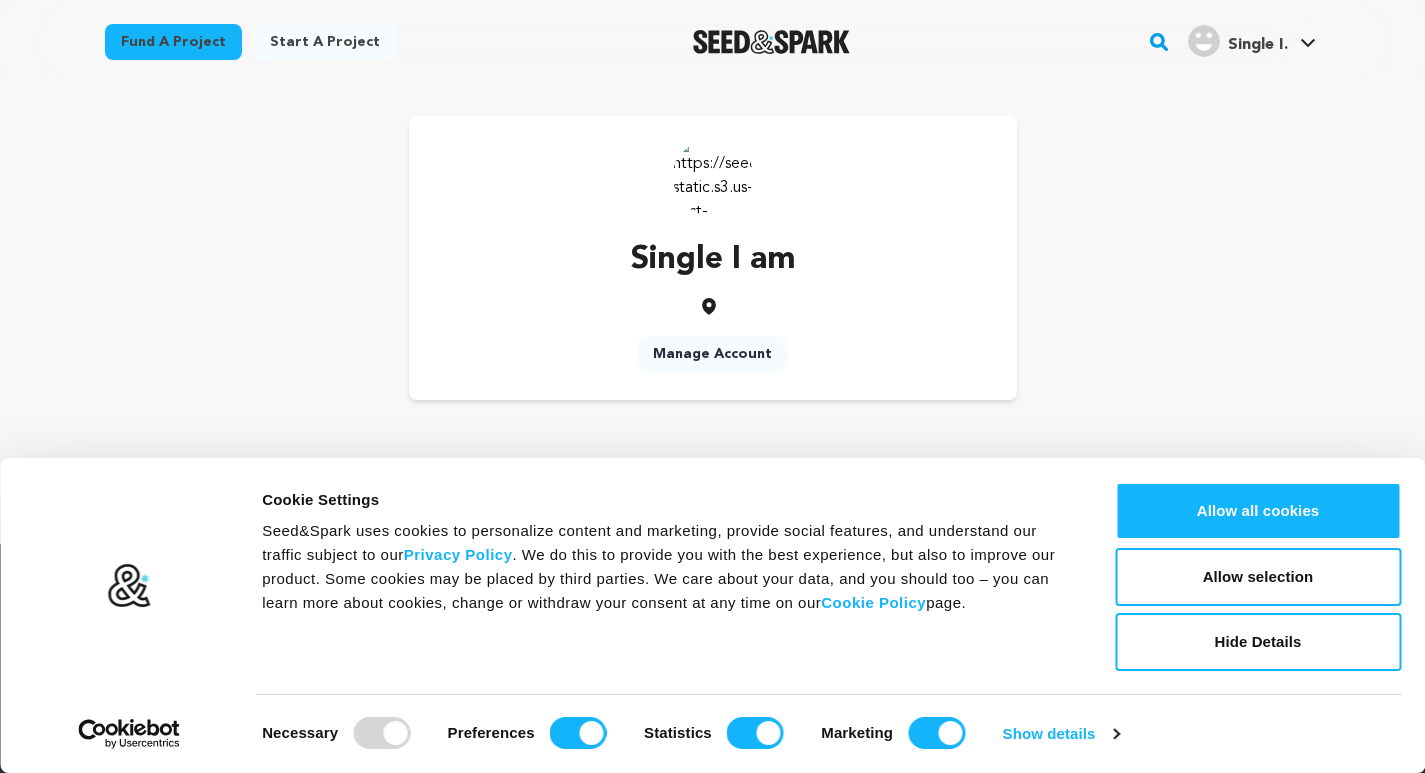 click on "Single I." at bounding box center (1258, 45) 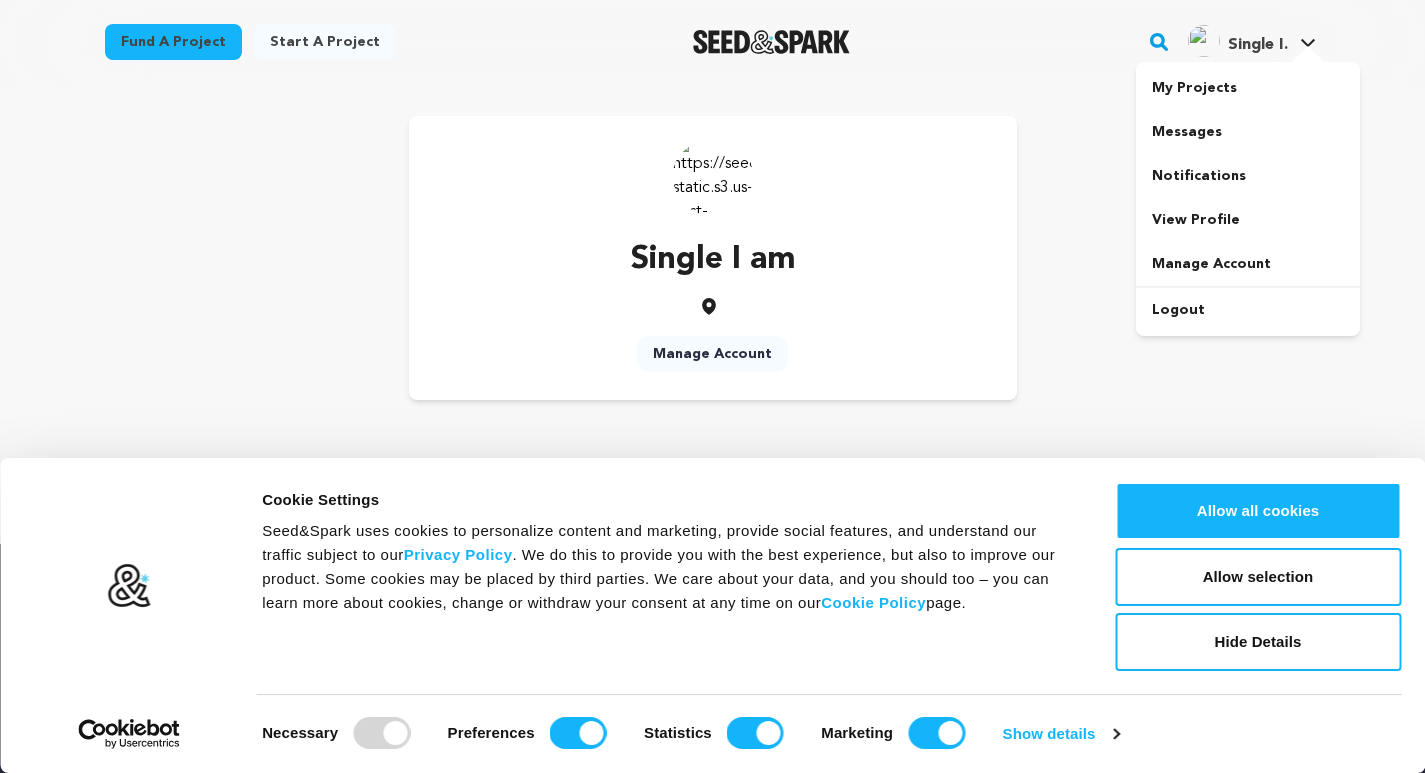 scroll, scrollTop: 0, scrollLeft: 0, axis: both 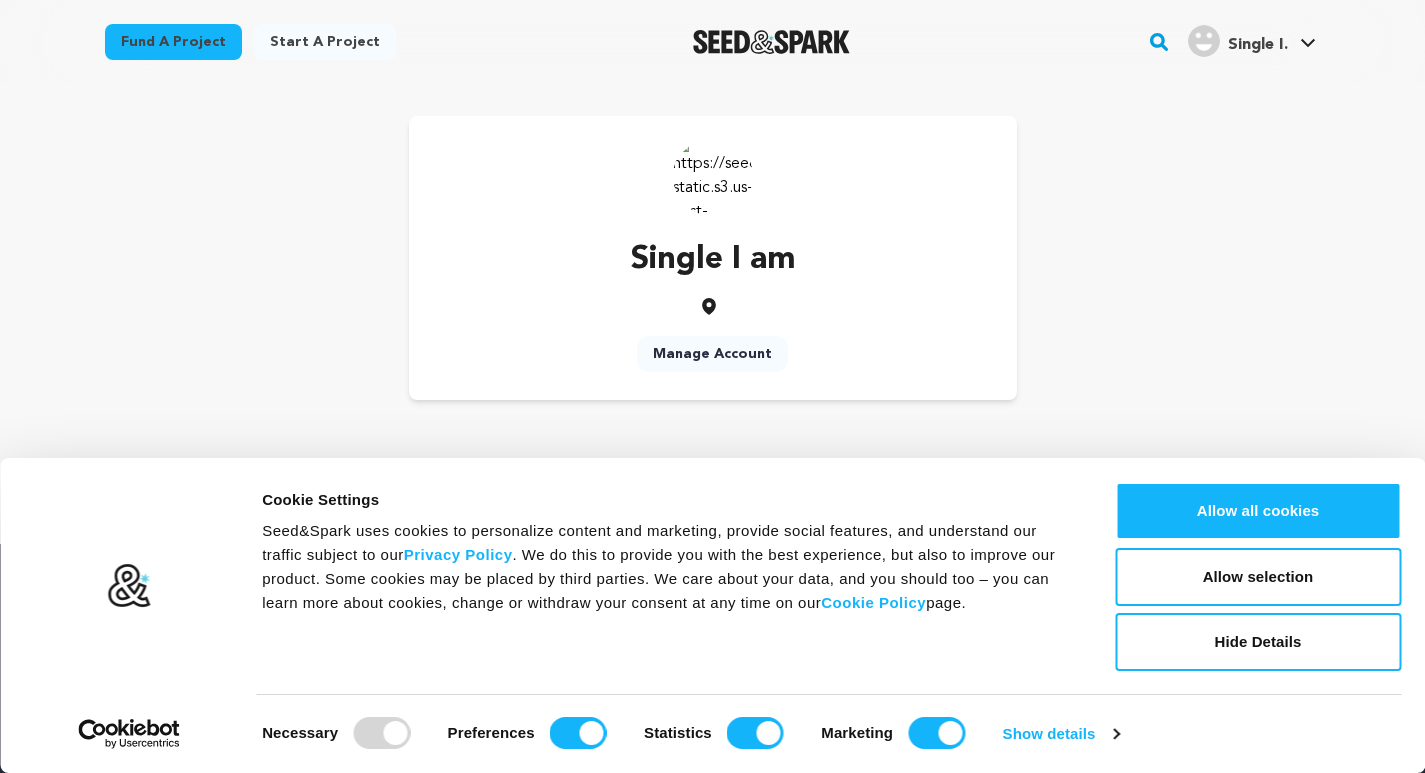click on "Manage Account" at bounding box center [712, 354] 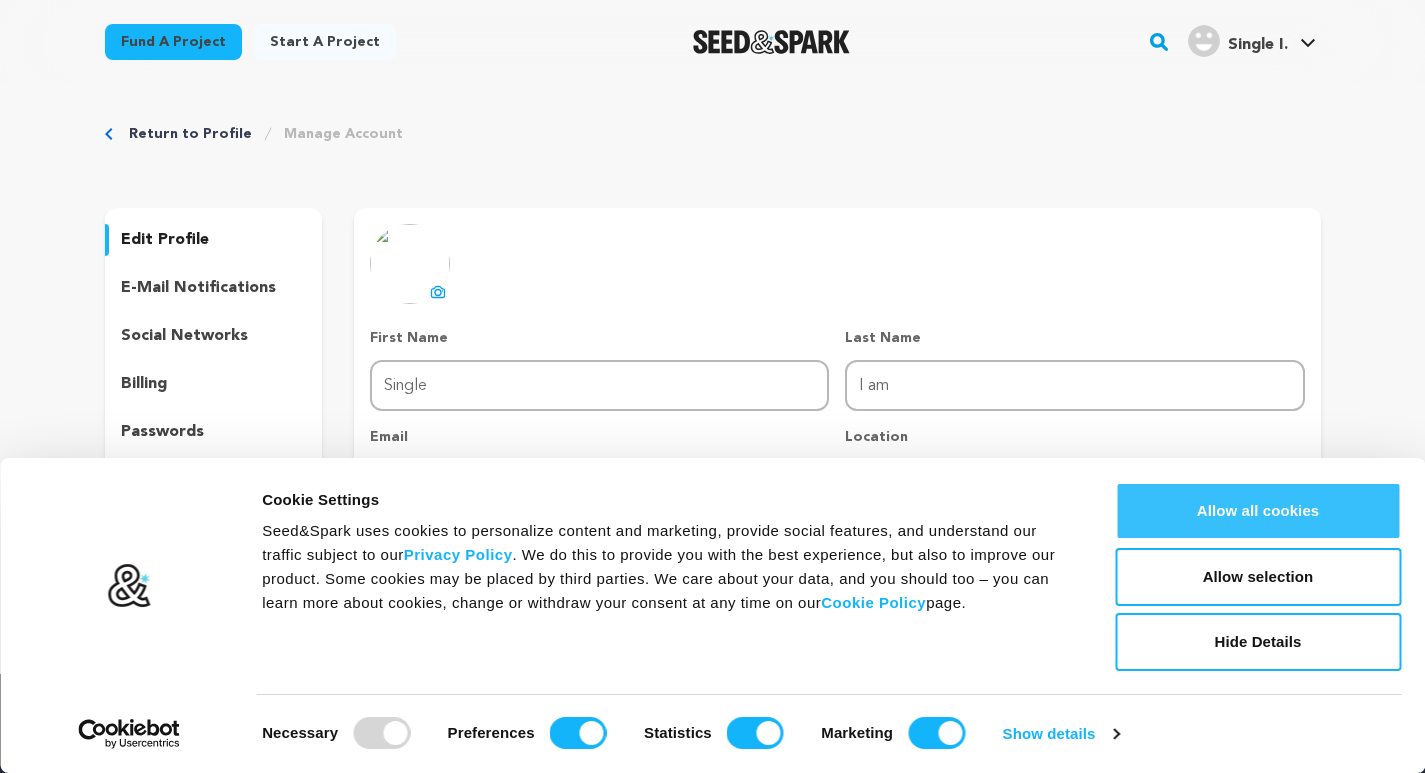 scroll, scrollTop: 0, scrollLeft: 0, axis: both 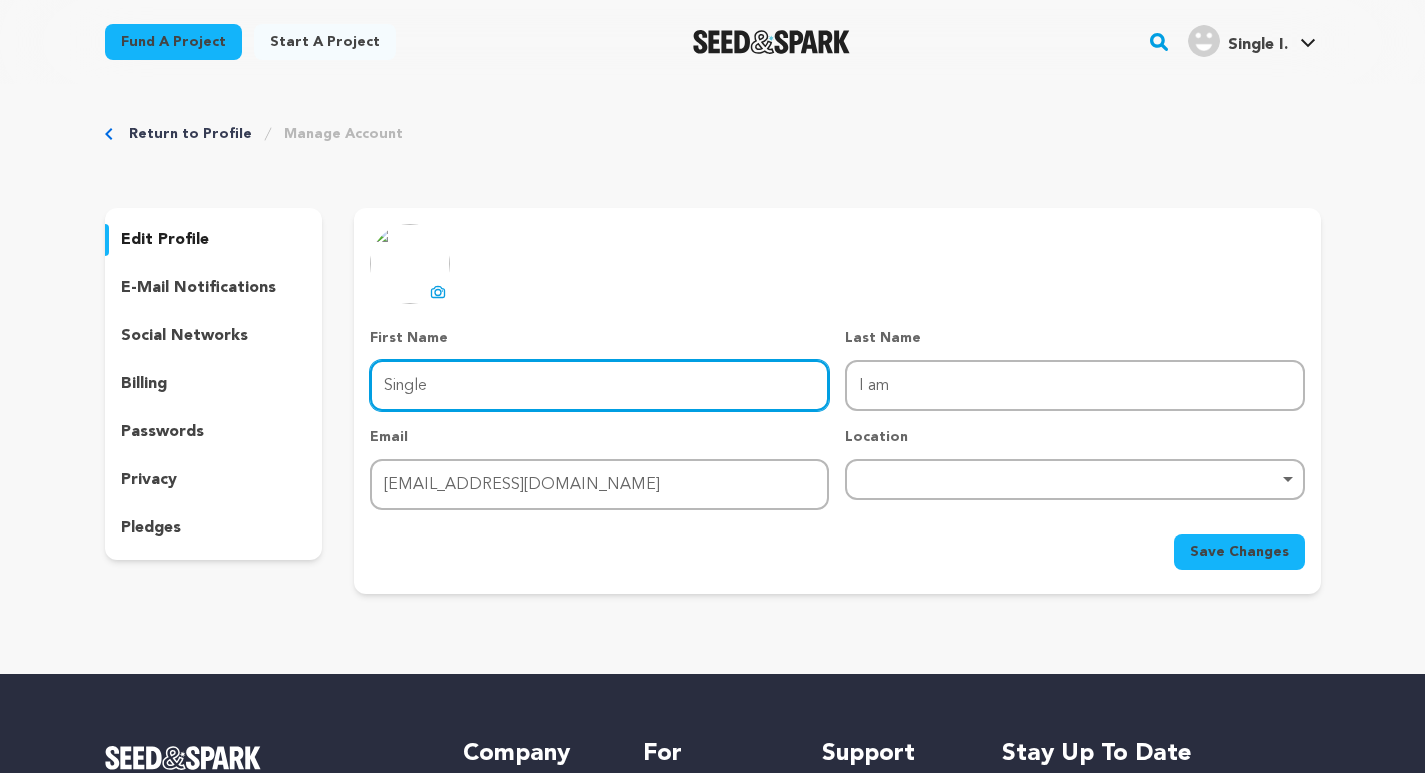 click on "Single" at bounding box center (599, 385) 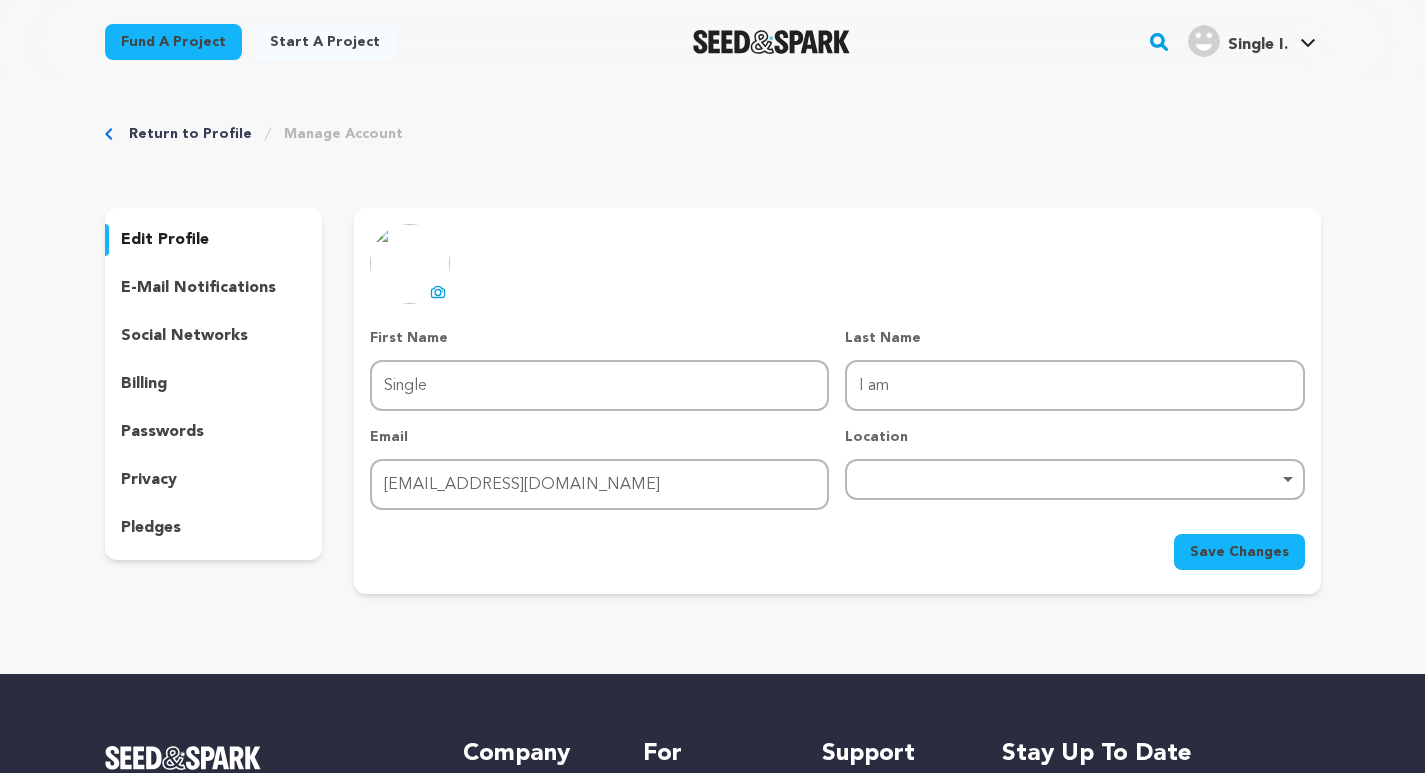 click 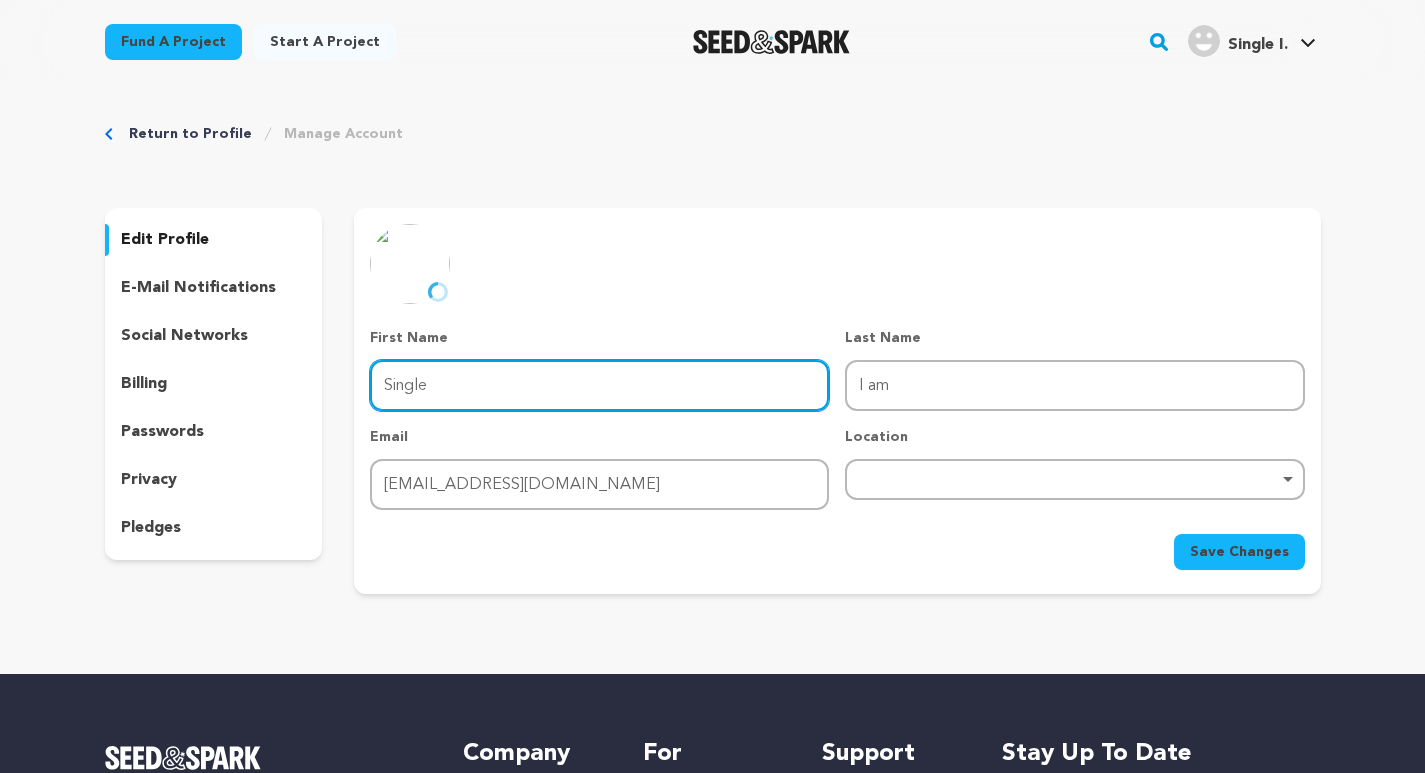 click on "Single" at bounding box center (599, 385) 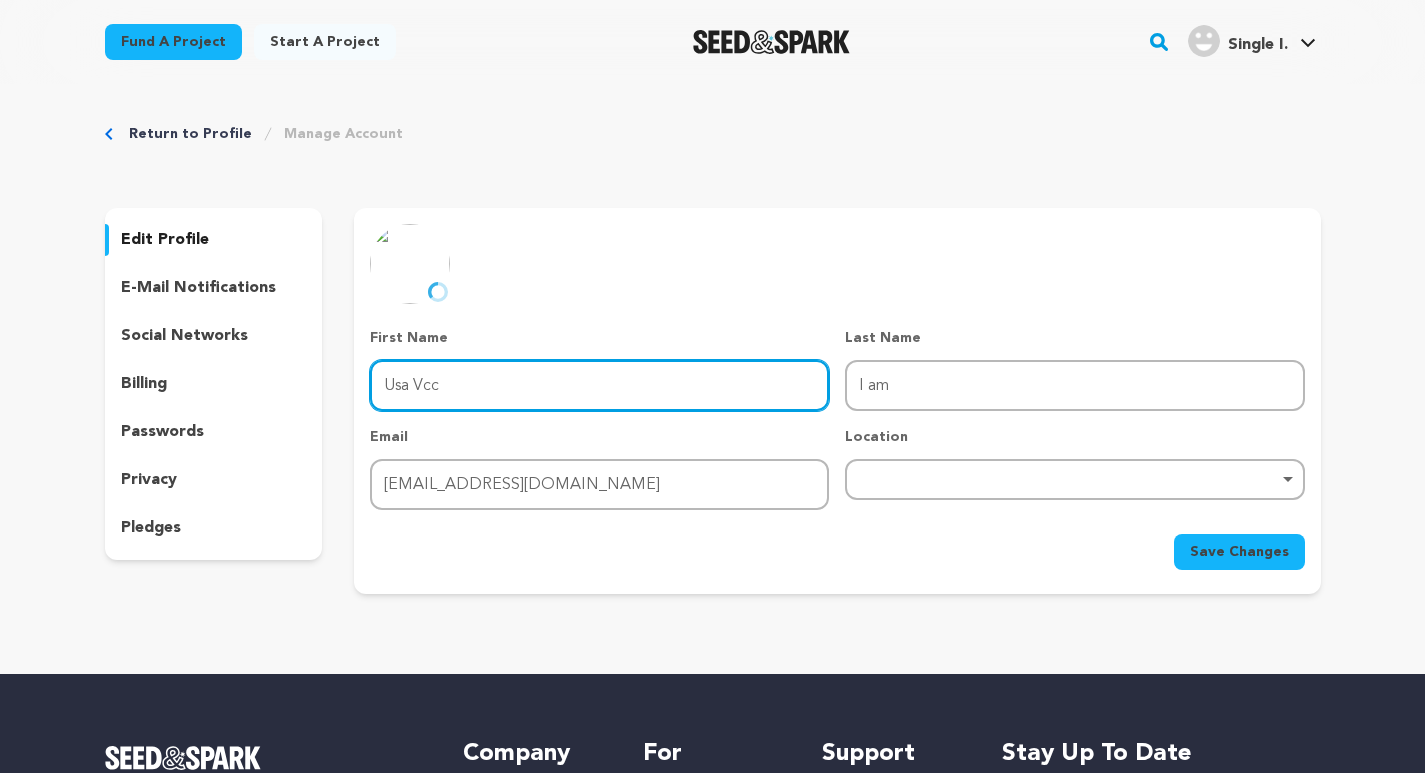 type on "Usa Vcc" 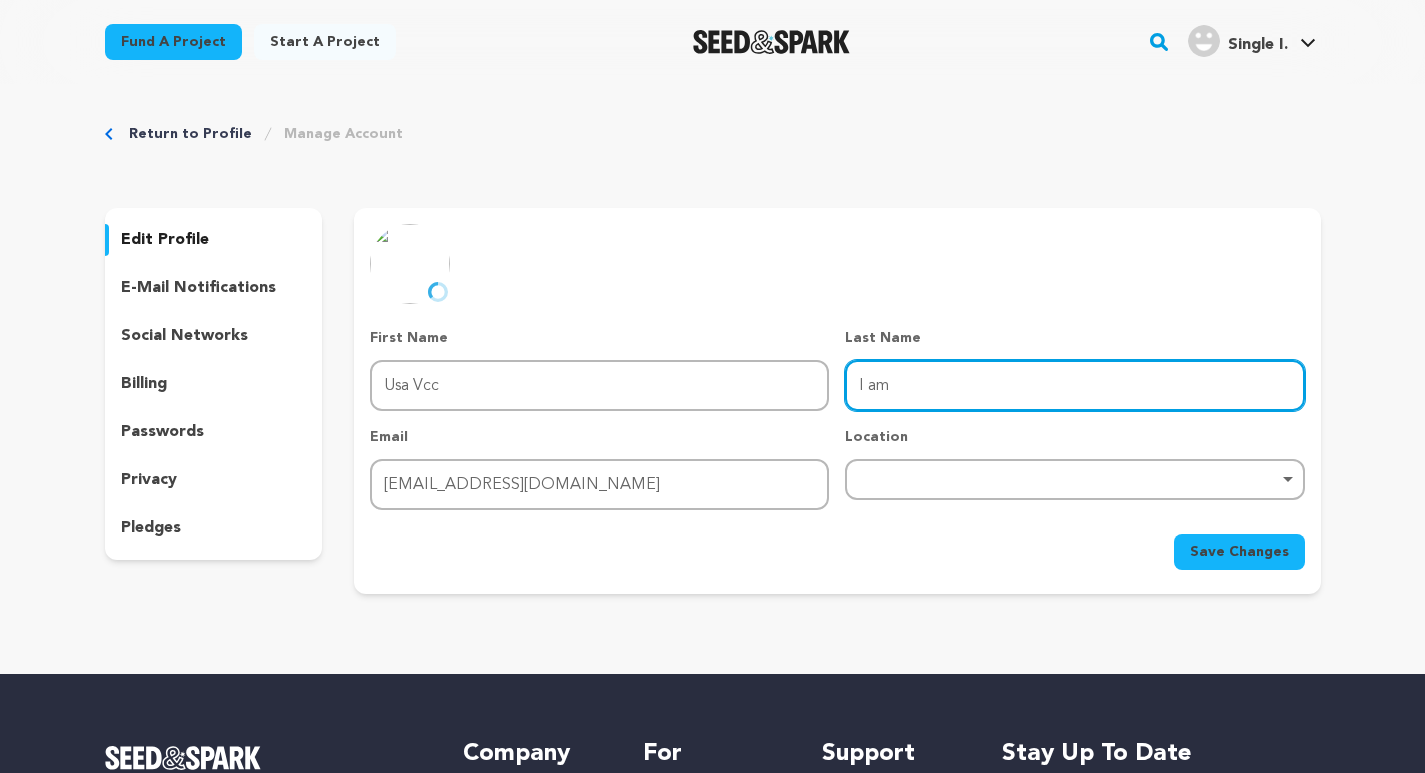 click on "I am" at bounding box center [1074, 385] 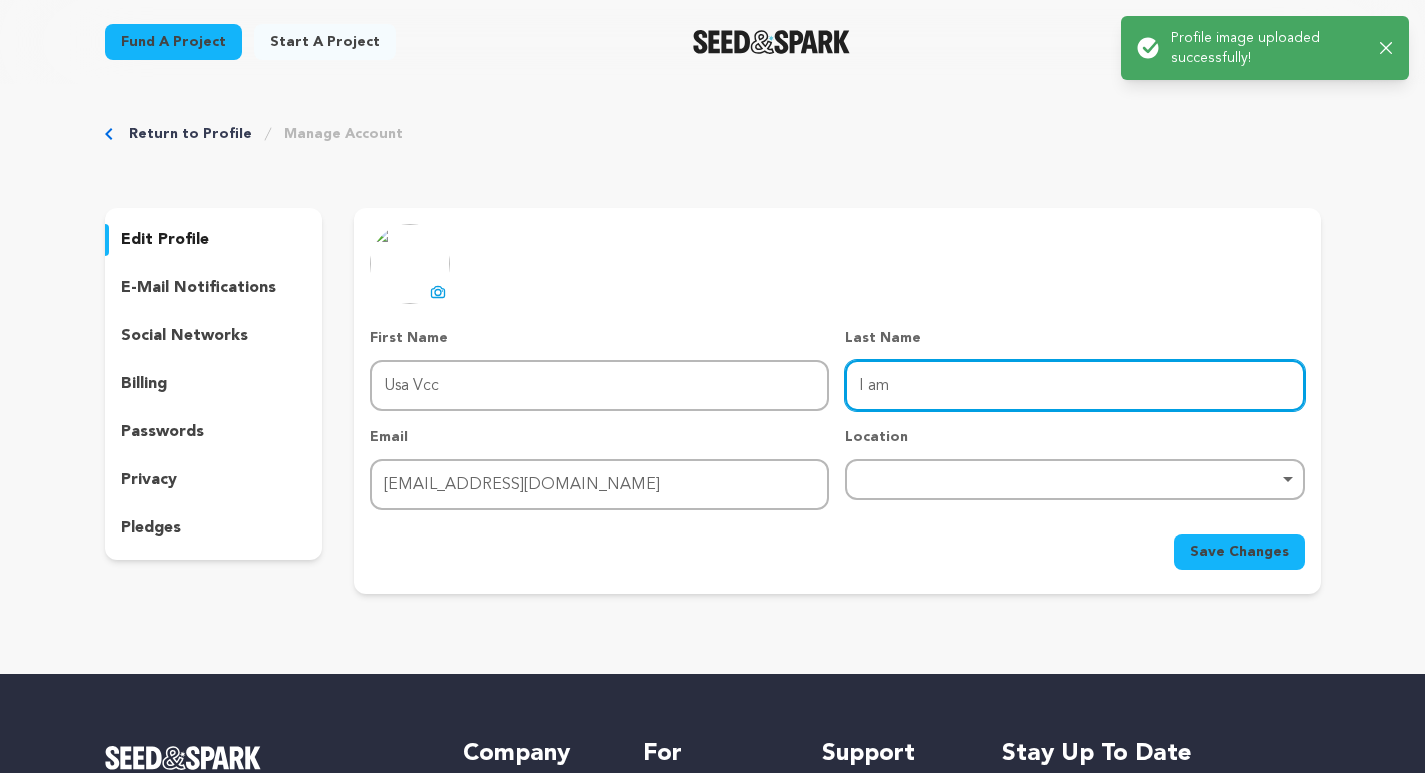 click on "I am" at bounding box center [1074, 385] 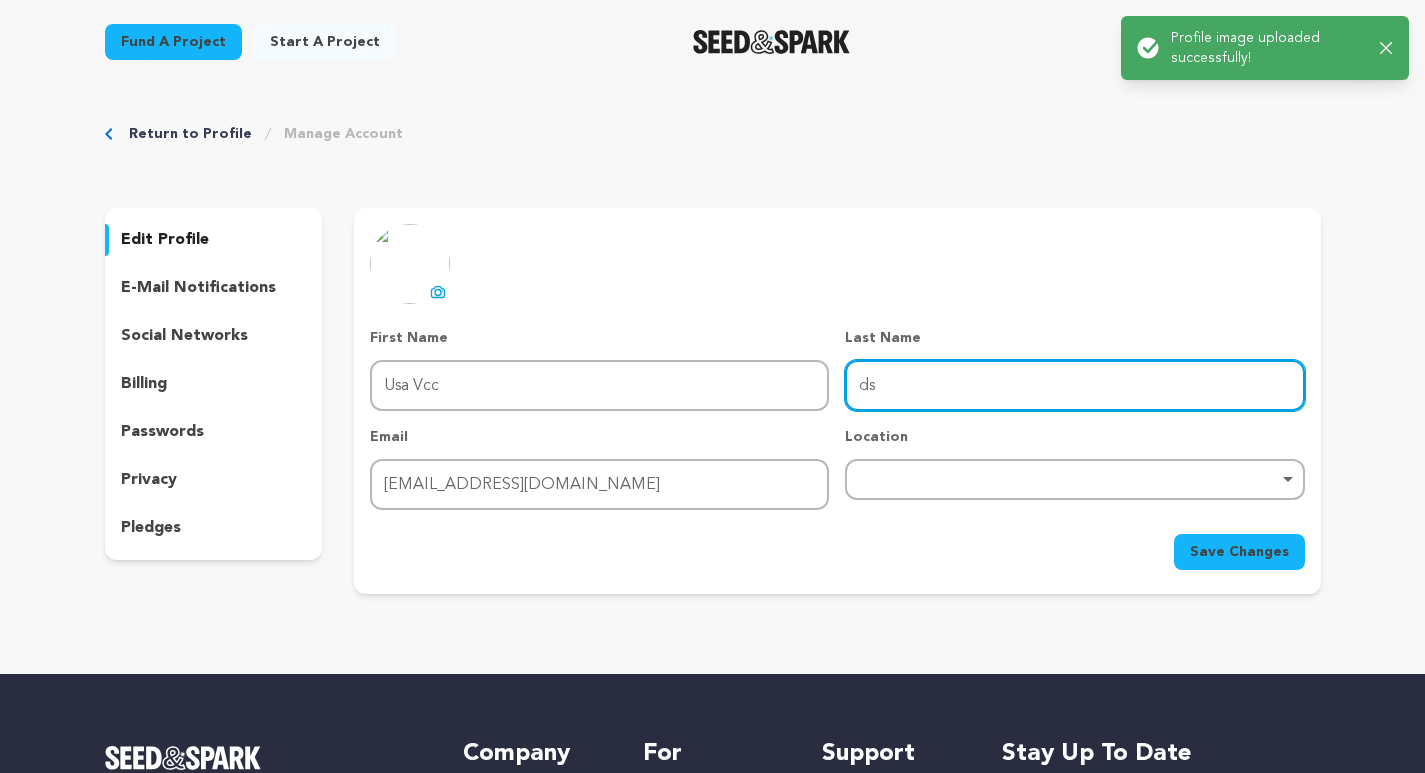 click on "ds" at bounding box center (1074, 385) 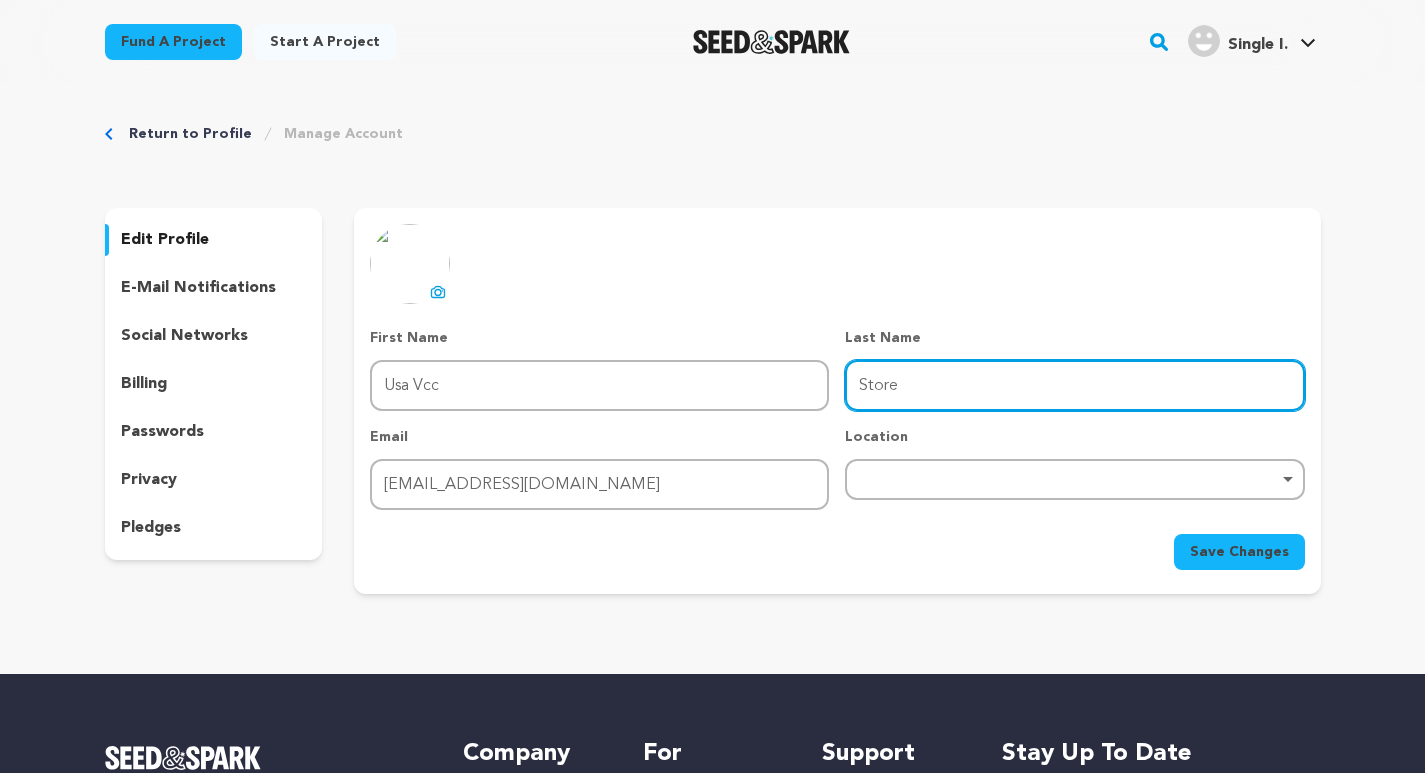 click on "Remove item" at bounding box center [1074, 479] 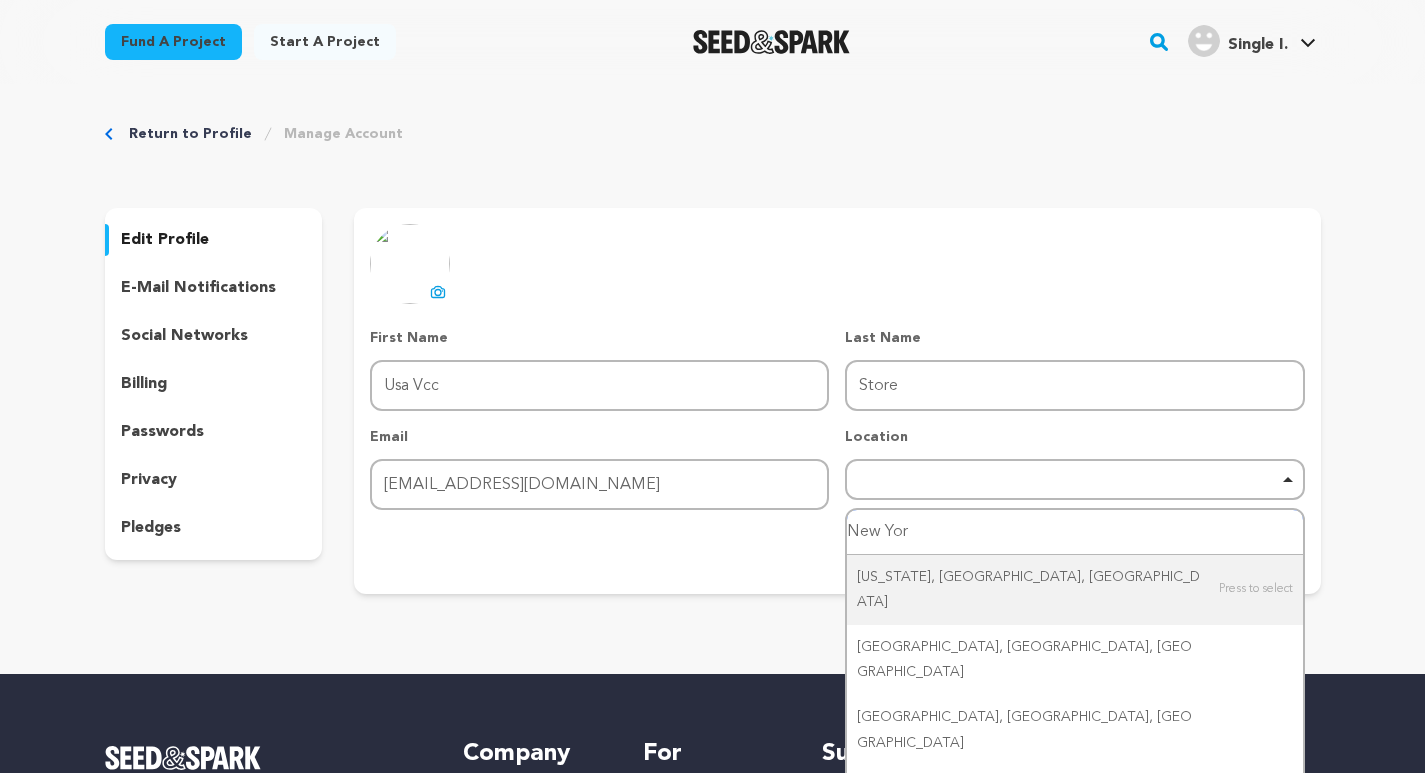 type on "New York" 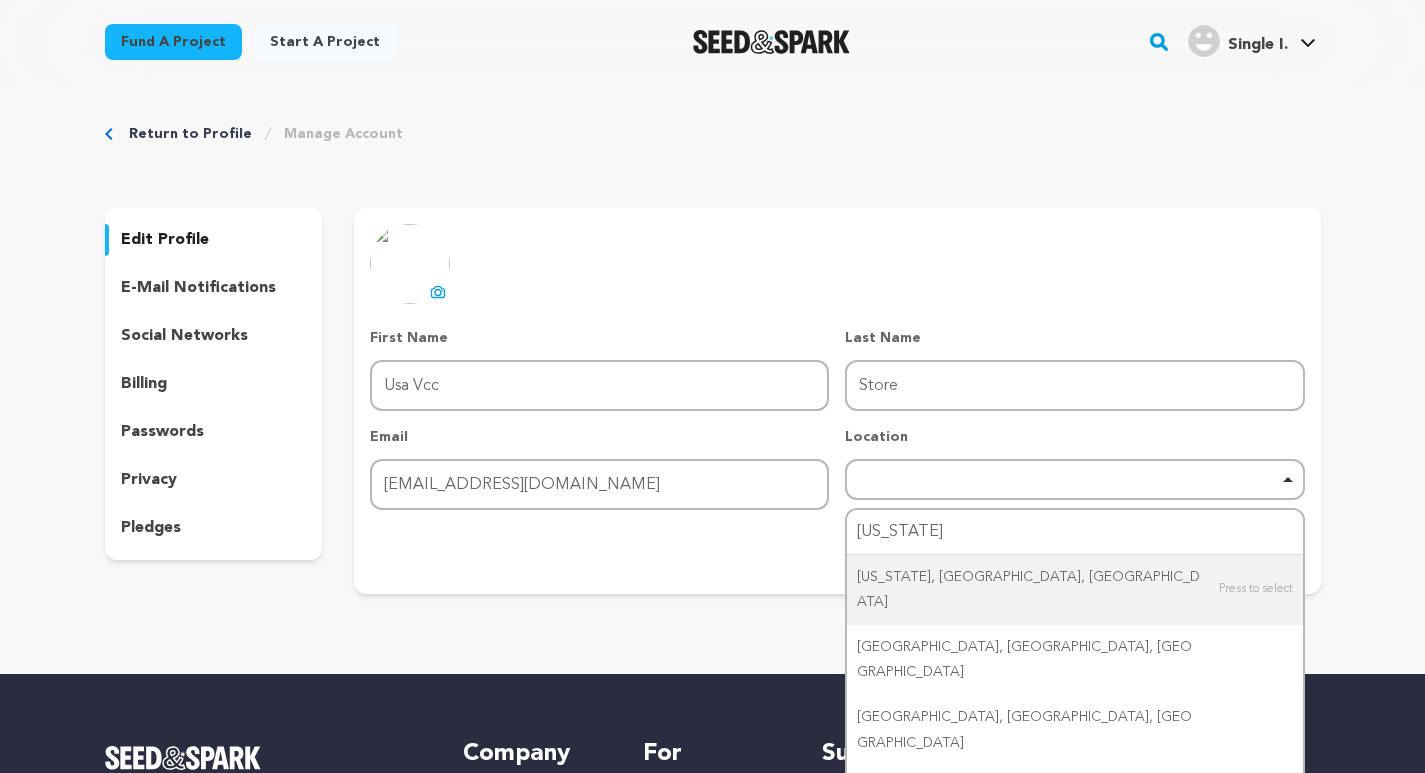 type 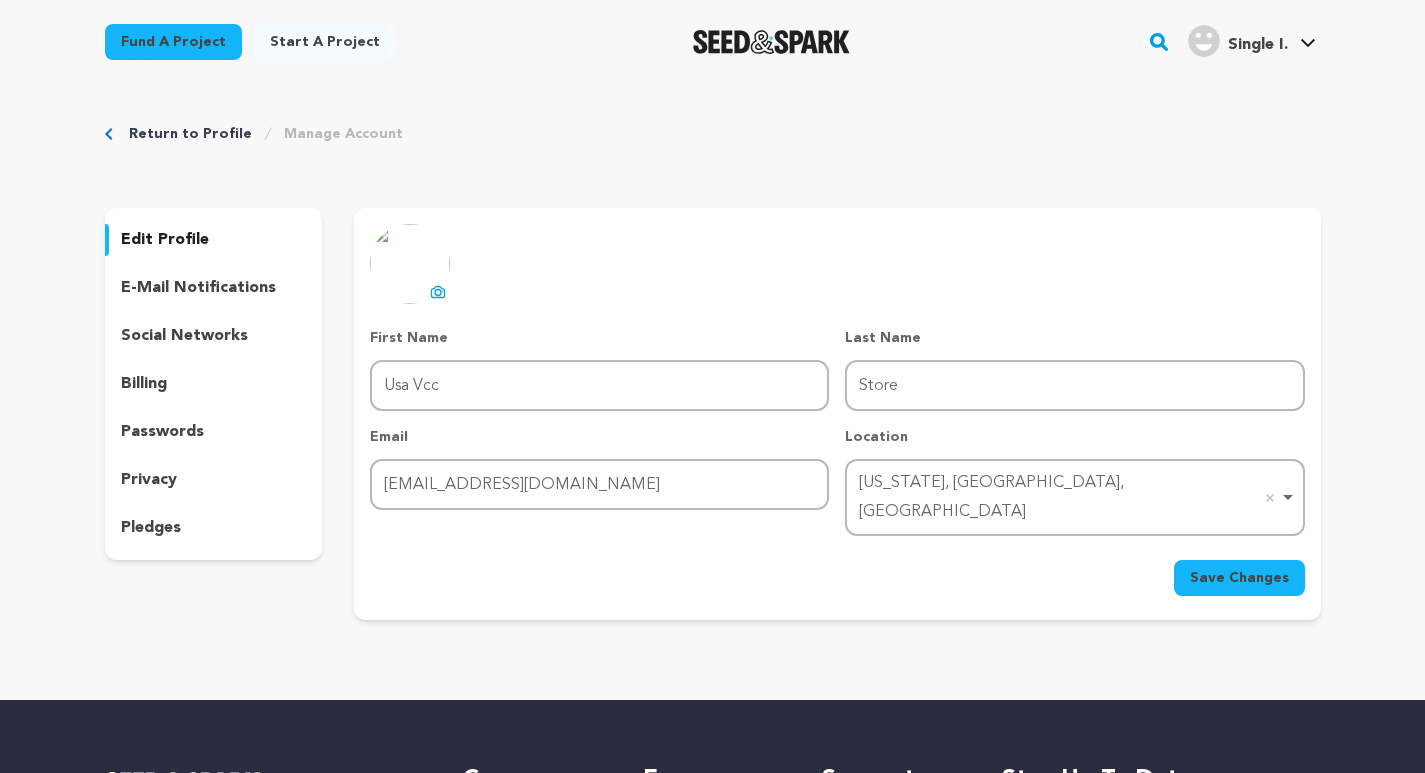 click on "Save Changes" at bounding box center [1239, 578] 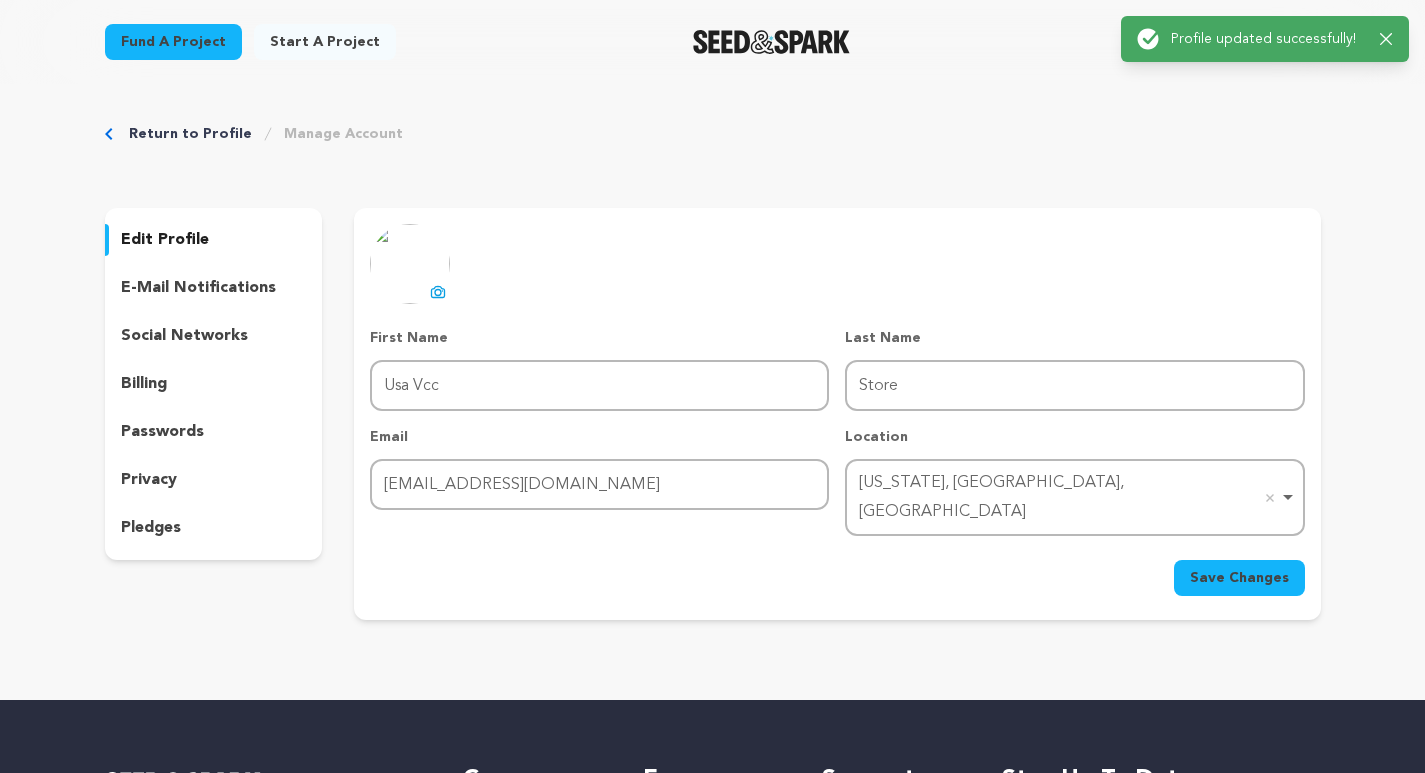 click on "Start a project" at bounding box center (325, 42) 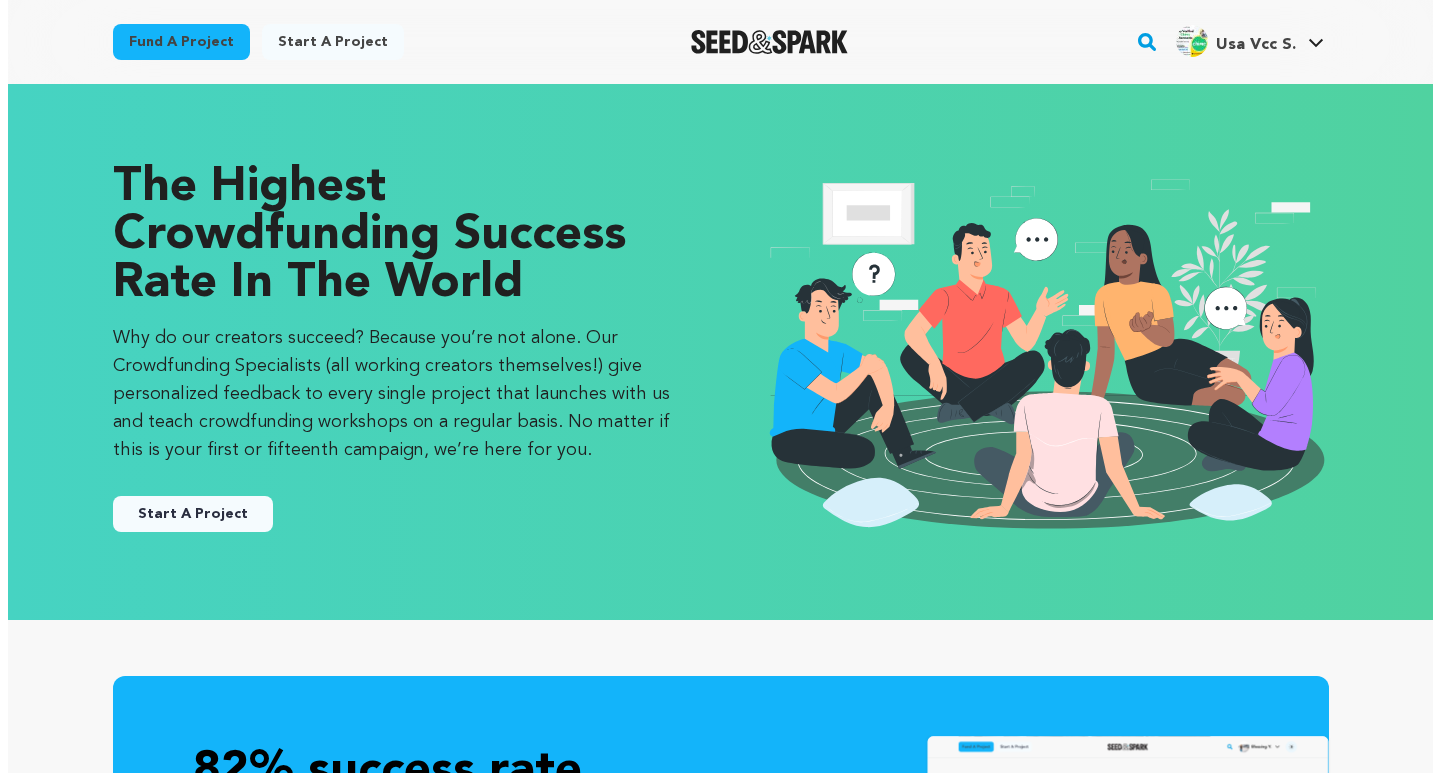 scroll, scrollTop: 0, scrollLeft: 0, axis: both 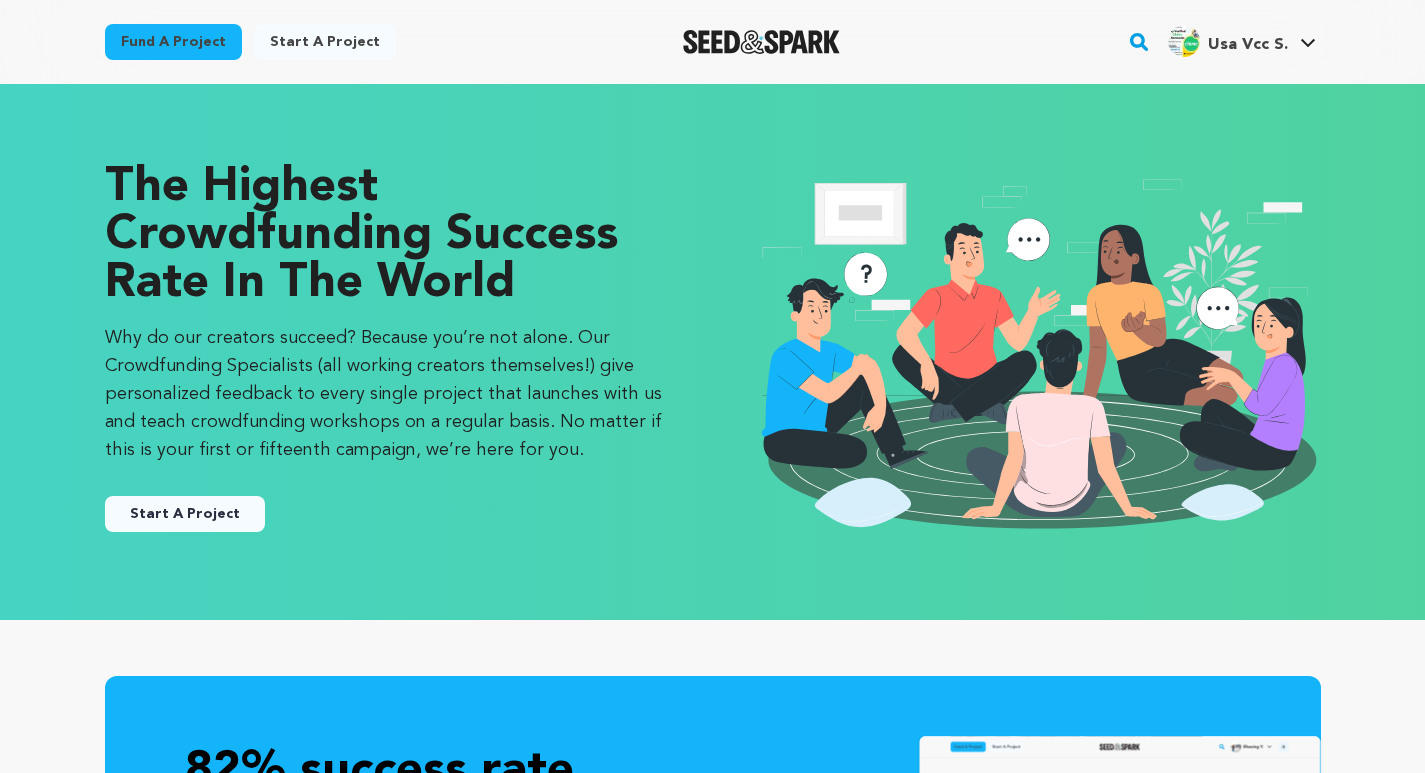 click on "Start A Project" at bounding box center (185, 514) 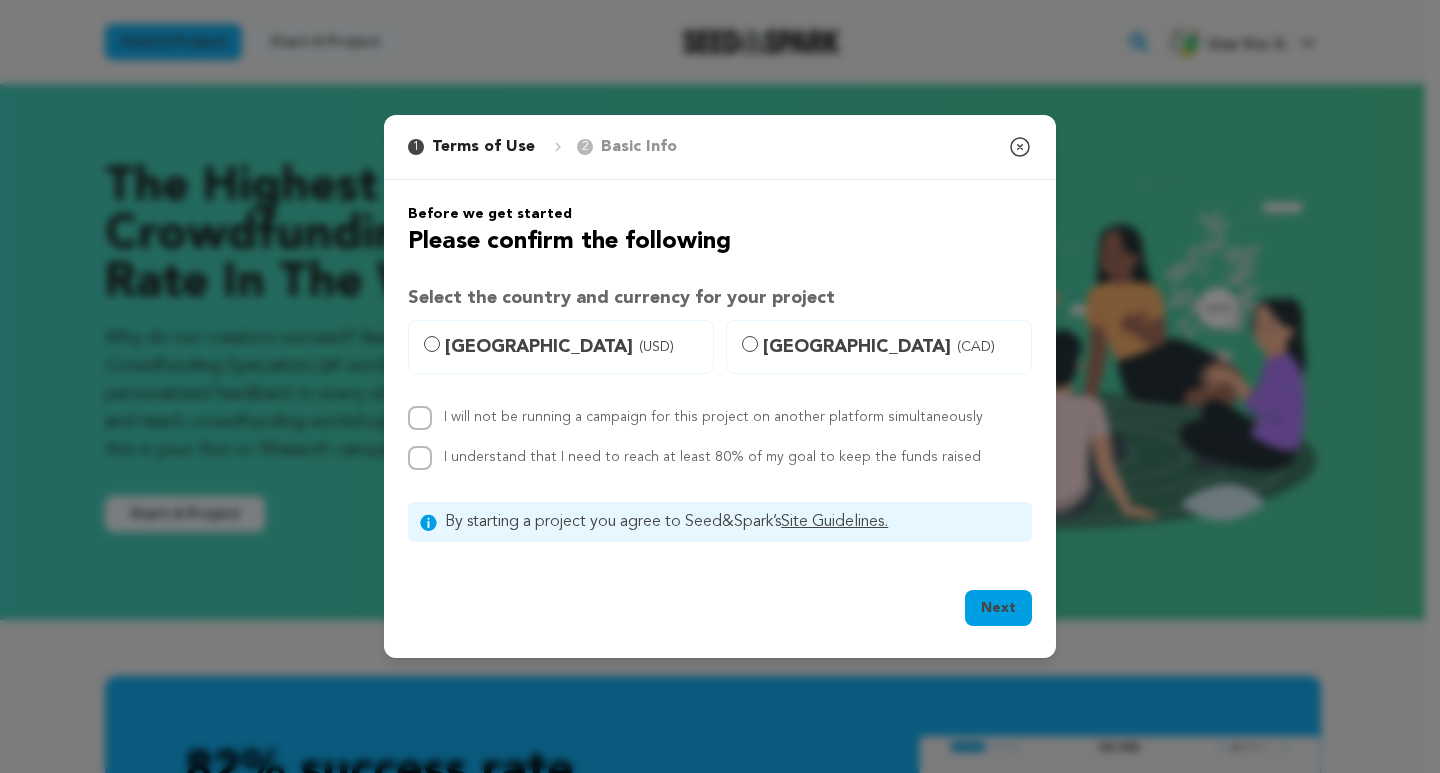 click on "Please confirm the following" at bounding box center [720, 242] 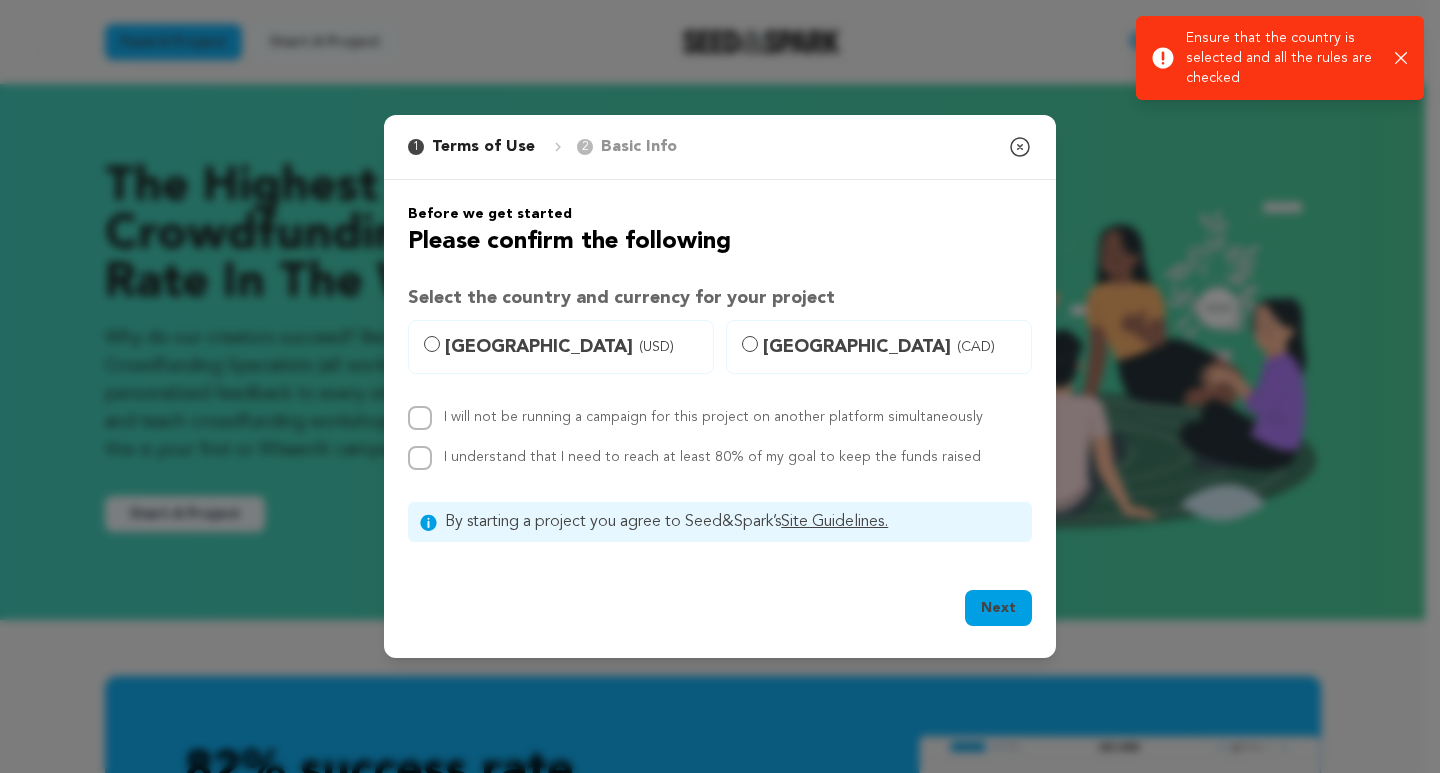 click on "I will not be running a campaign for this project on another platform
simultaneously" at bounding box center (713, 417) 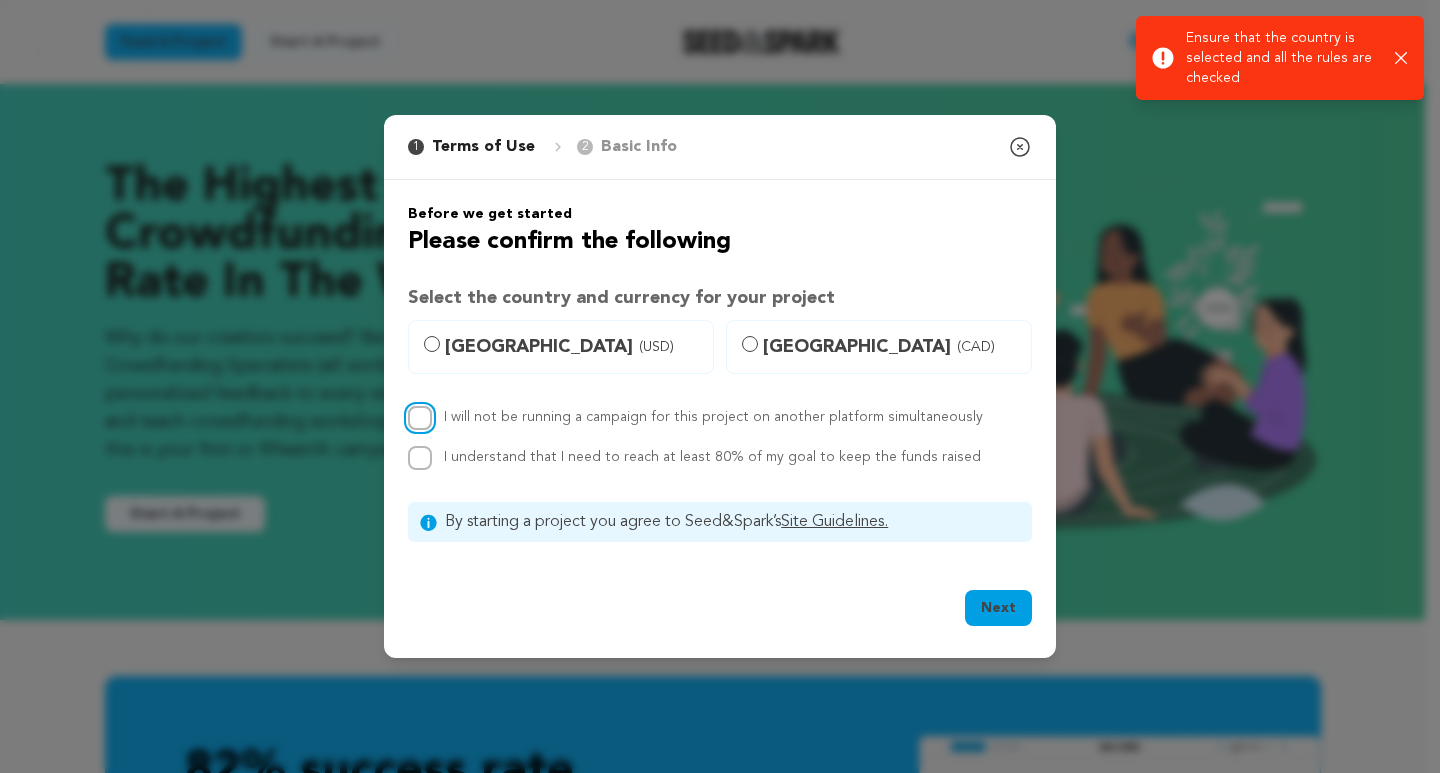 click on "I will not be running a campaign for this project on another platform
simultaneously" at bounding box center [420, 418] 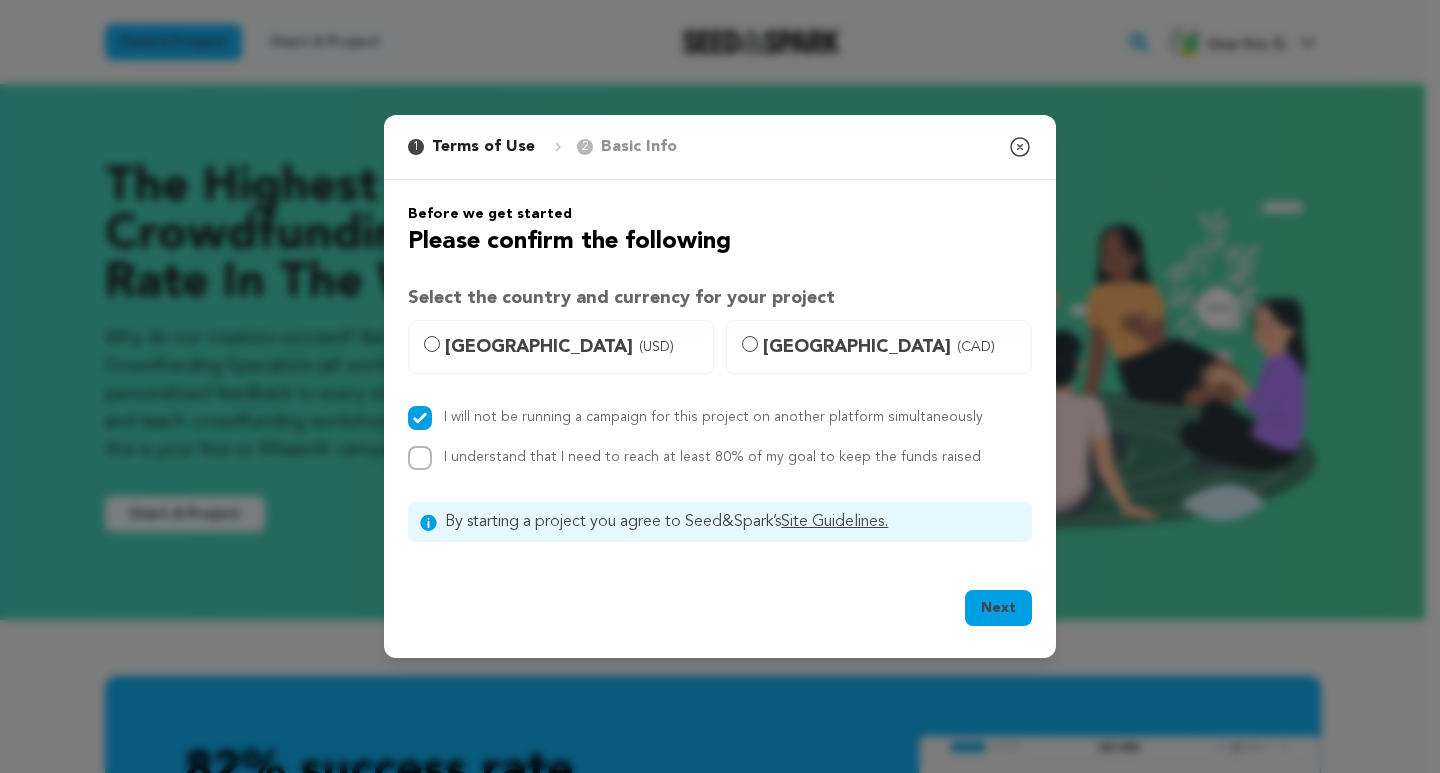 click on "I will not be running a campaign for this project on another platform
simultaneously
I understand that I need to reach at least 80% of my goal to keep the
funds raised" at bounding box center [720, 438] 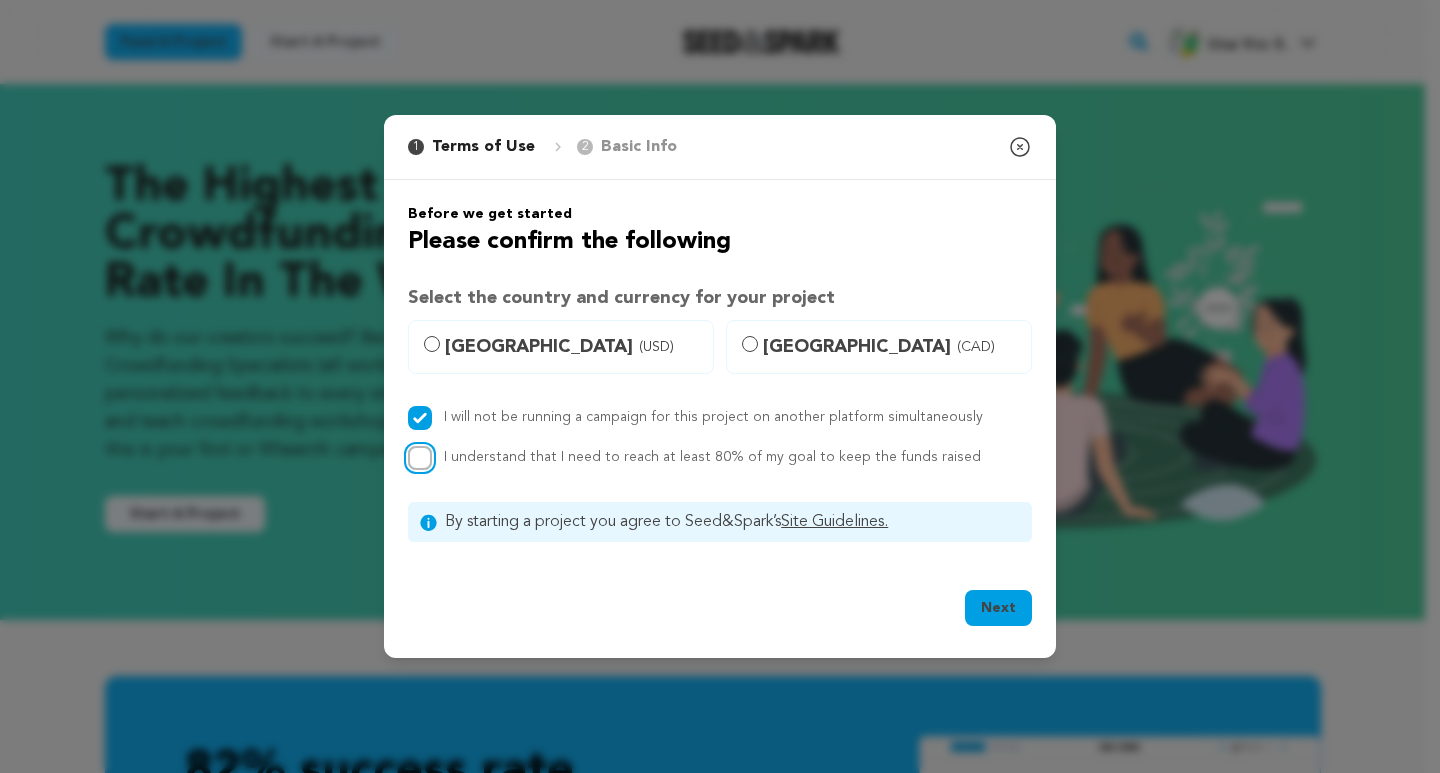 click on "I understand that I need to reach at least 80% of my goal to keep the
funds raised" at bounding box center (420, 458) 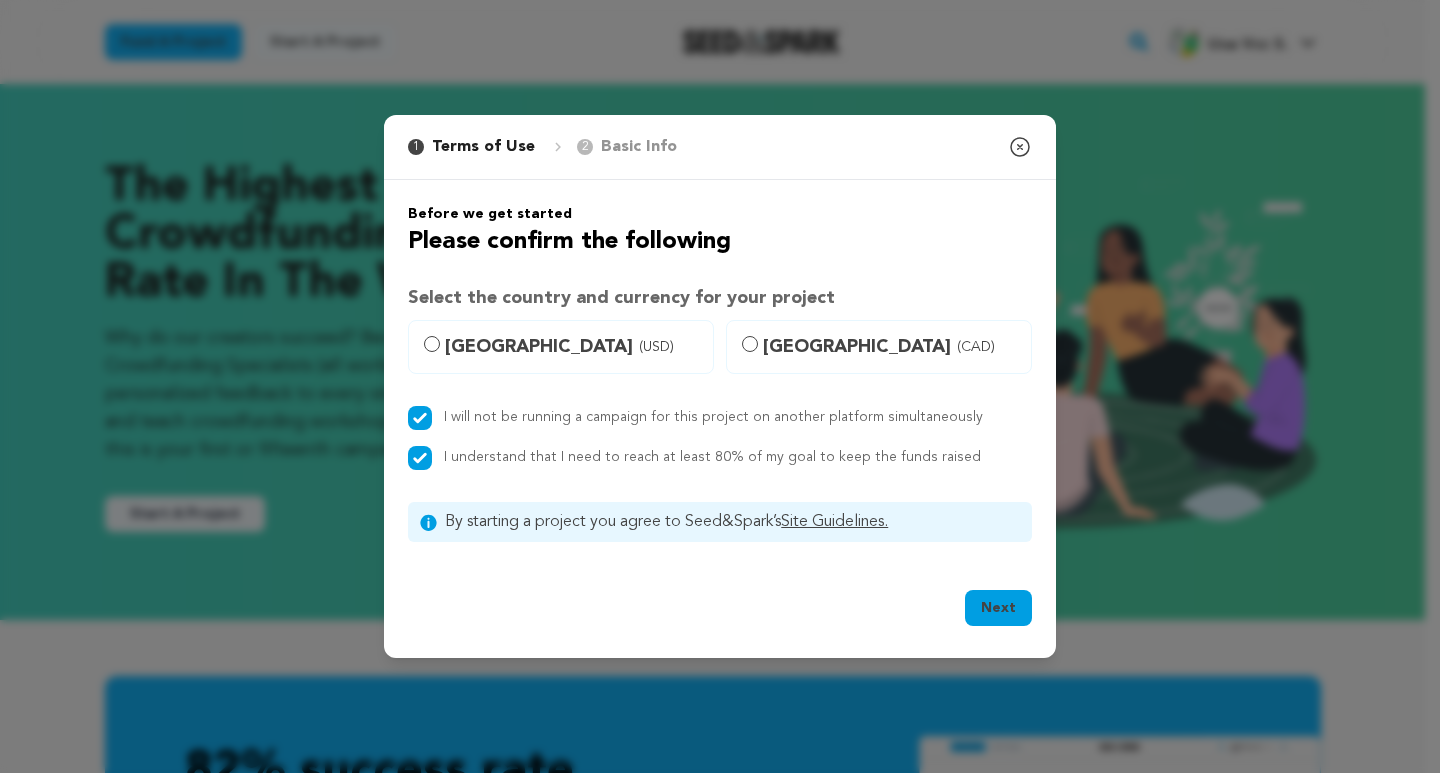 click on "United States
(USD)" at bounding box center (573, 347) 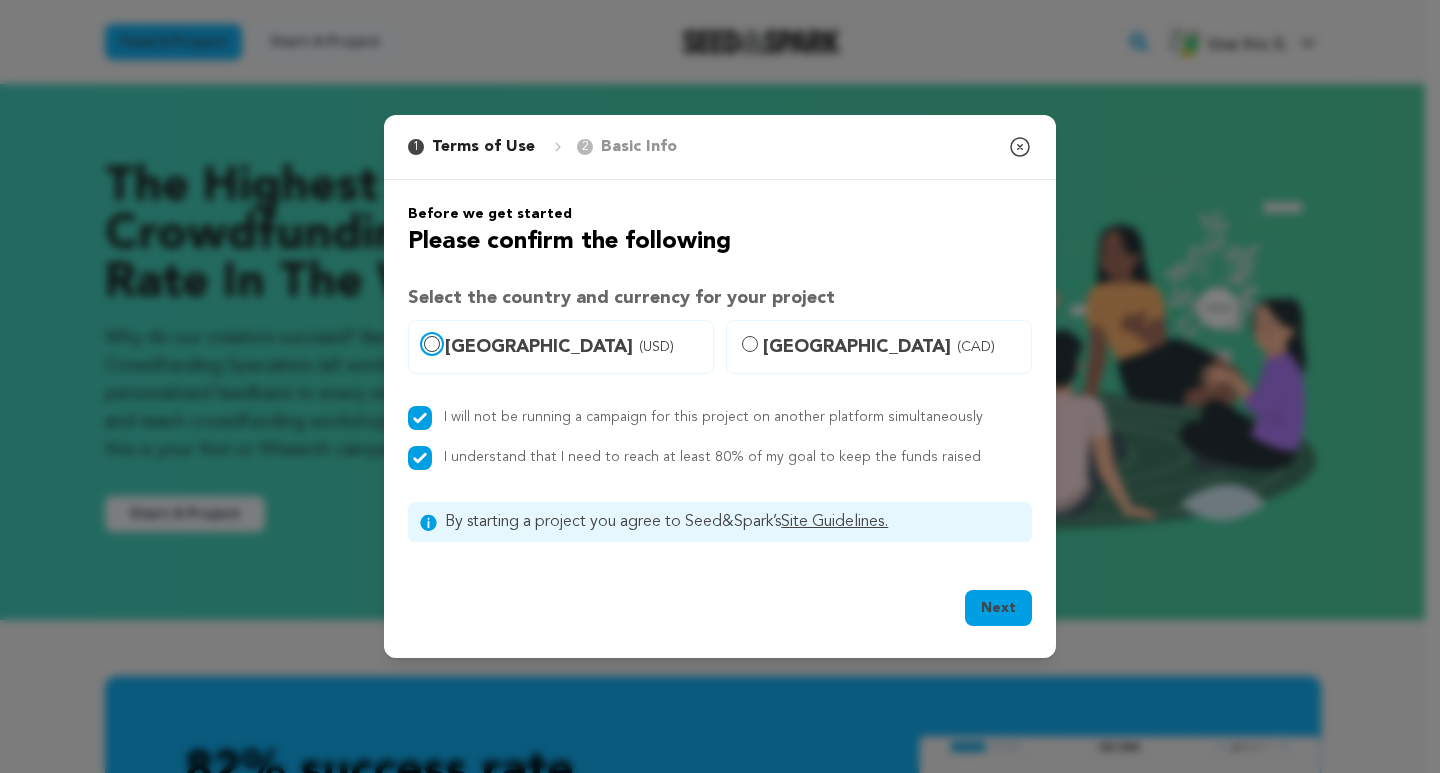 radio on "true" 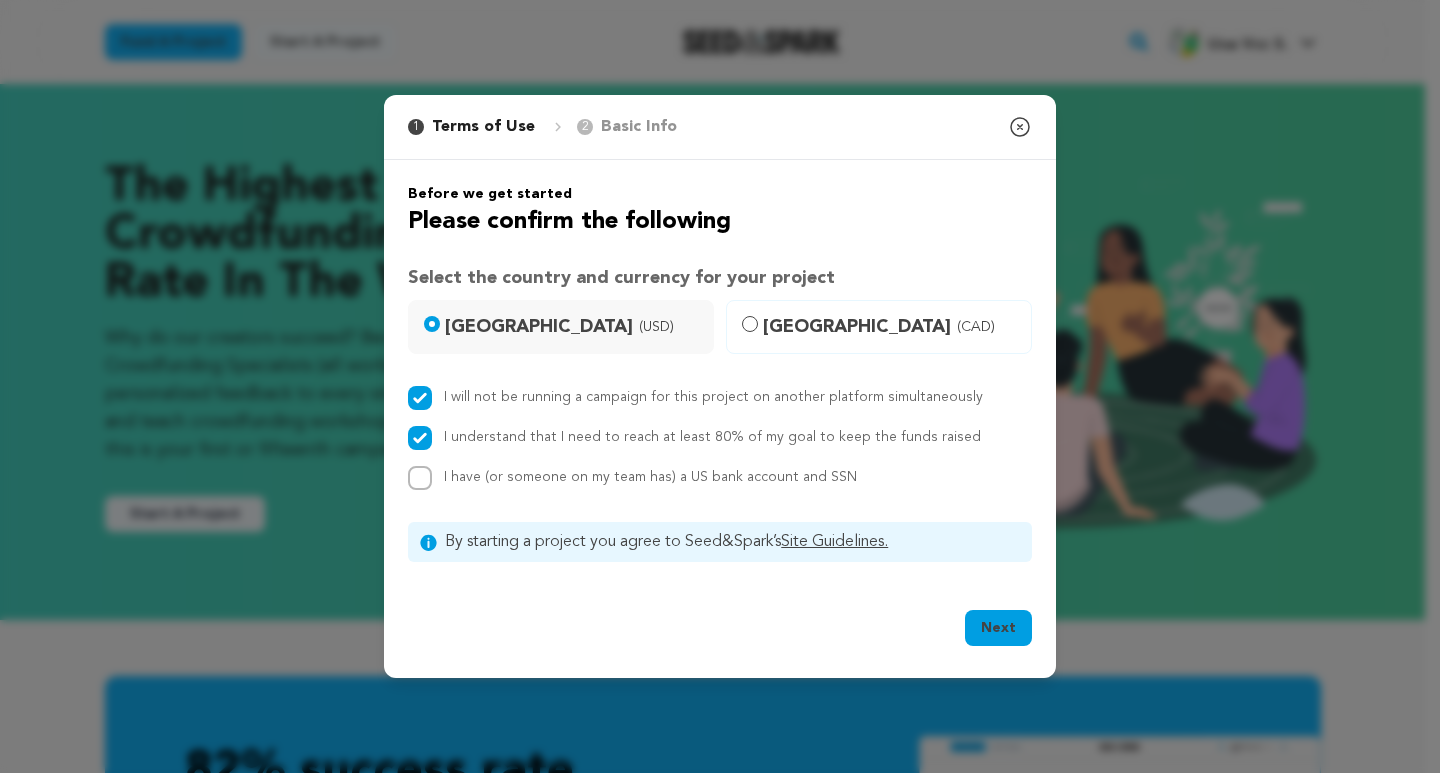 click on "I have (or someone on my team has) a US bank account and SSN" at bounding box center [650, 477] 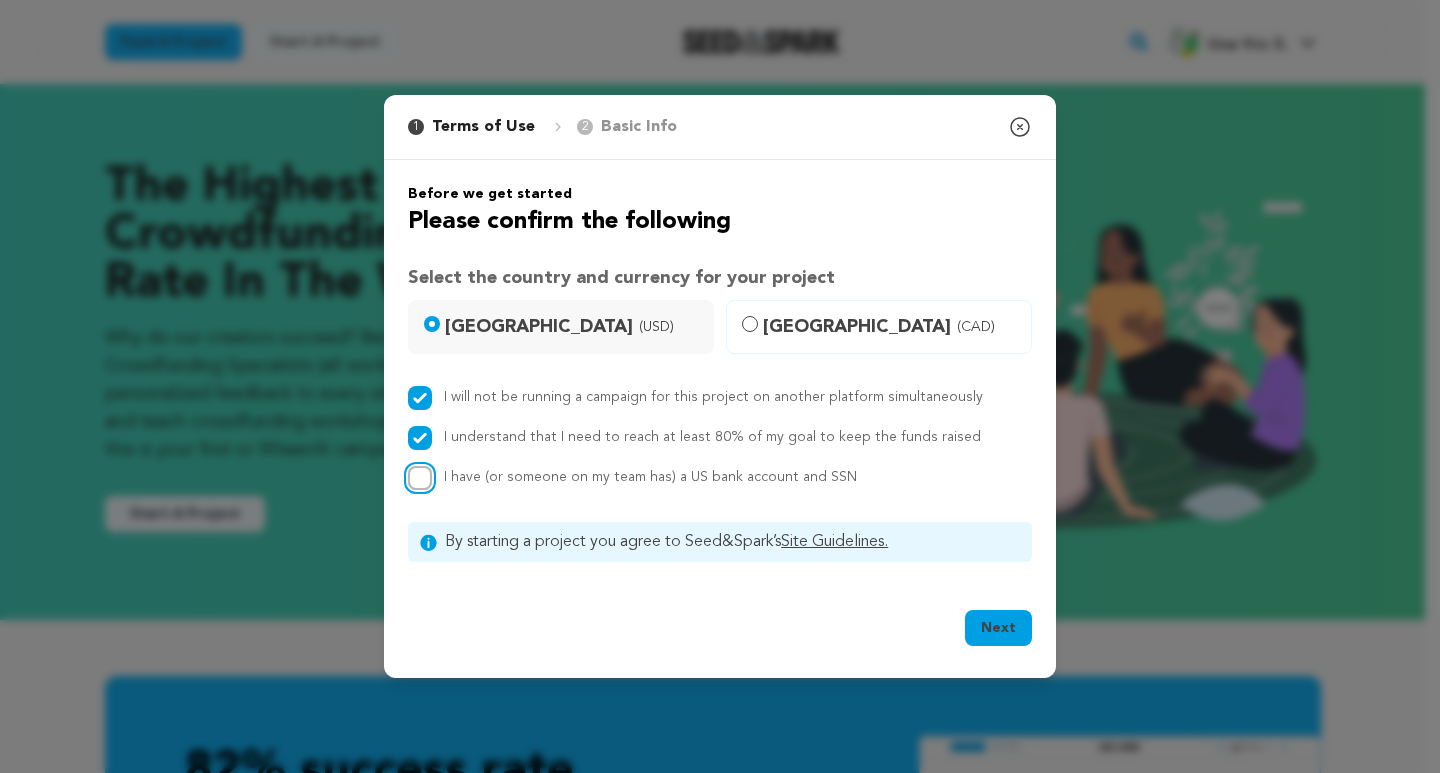 checkbox on "true" 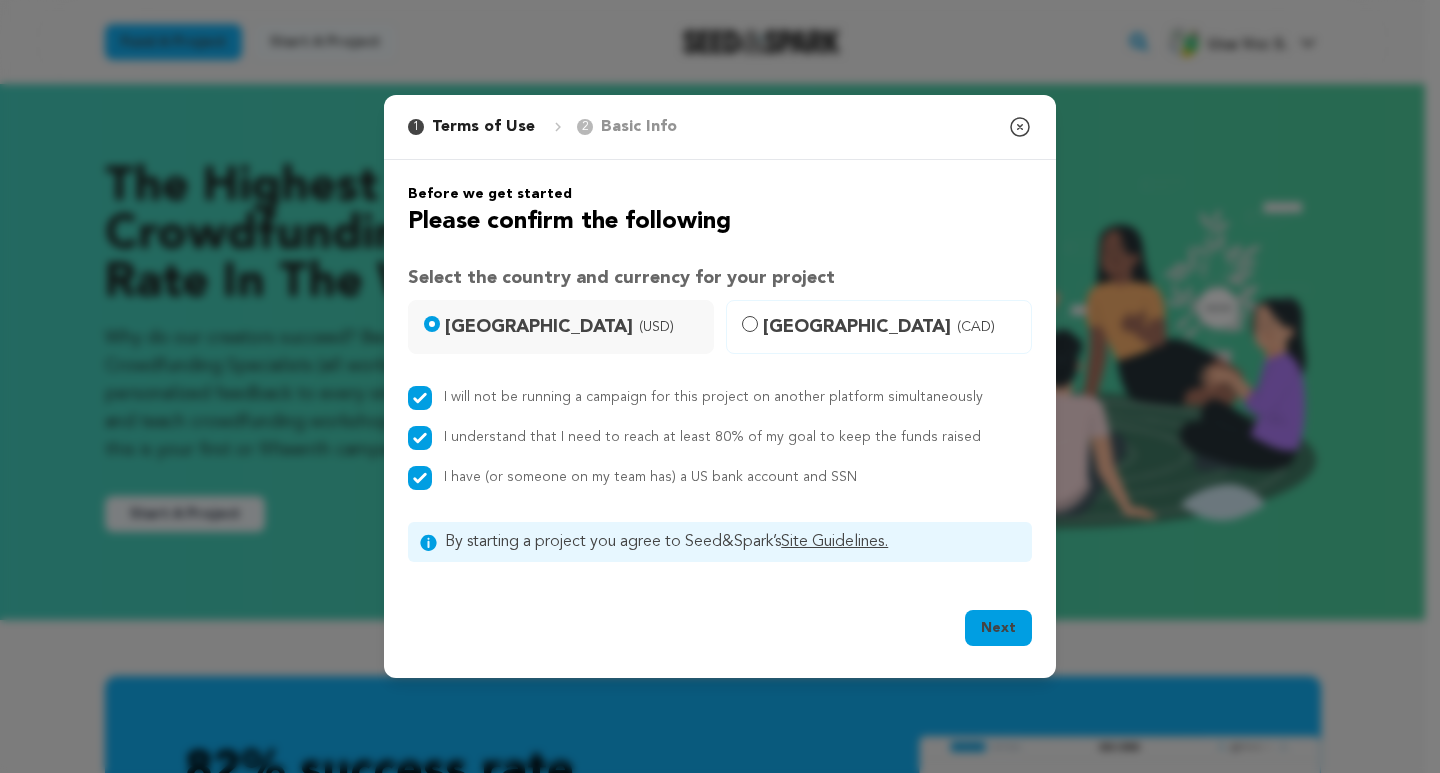 click on "Next" at bounding box center [998, 628] 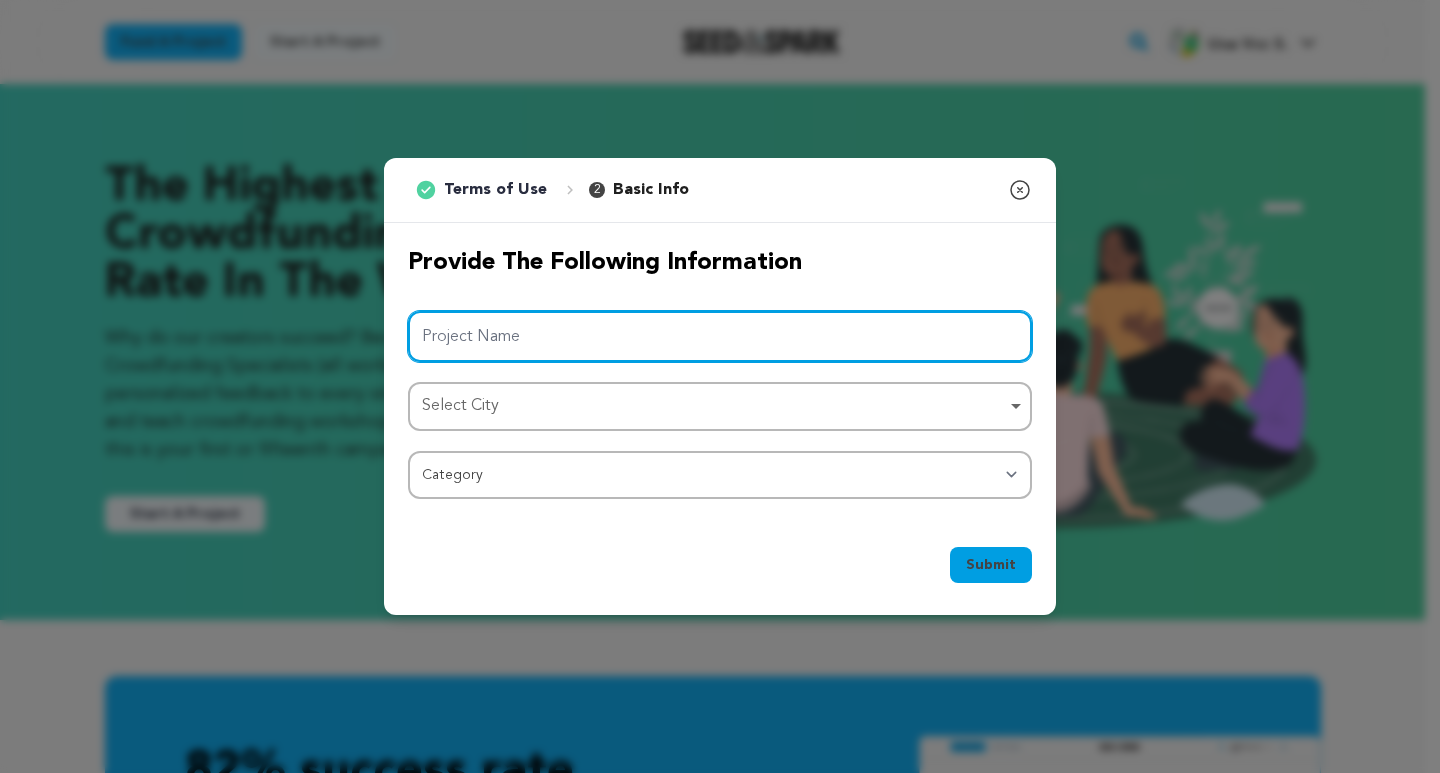 click on "Project Name" at bounding box center (720, 336) 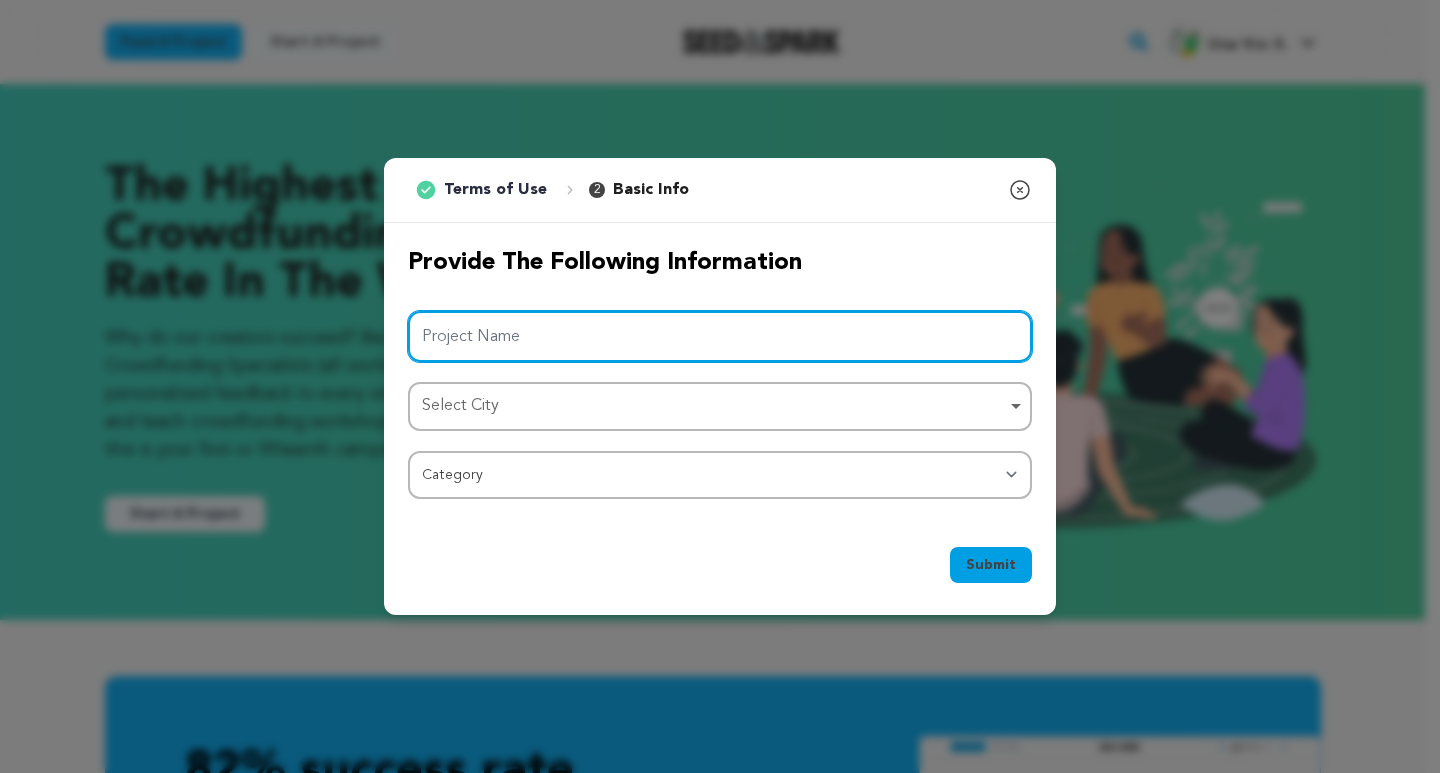 paste on "Buy Verified Chime Accounts" 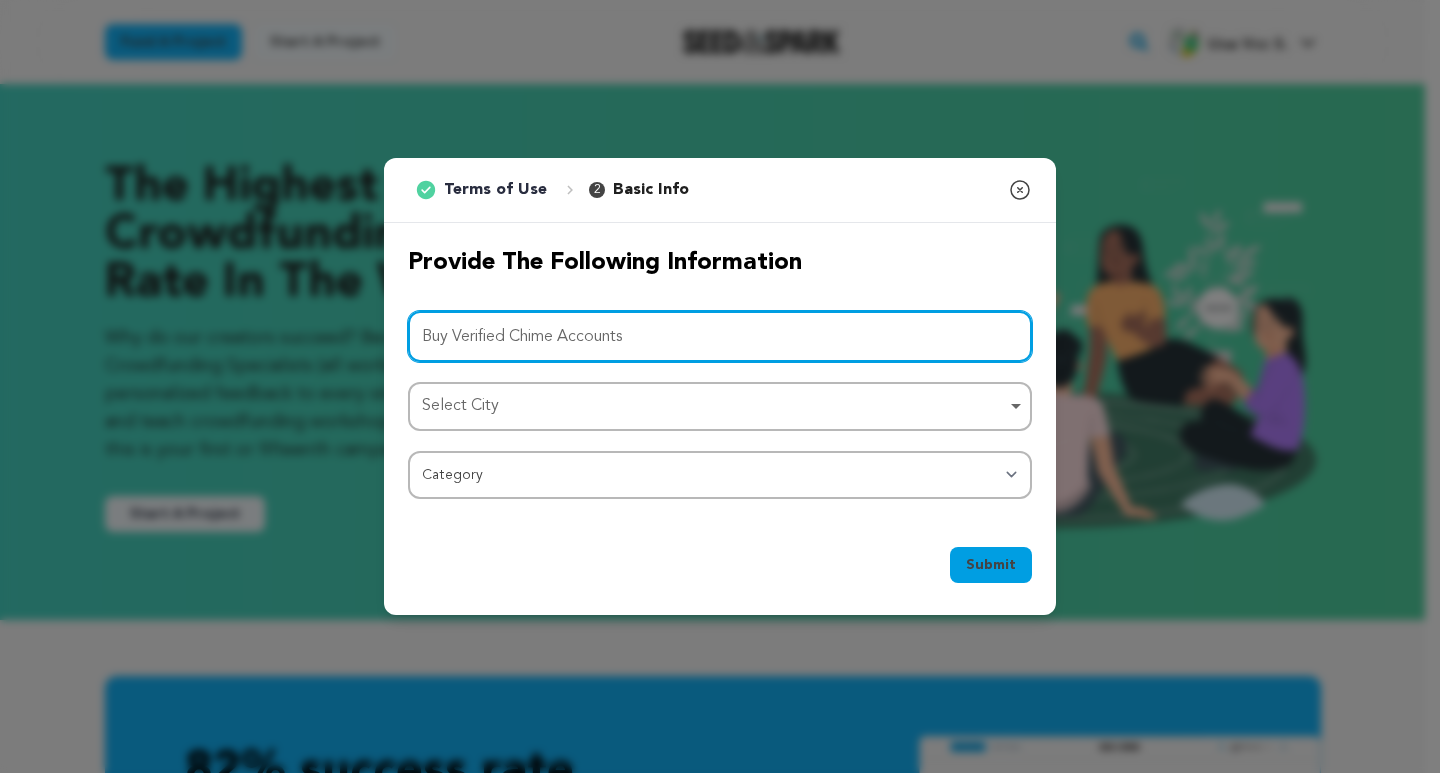 click on "Buy Verified Chime Accounts" at bounding box center (720, 336) 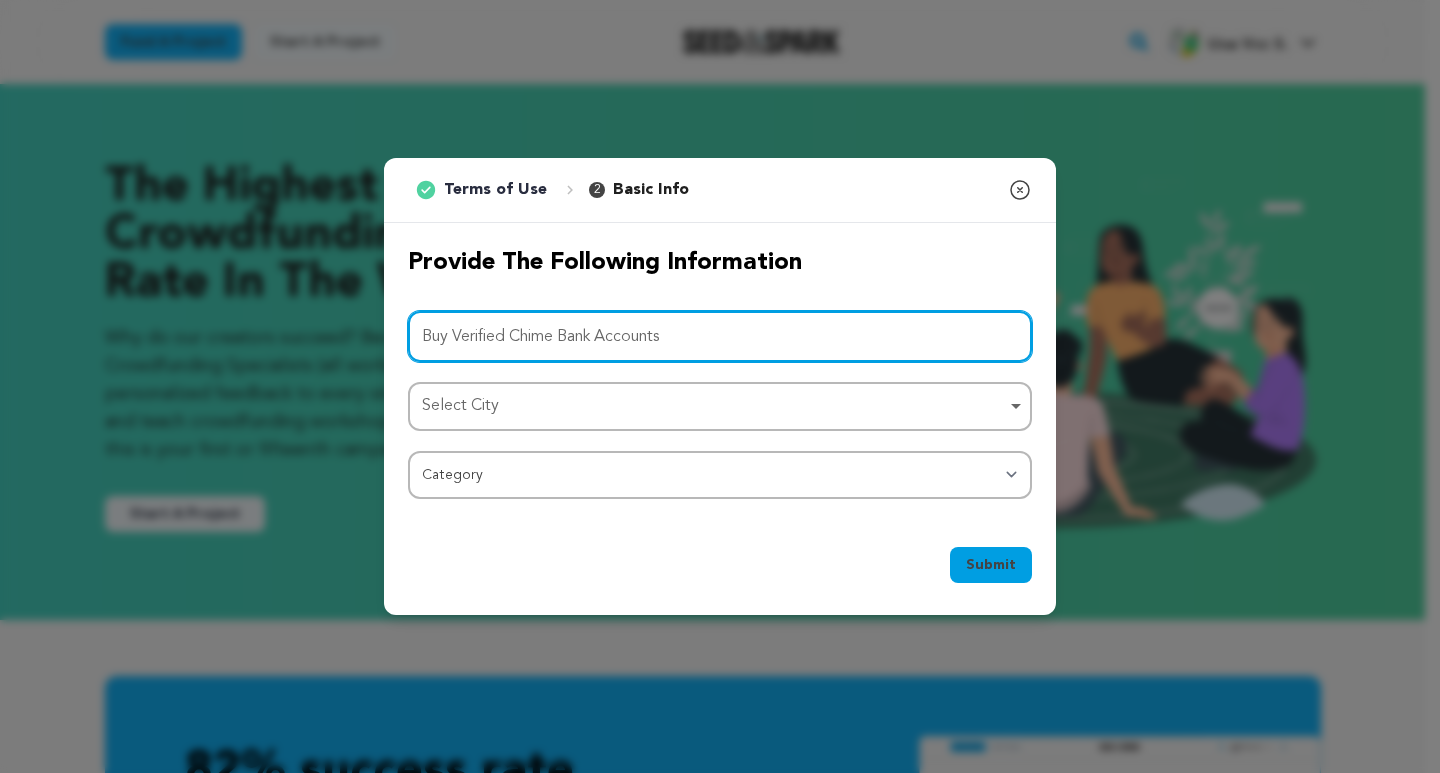 click on "Select City Remove item" at bounding box center [714, 406] 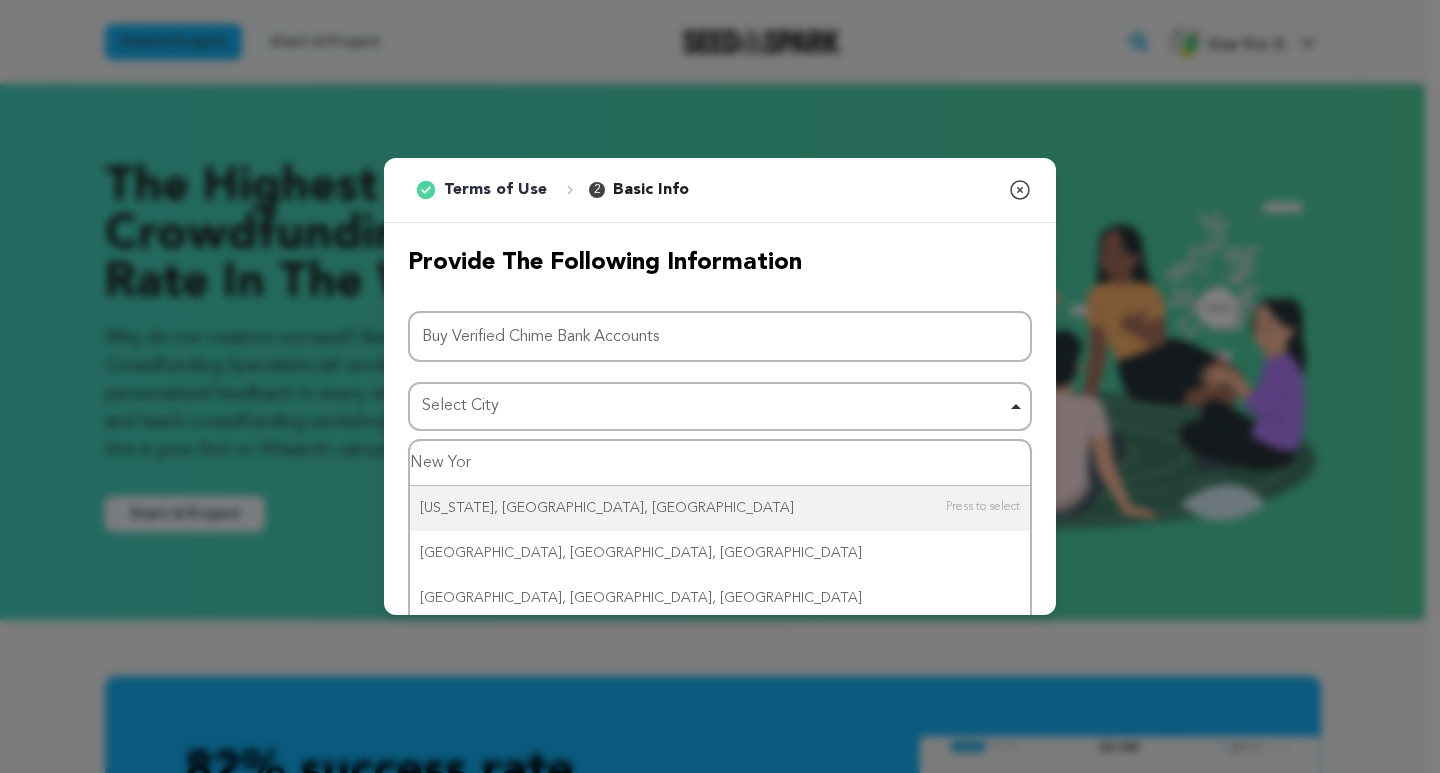 type on "New York" 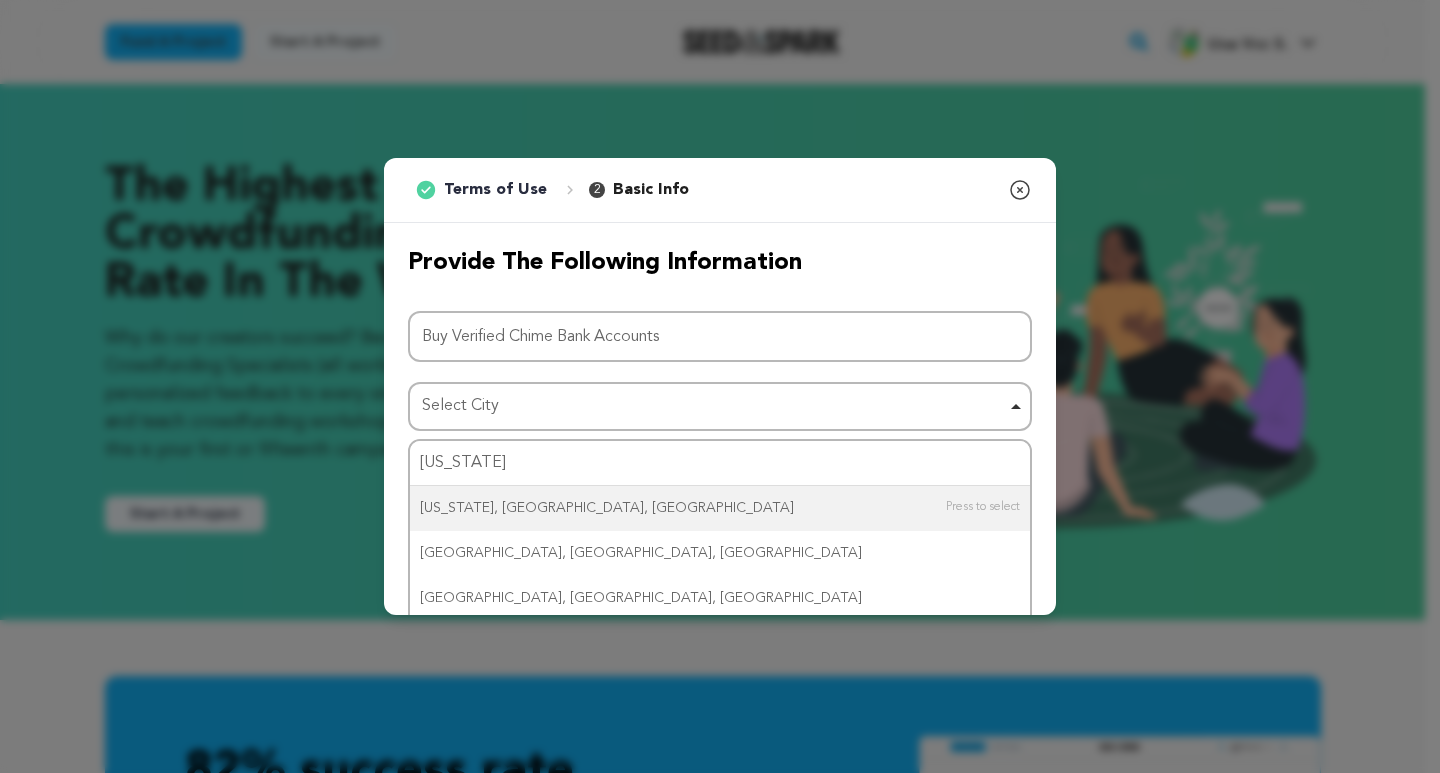 type 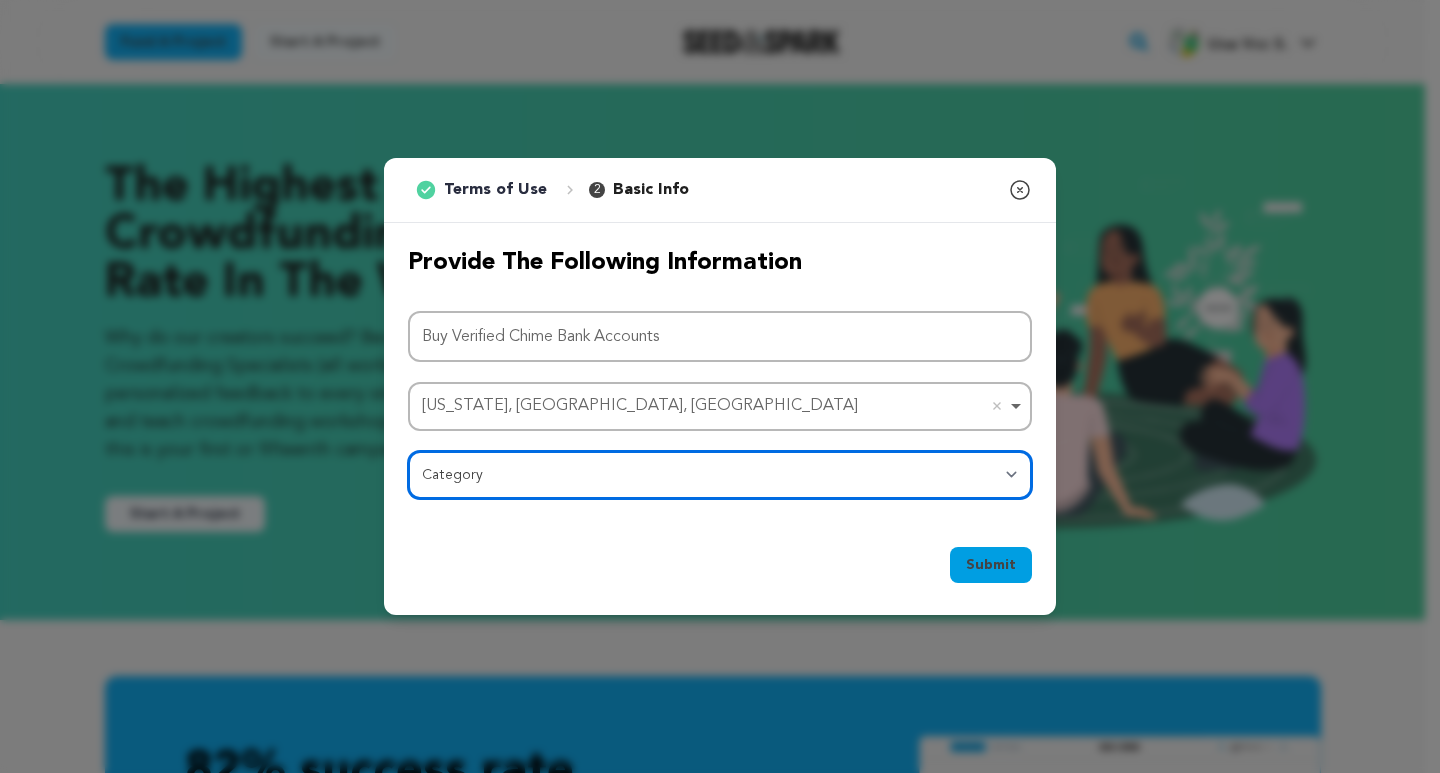 click on "Category
Film Feature
Film Short
Series
Film Festival
Company
Music Video
VR Experience
Comics
Artist Residency
Art & Photography
Collective
Dance
Games
Music
Radio & Podcasts
Orgs & Companies
Writing & Publishing
Venue & Spaces
Theatre" at bounding box center [720, 475] 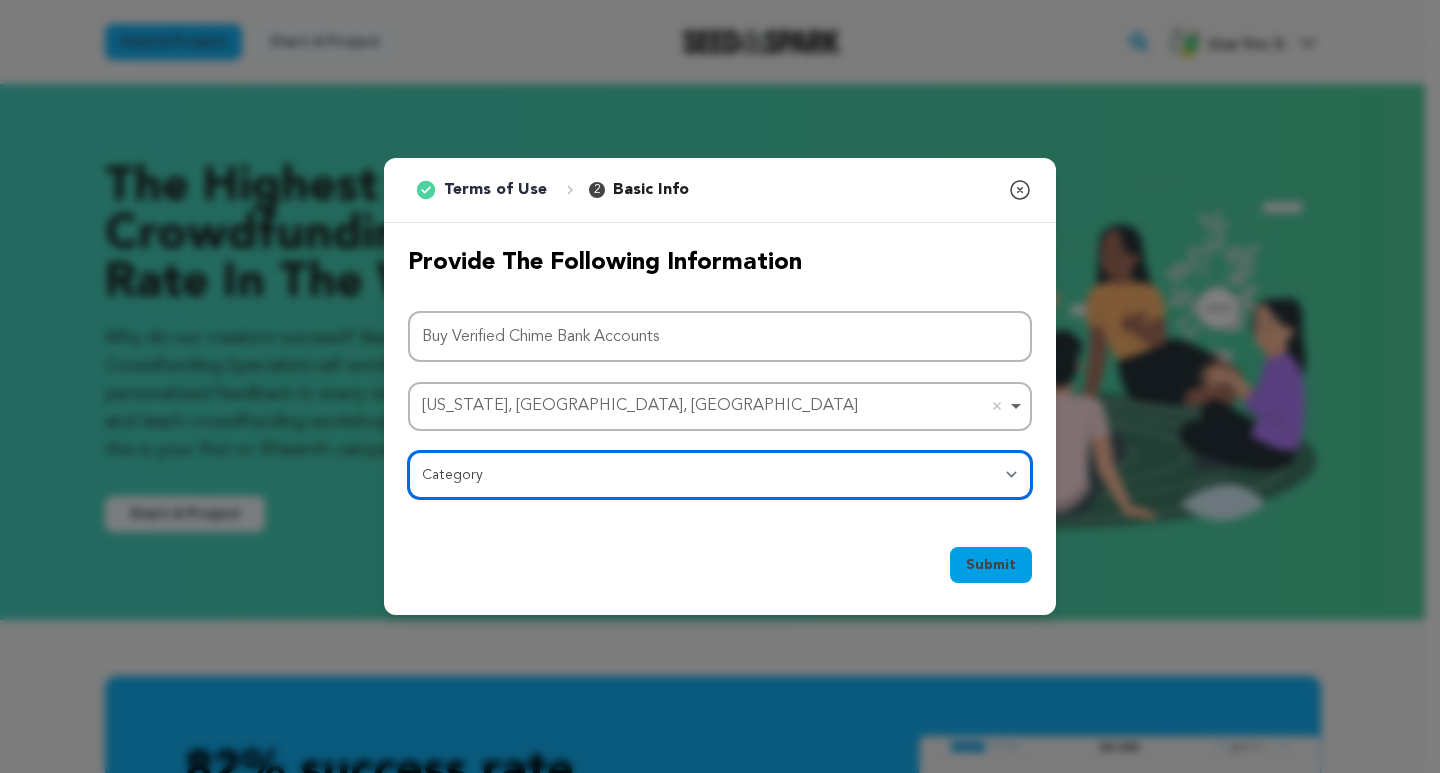select on "10895" 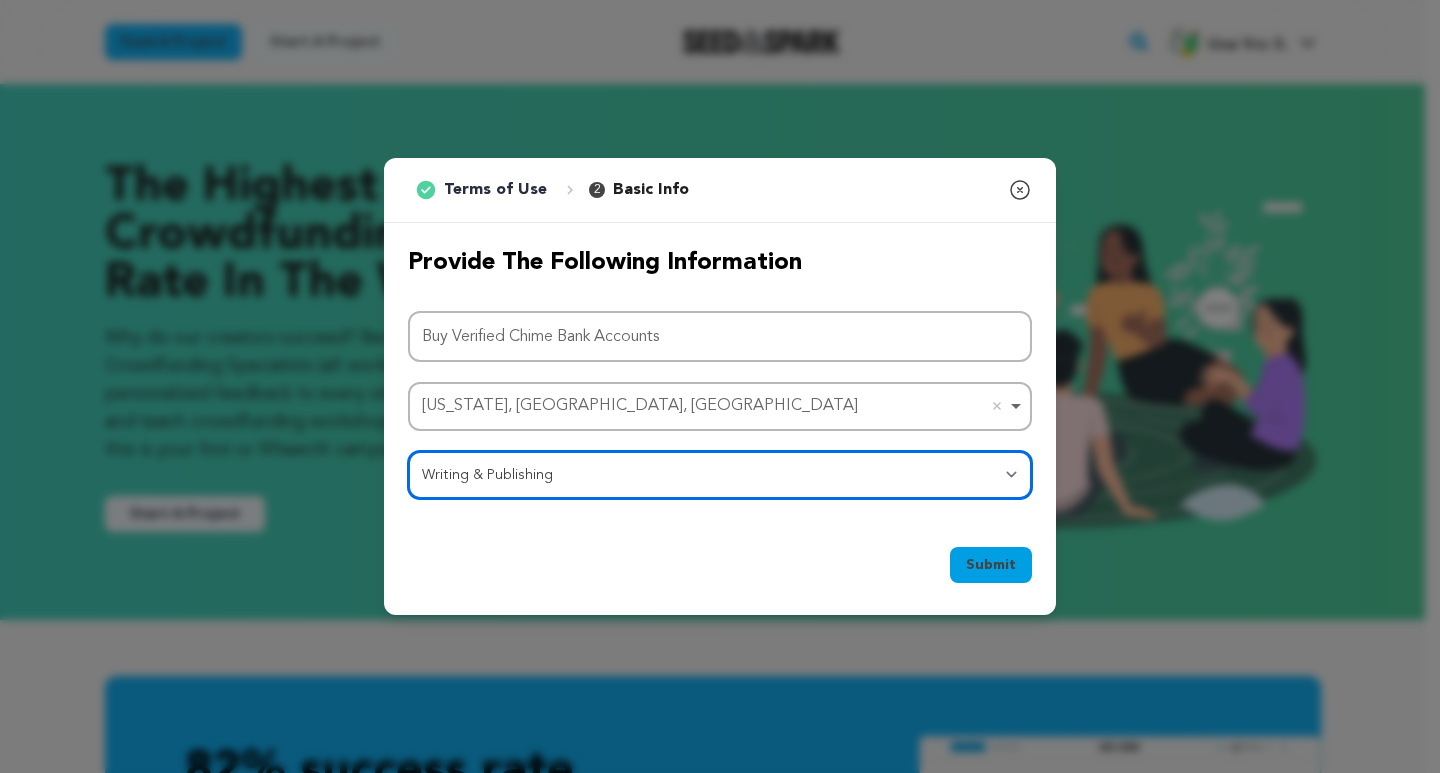 click on "Category
Film Feature
Film Short
Series
Film Festival
Company
Music Video
VR Experience
Comics
Artist Residency
Art & Photography
Collective
Dance
Games
Music
Radio & Podcasts
Orgs & Companies
Writing & Publishing
Venue & Spaces
Theatre" at bounding box center [720, 475] 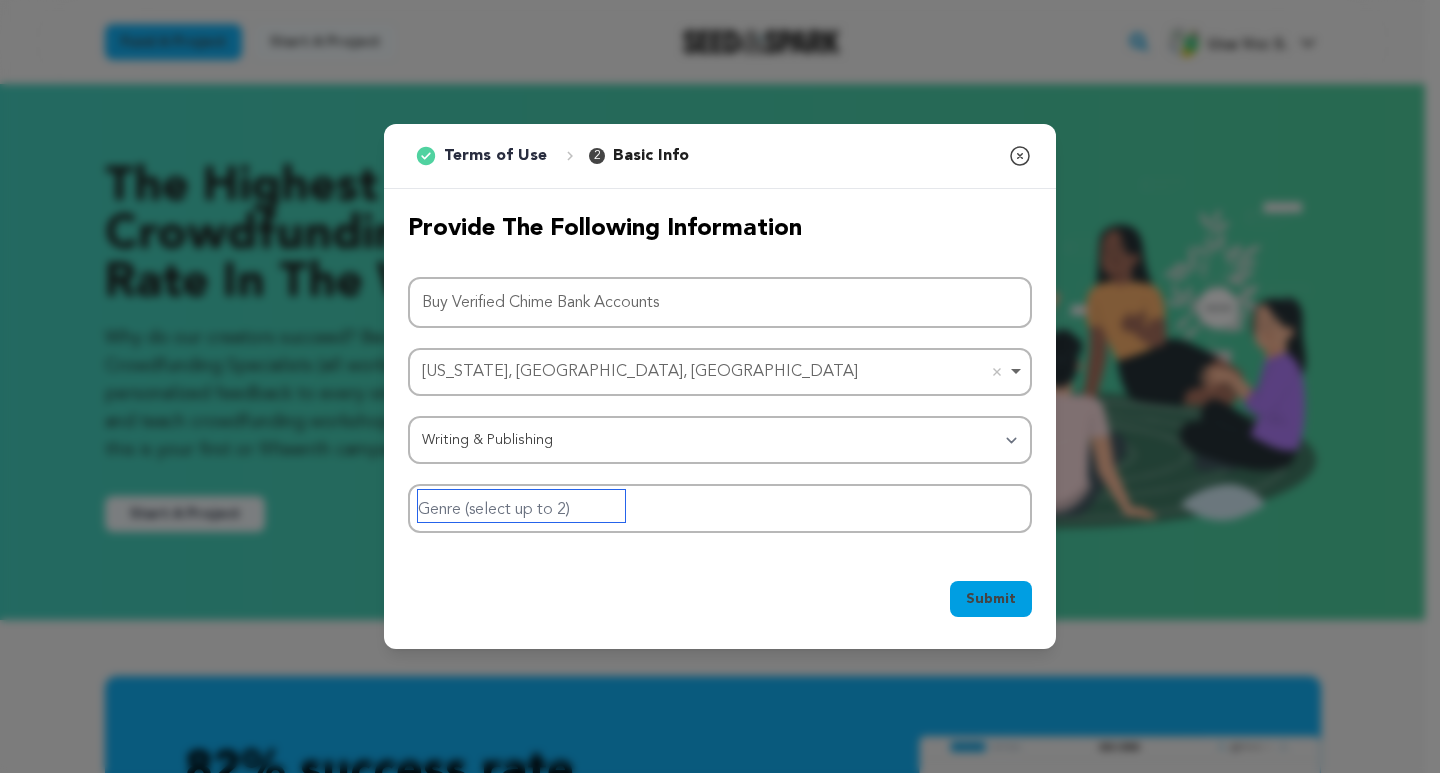 click at bounding box center [521, 506] 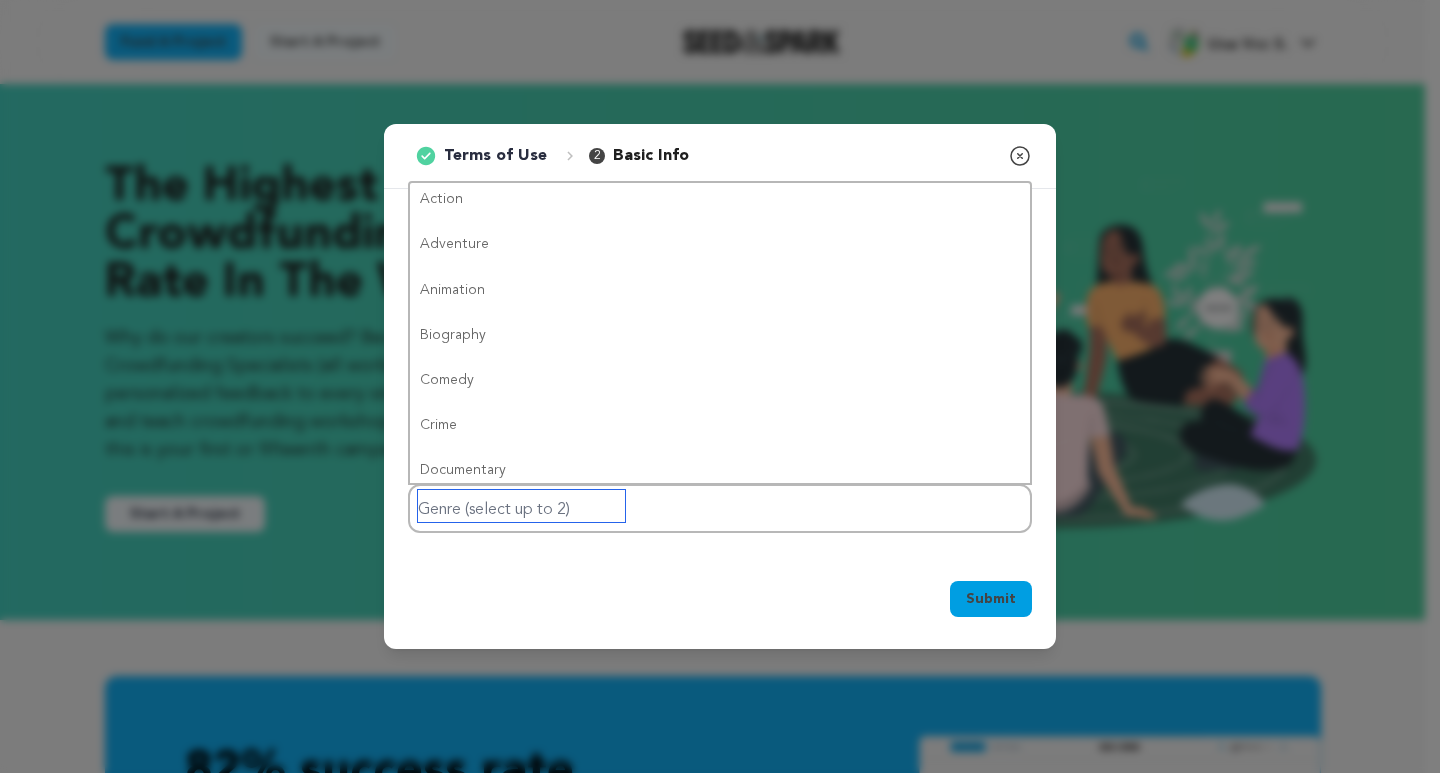 scroll, scrollTop: 0, scrollLeft: 0, axis: both 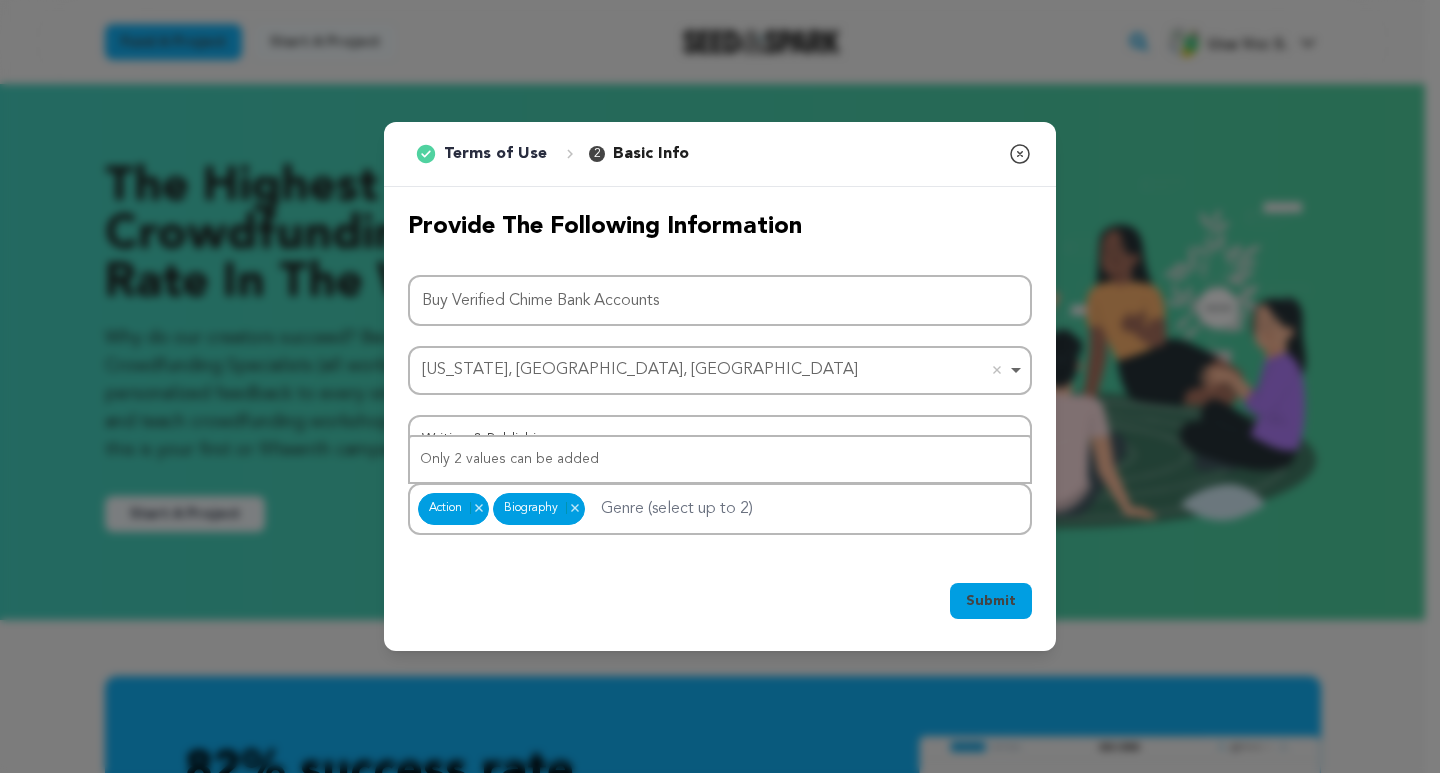 click on "Submit" at bounding box center [991, 601] 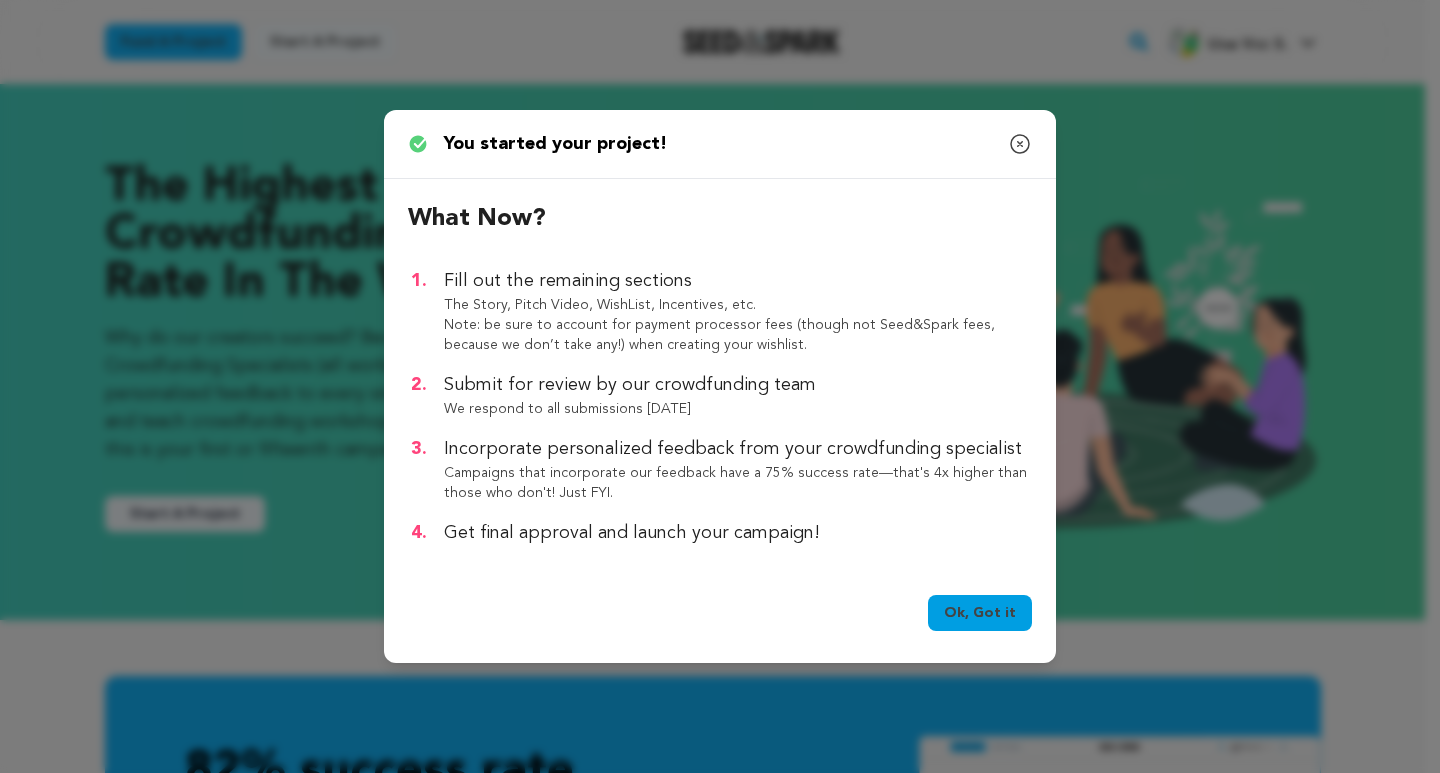 click on "Ok, Got it" at bounding box center [980, 613] 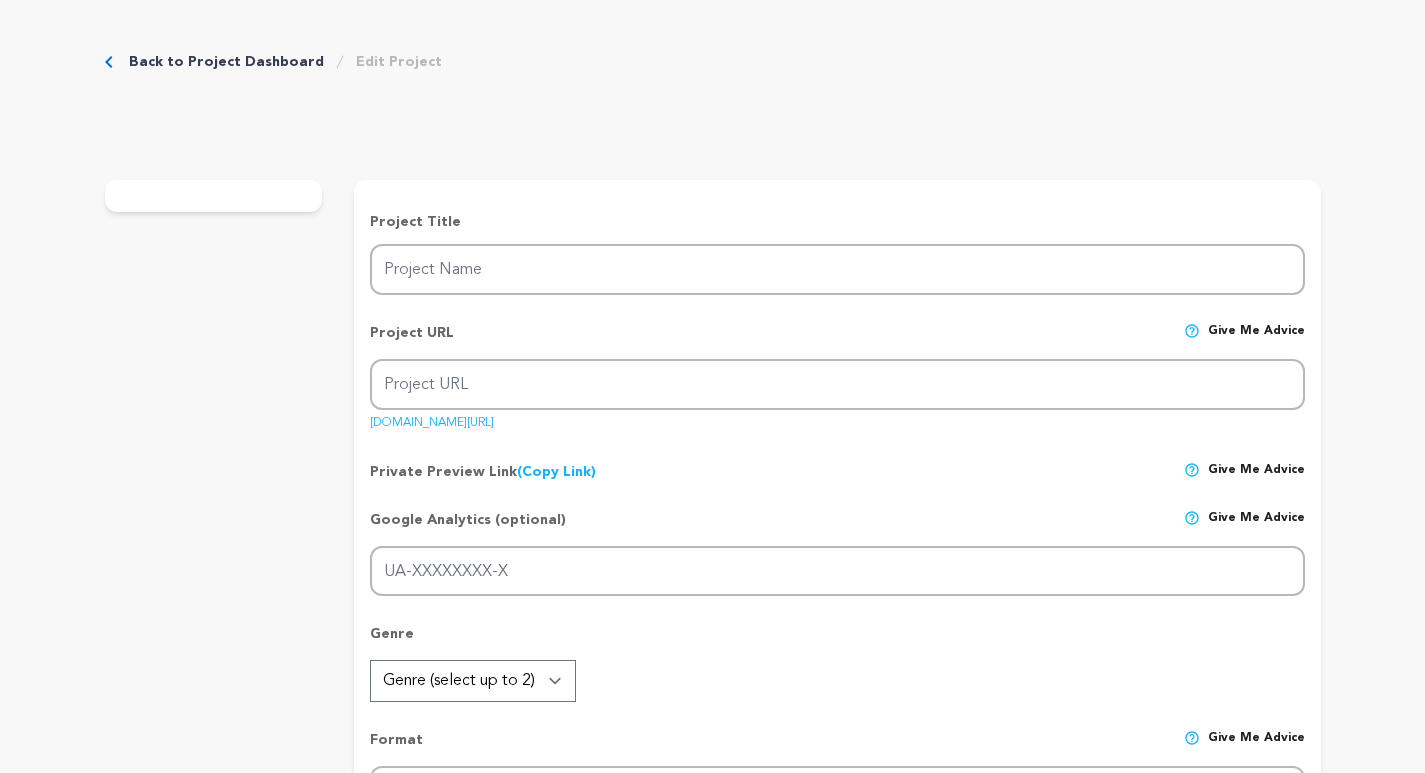 scroll, scrollTop: 0, scrollLeft: 0, axis: both 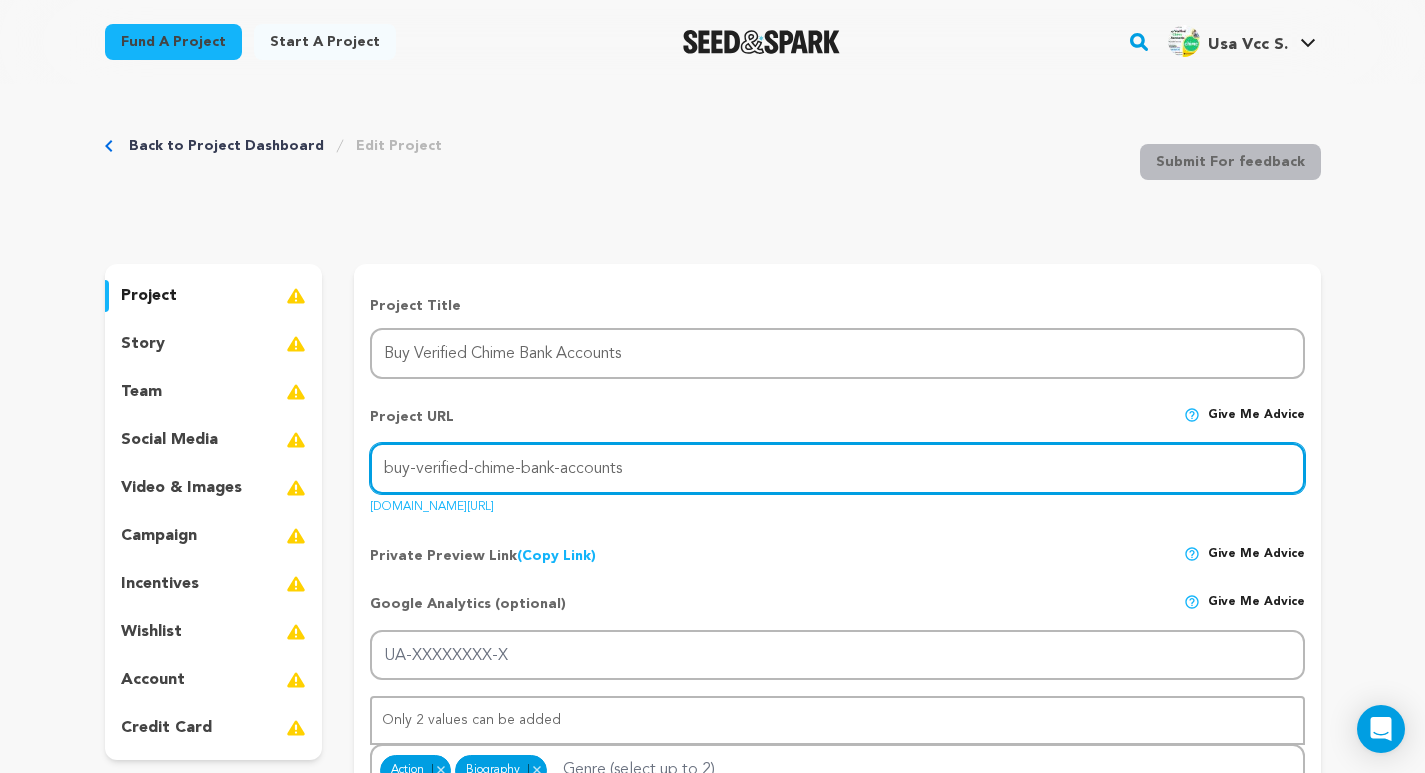 click on "buy-verified-chime-bank-accounts" at bounding box center [837, 468] 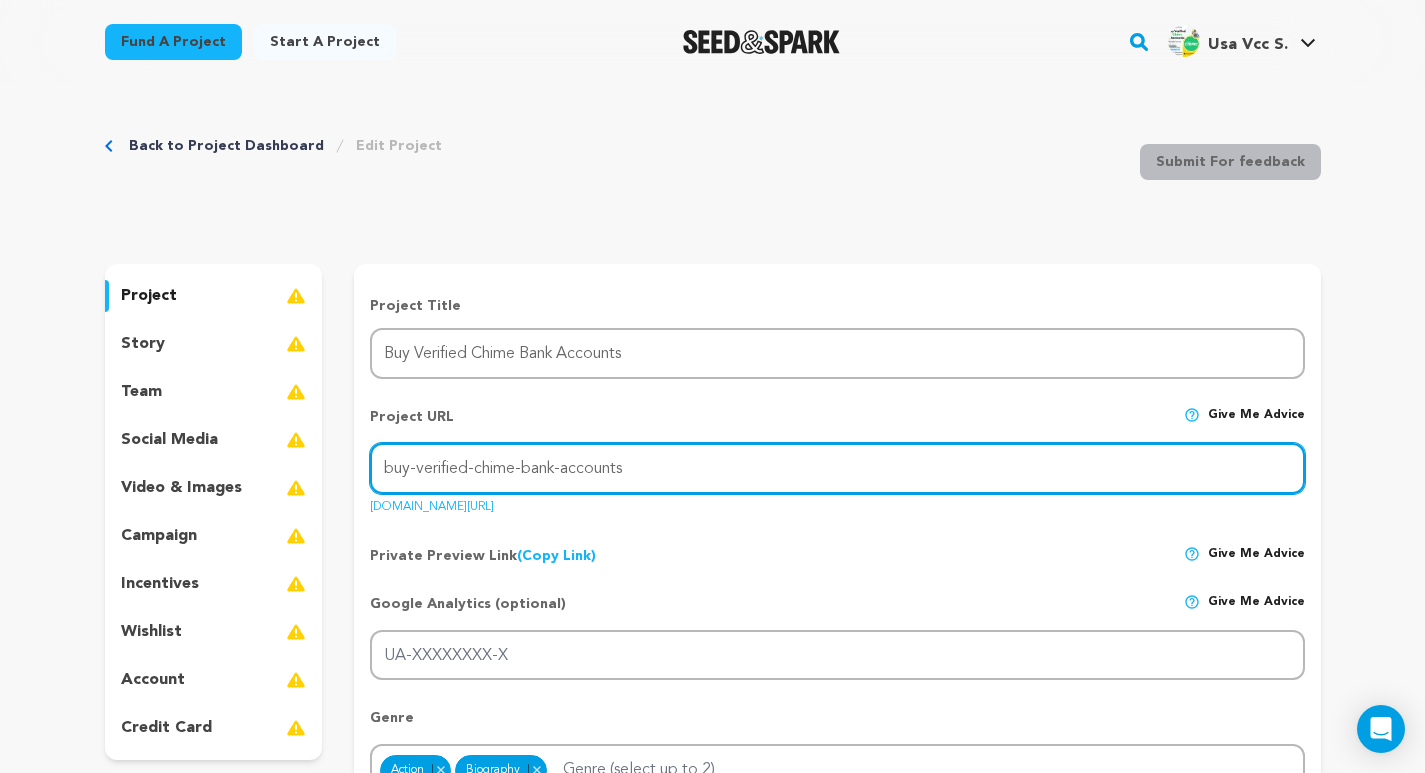 click on "buy-verified-chime-bank-accounts" at bounding box center (837, 468) 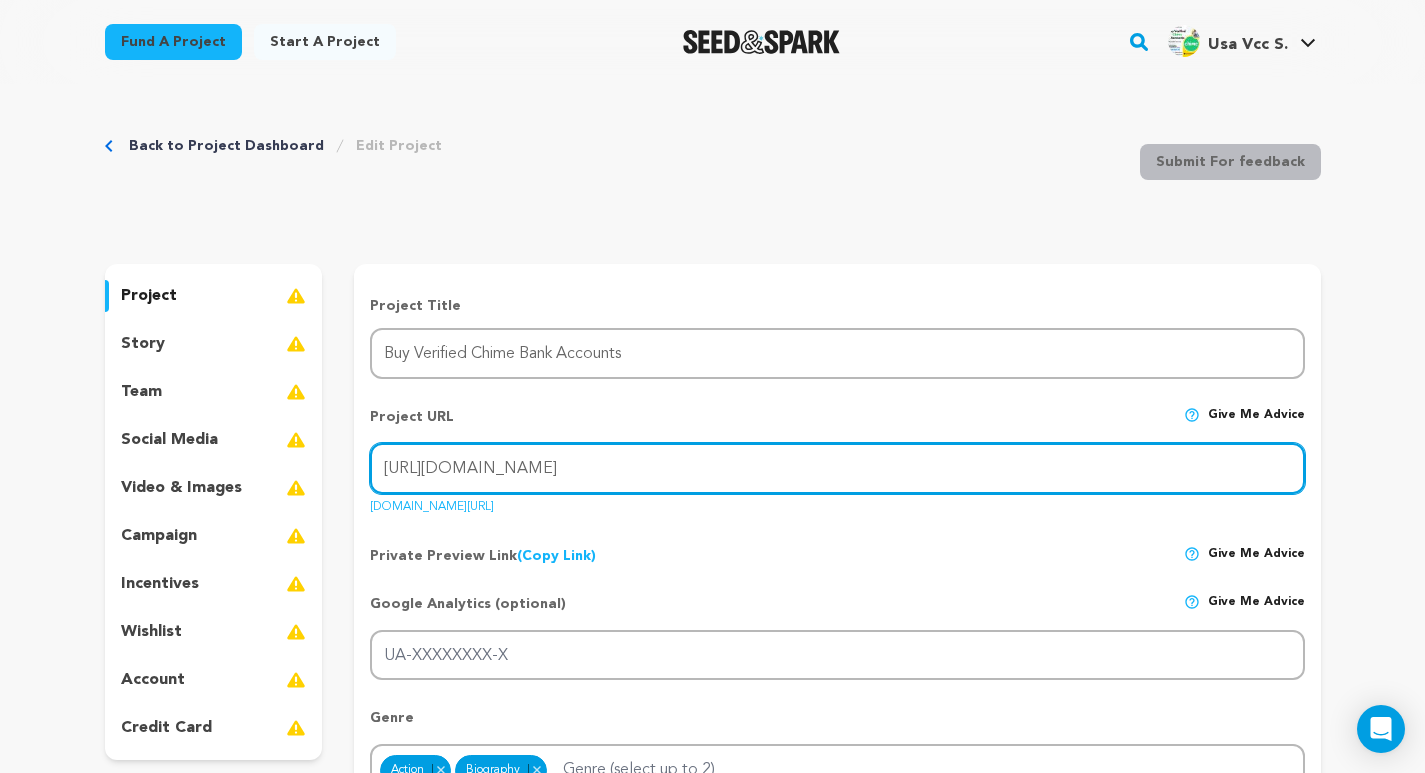 type on "https://usavccstore.com/product/buy-verified-chime-accounts/" 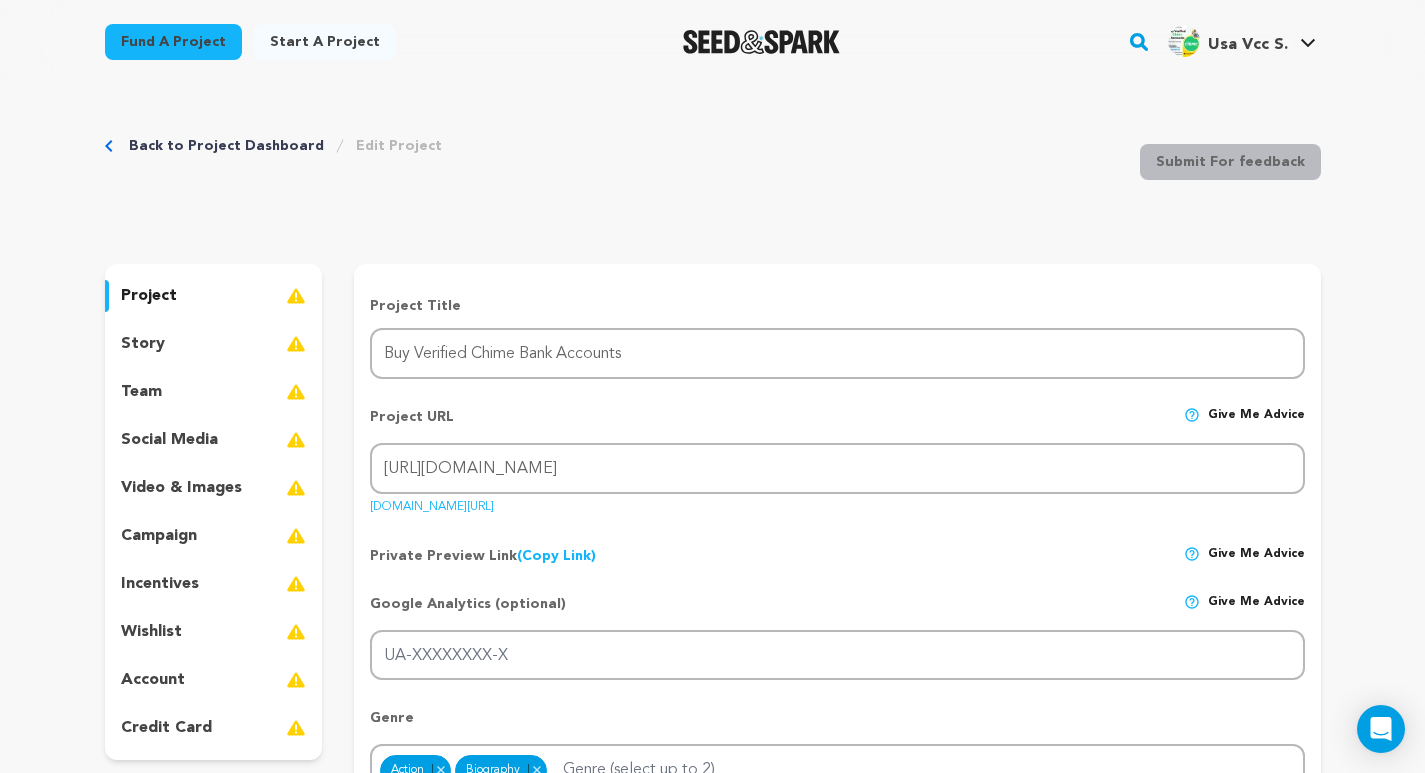 click on "Private Preview Link
(Copy Link)
Copy private preview link
Give me advice" at bounding box center [837, 548] 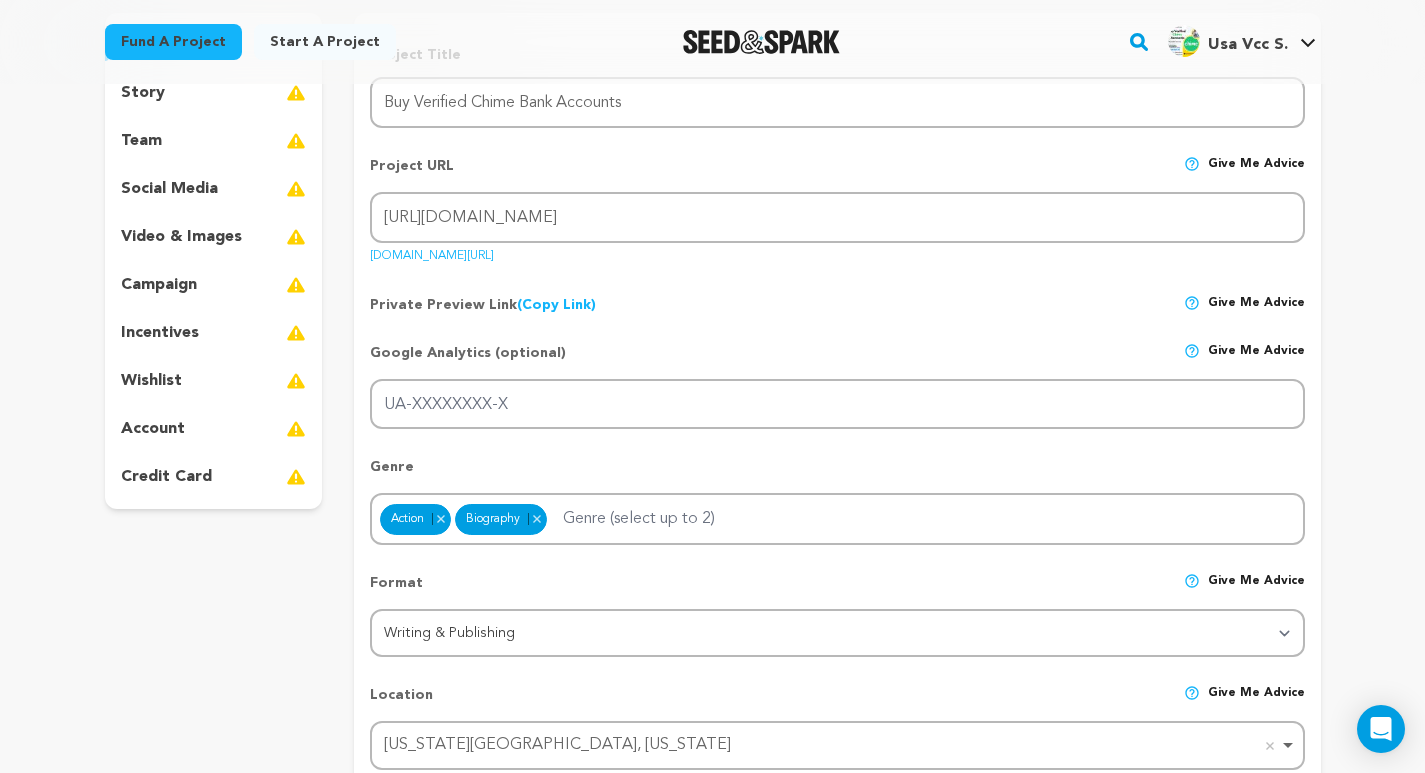 scroll, scrollTop: 267, scrollLeft: 0, axis: vertical 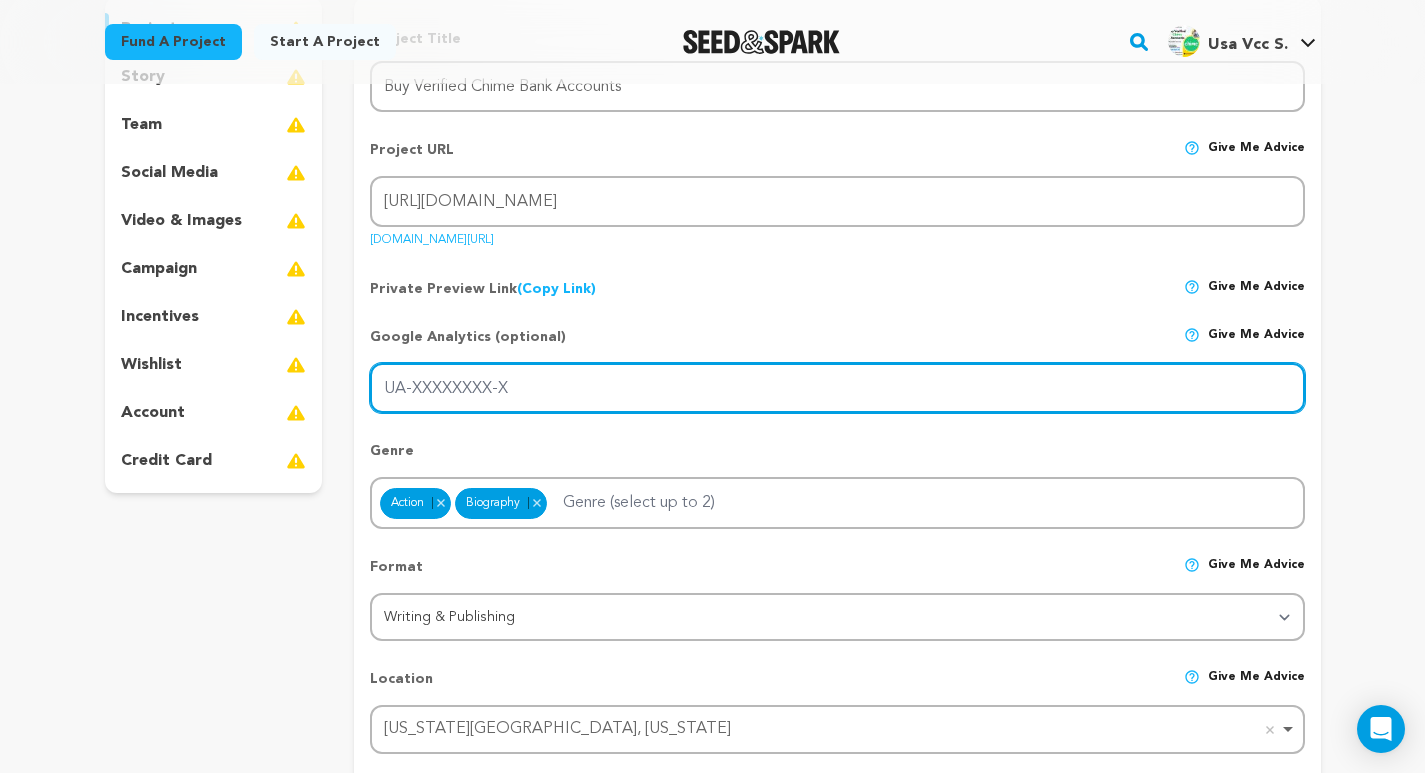 click on "UA-XXXXXXXX-X" at bounding box center (837, 388) 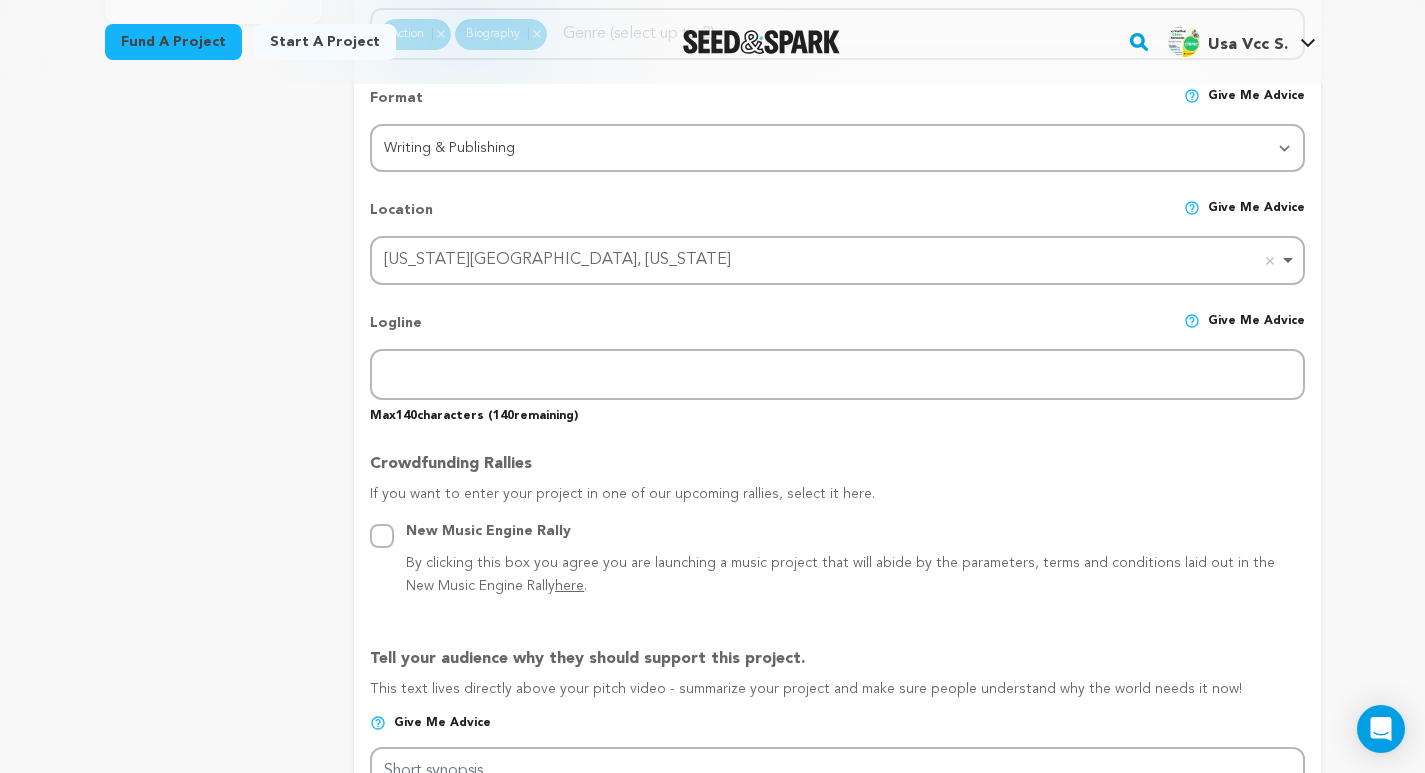 scroll, scrollTop: 800, scrollLeft: 0, axis: vertical 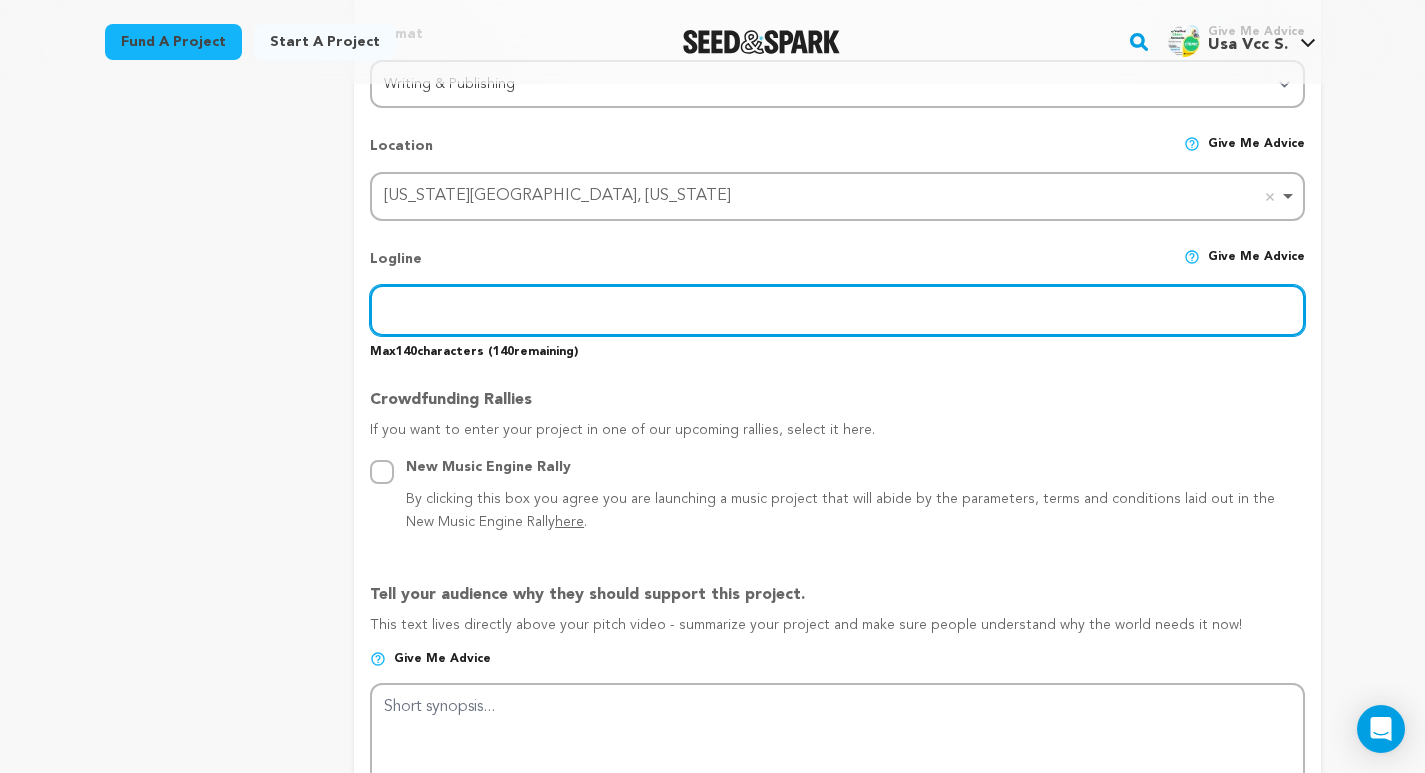 click at bounding box center [837, 310] 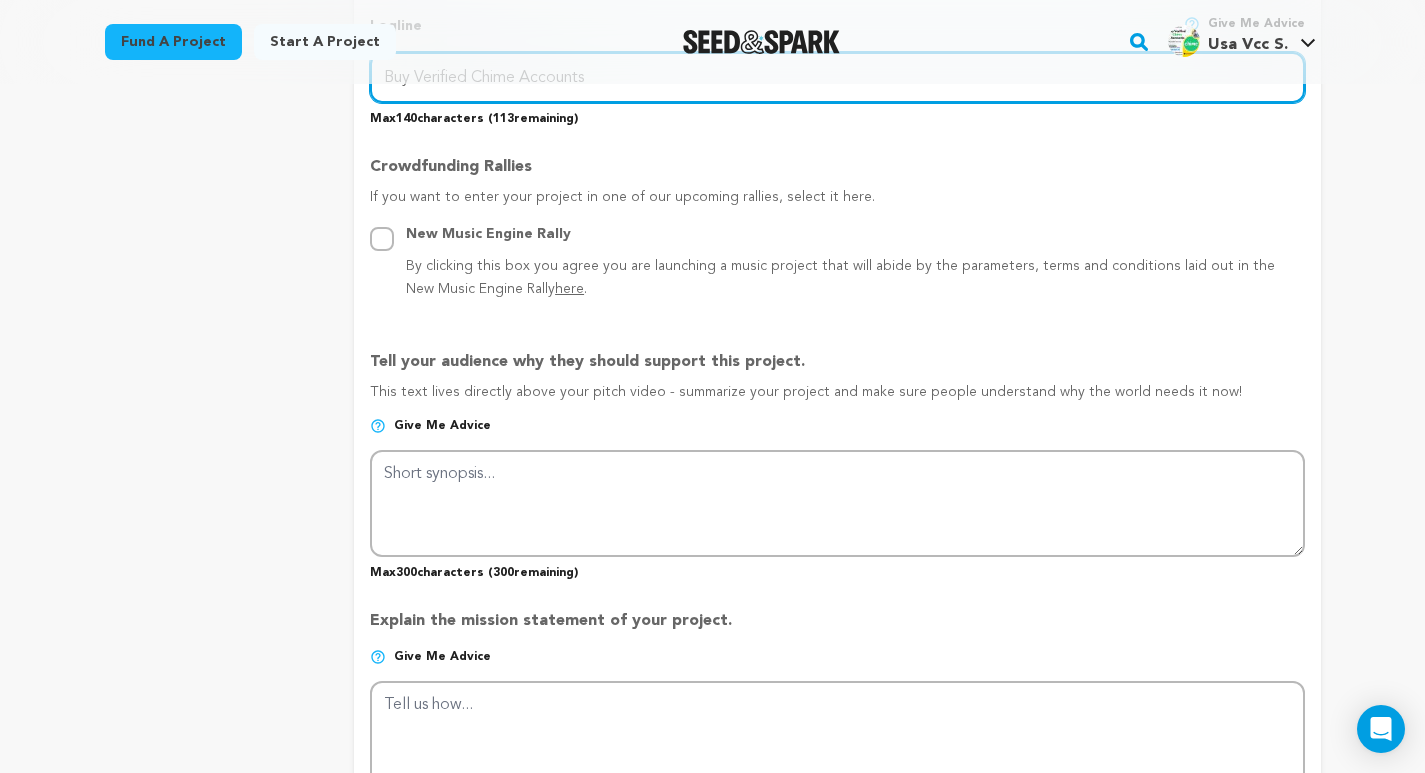 scroll, scrollTop: 1067, scrollLeft: 0, axis: vertical 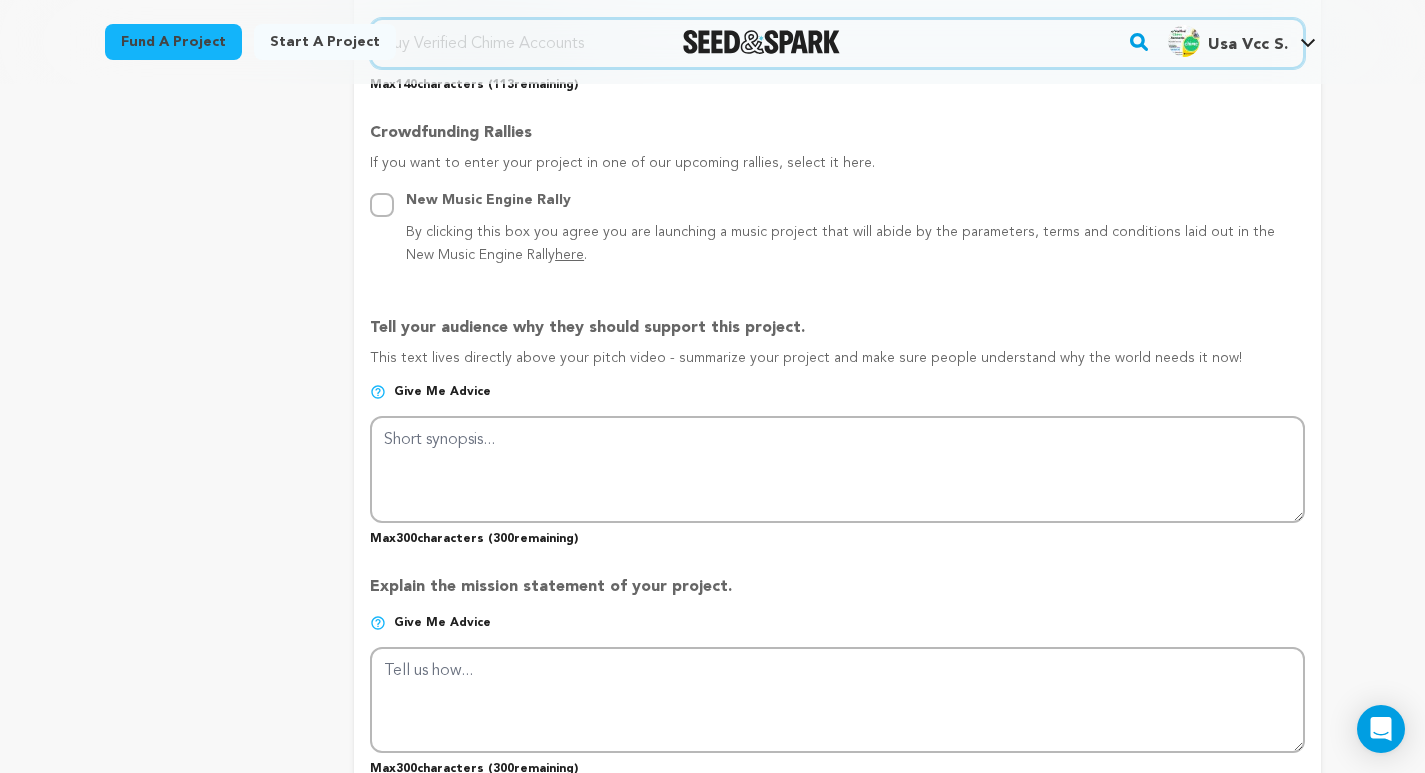 type on "Buy Verified Chime Accounts" 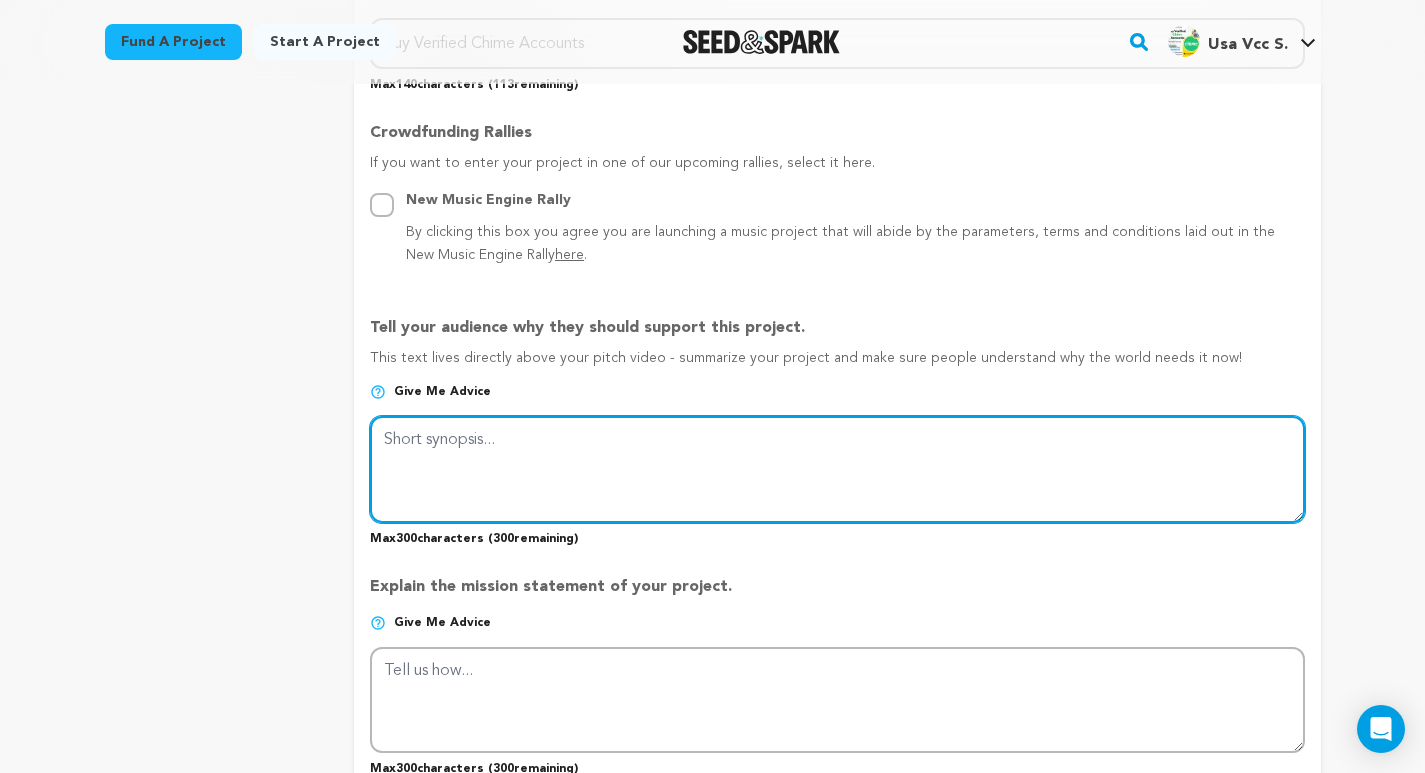 click at bounding box center [837, 469] 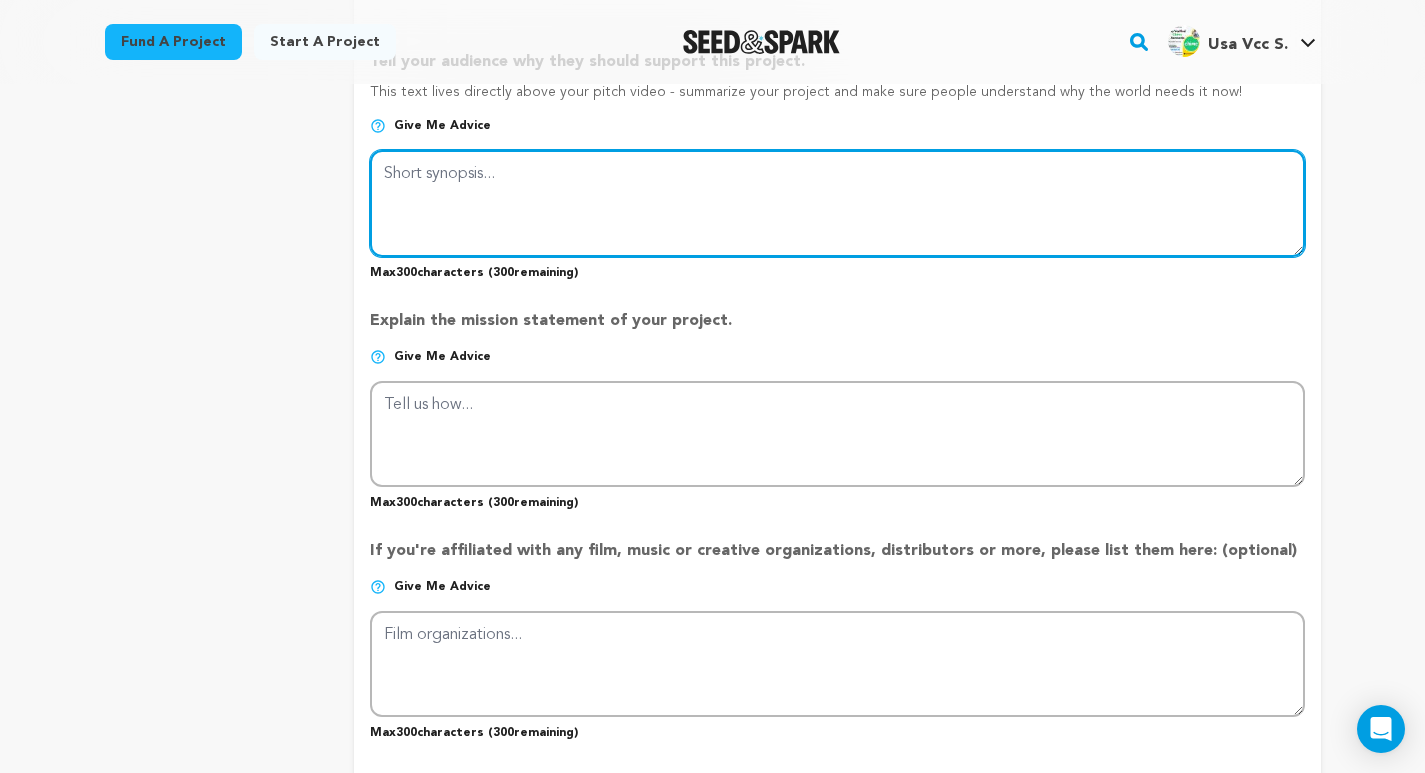 scroll, scrollTop: 1200, scrollLeft: 0, axis: vertical 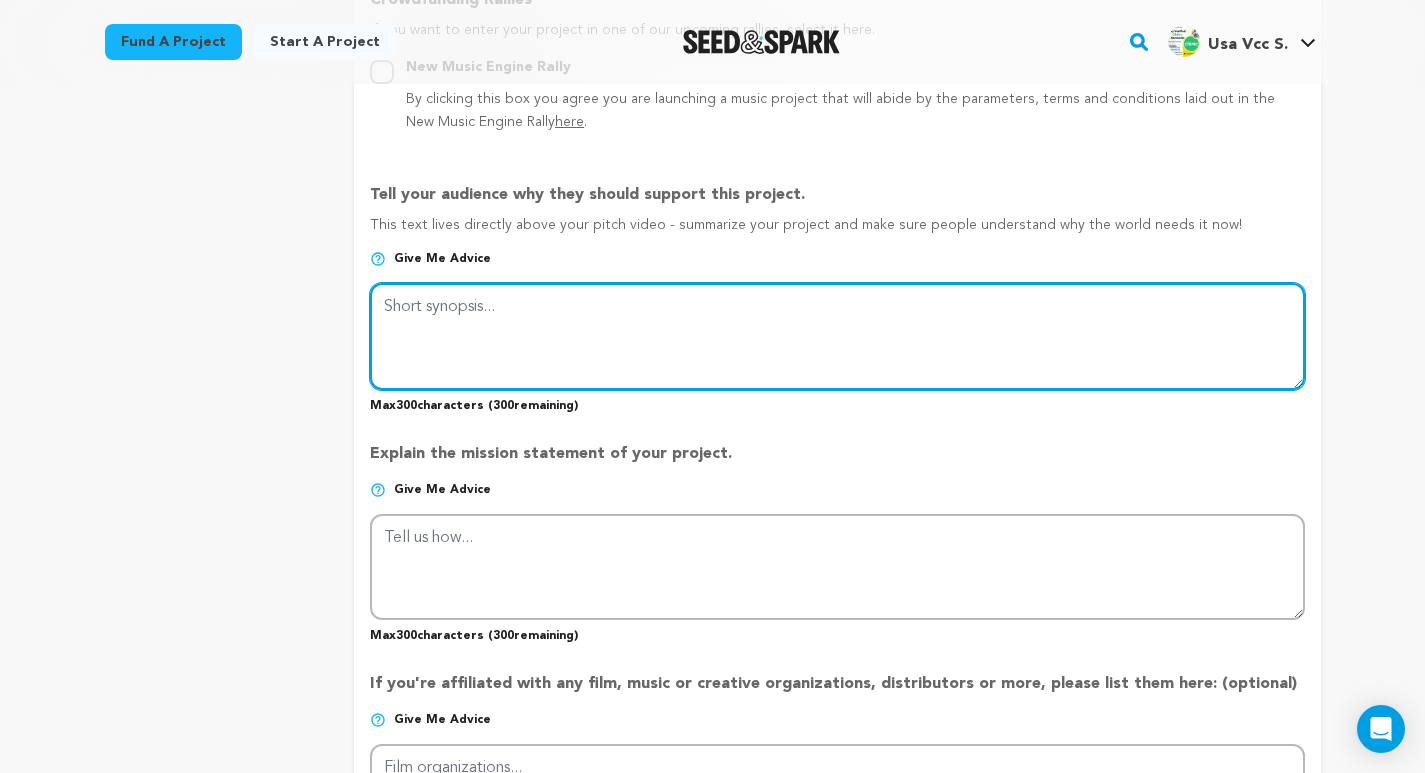 click at bounding box center (837, 336) 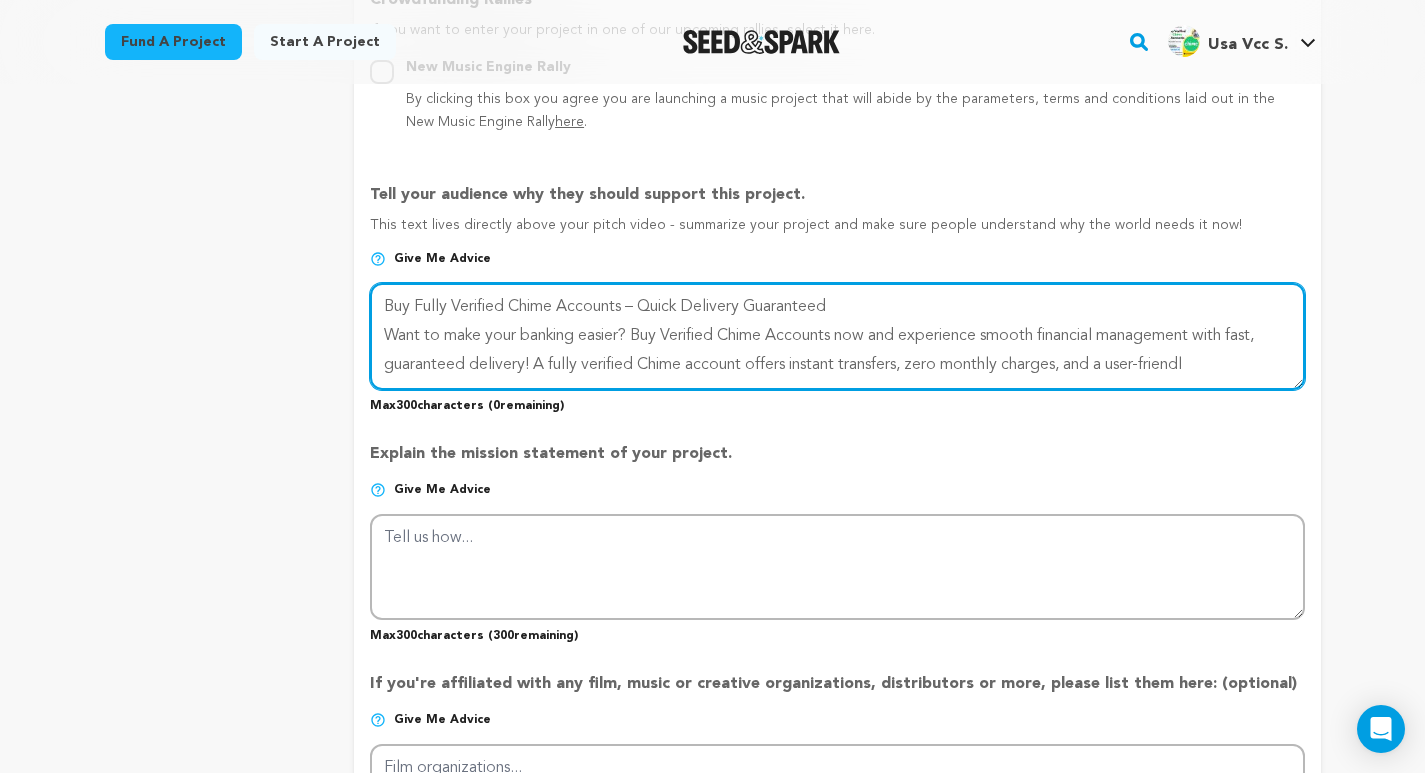 drag, startPoint x: 1079, startPoint y: 366, endPoint x: 1202, endPoint y: 376, distance: 123.40584 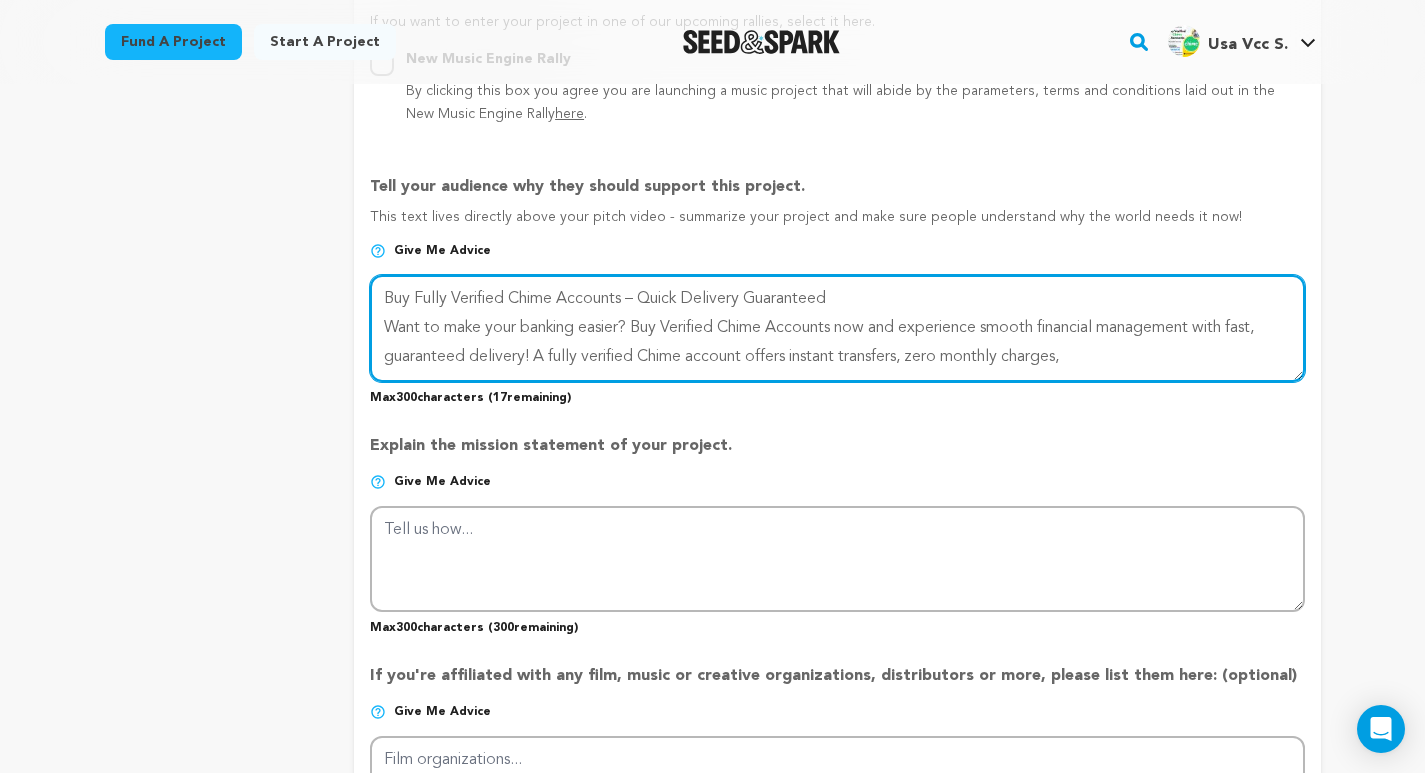 scroll, scrollTop: 1467, scrollLeft: 0, axis: vertical 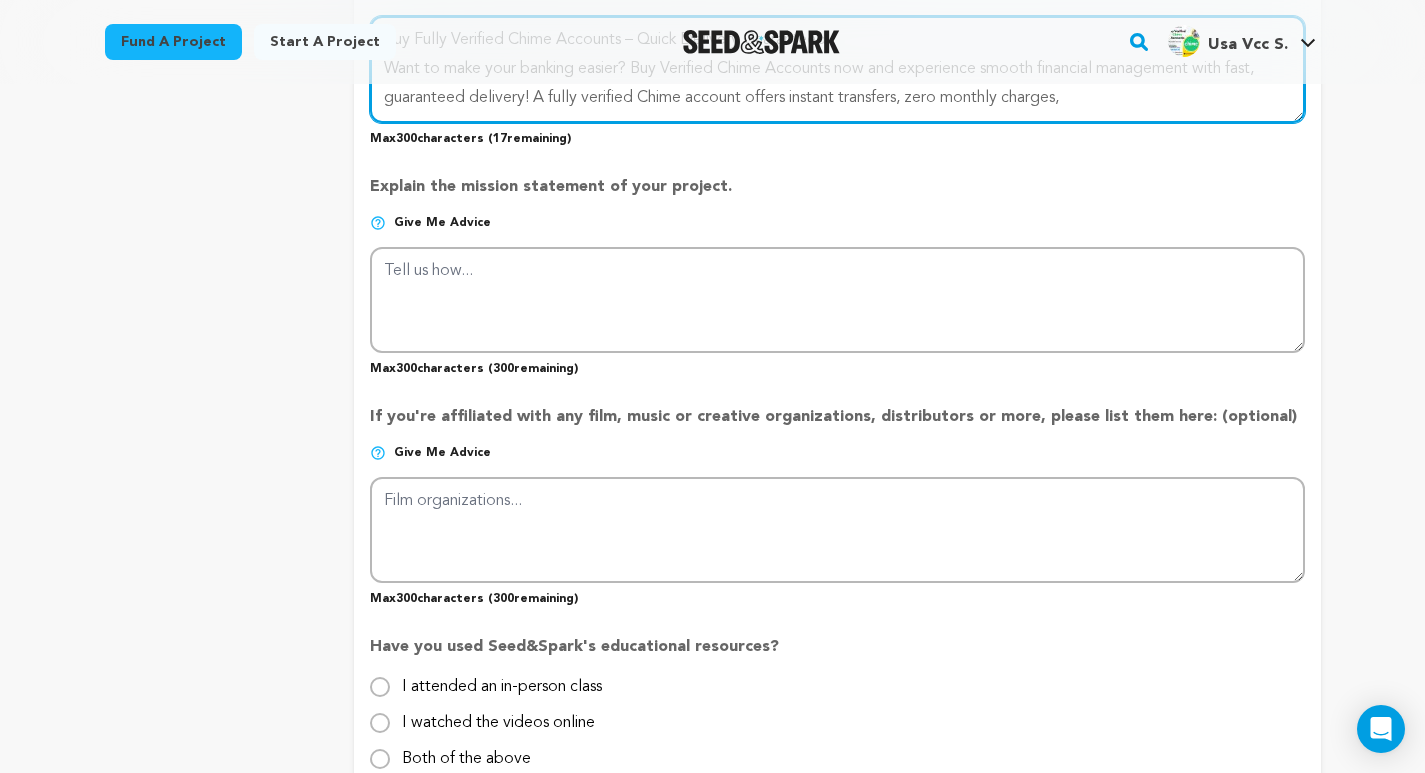 type on "Buy Fully Verified Chime Accounts – Quick Delivery Guaranteed
Want to make your banking easier? Buy Verified Chime Accounts now and experience smooth financial management with fast, guaranteed delivery! A fully verified Chime account offers instant transfers, zero monthly charges," 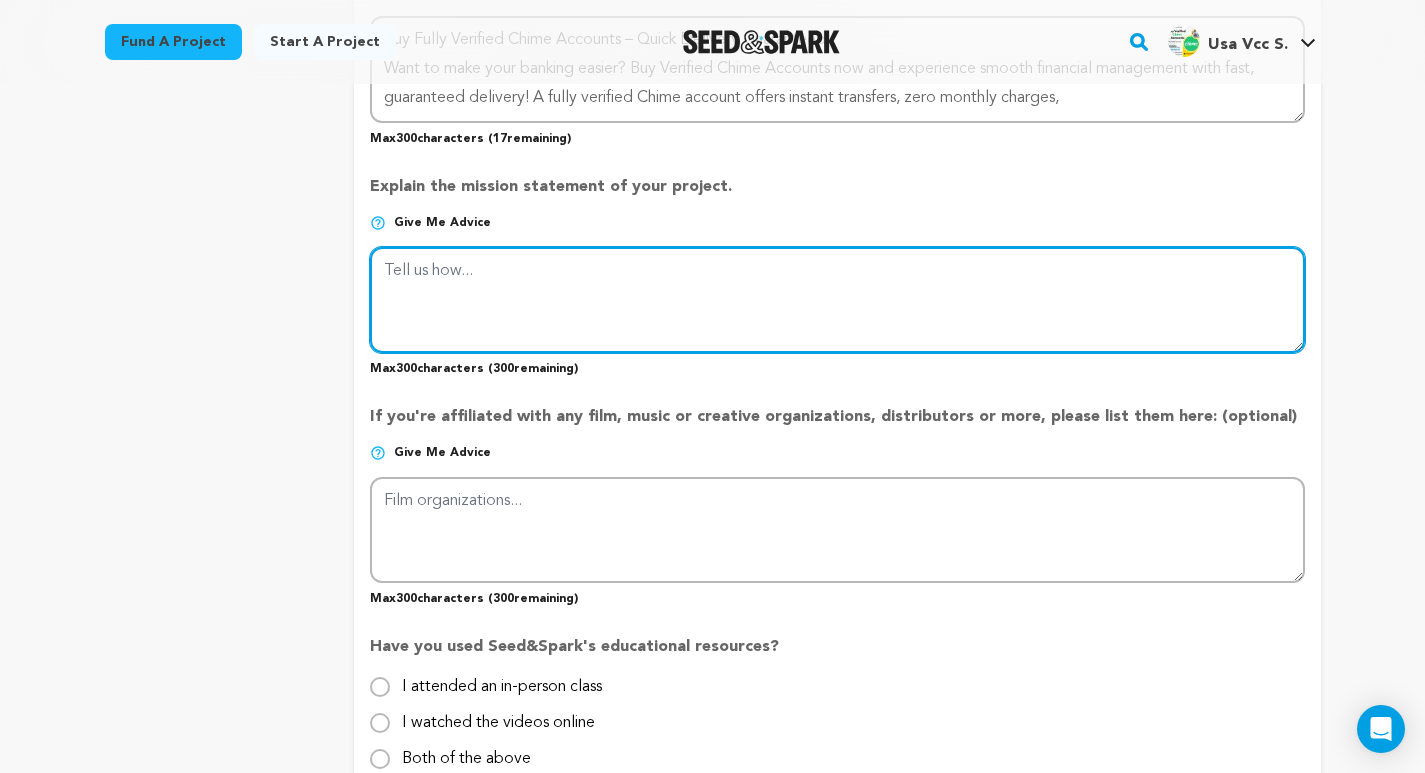 click at bounding box center (837, 300) 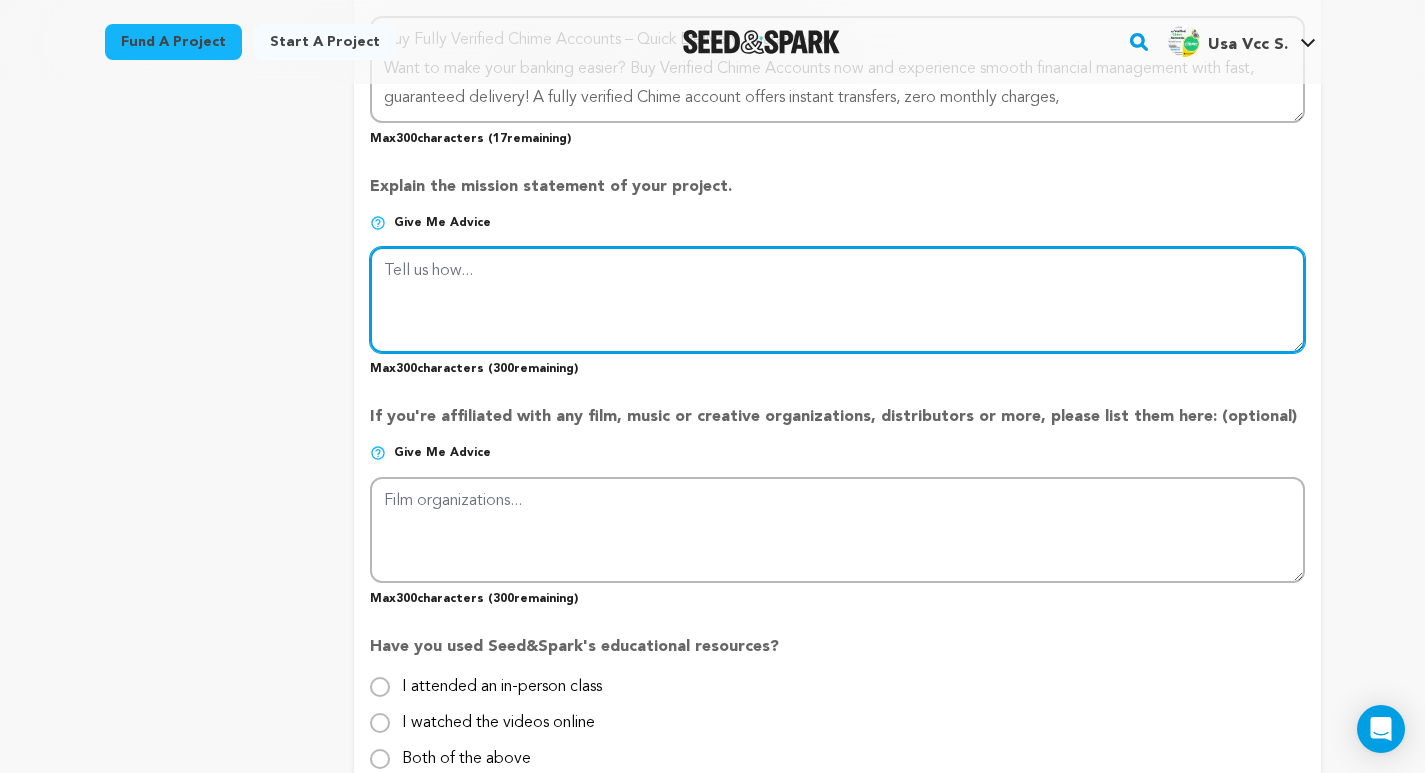 paste on "Buy Verified Chime Accounts – Instant Access and Guaranteed Safety.
Purchasing an already Verified Chime Account may be a great concept for those who need to start with Chime hacked accounts. A verified Chime account usually also means all identity checks are taken care of, and you can sign up immed" 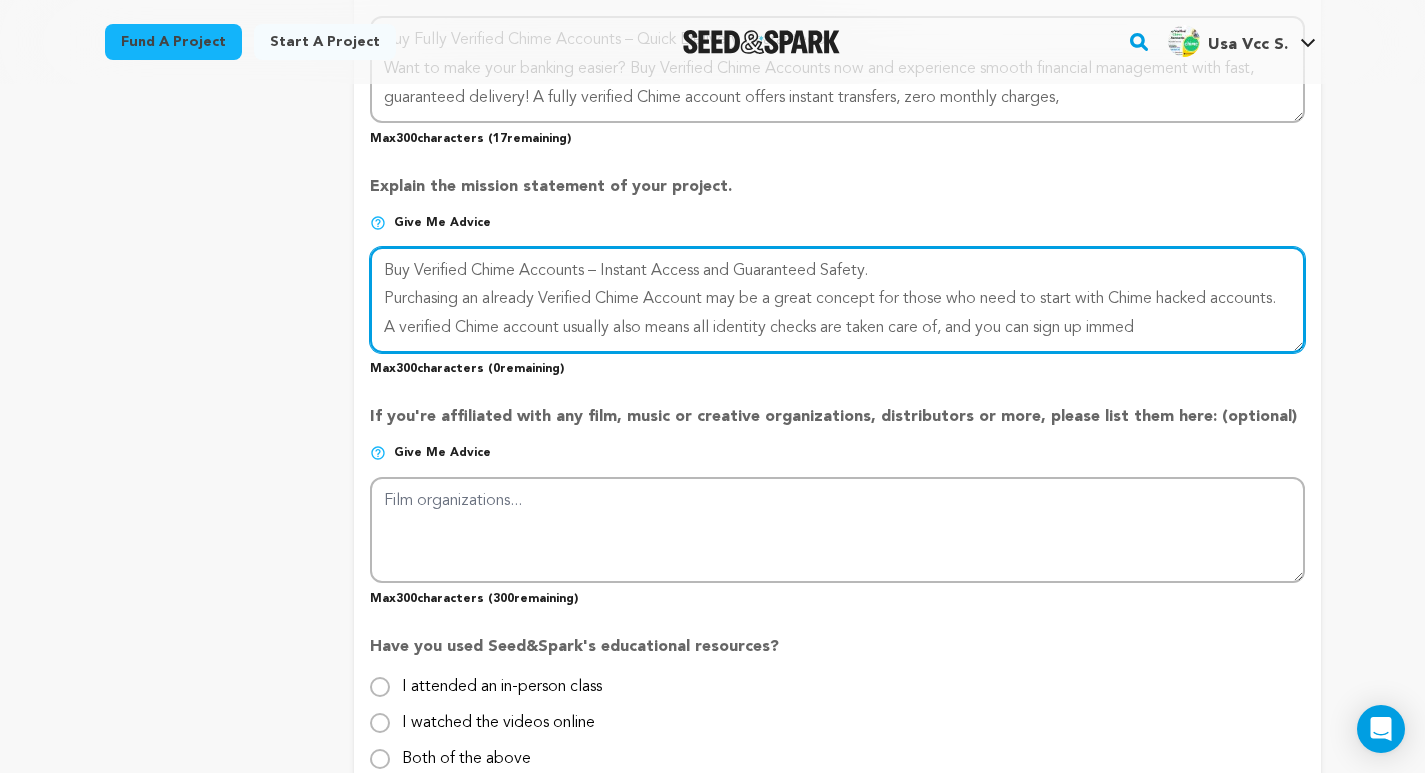 drag, startPoint x: 1188, startPoint y: 327, endPoint x: 1310, endPoint y: 327, distance: 122 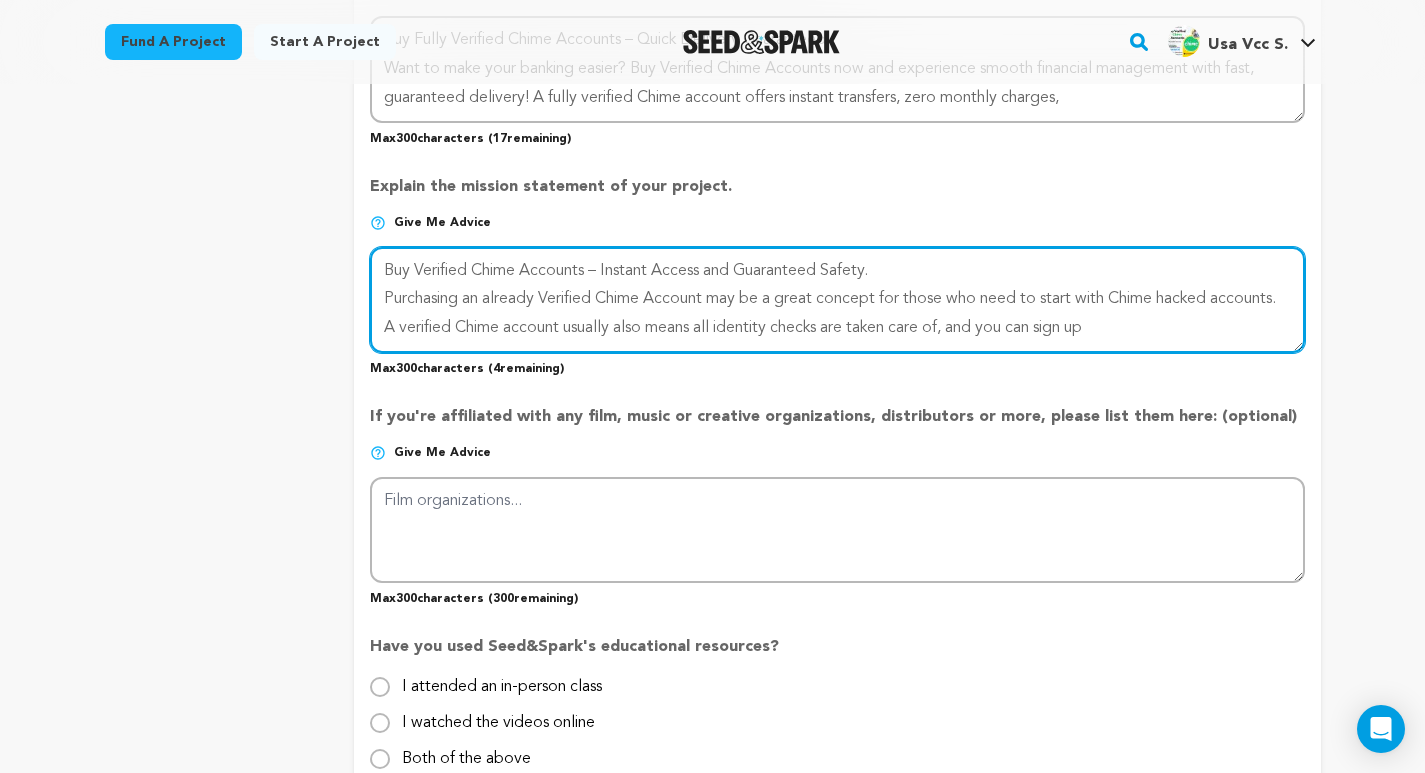scroll, scrollTop: 1733, scrollLeft: 0, axis: vertical 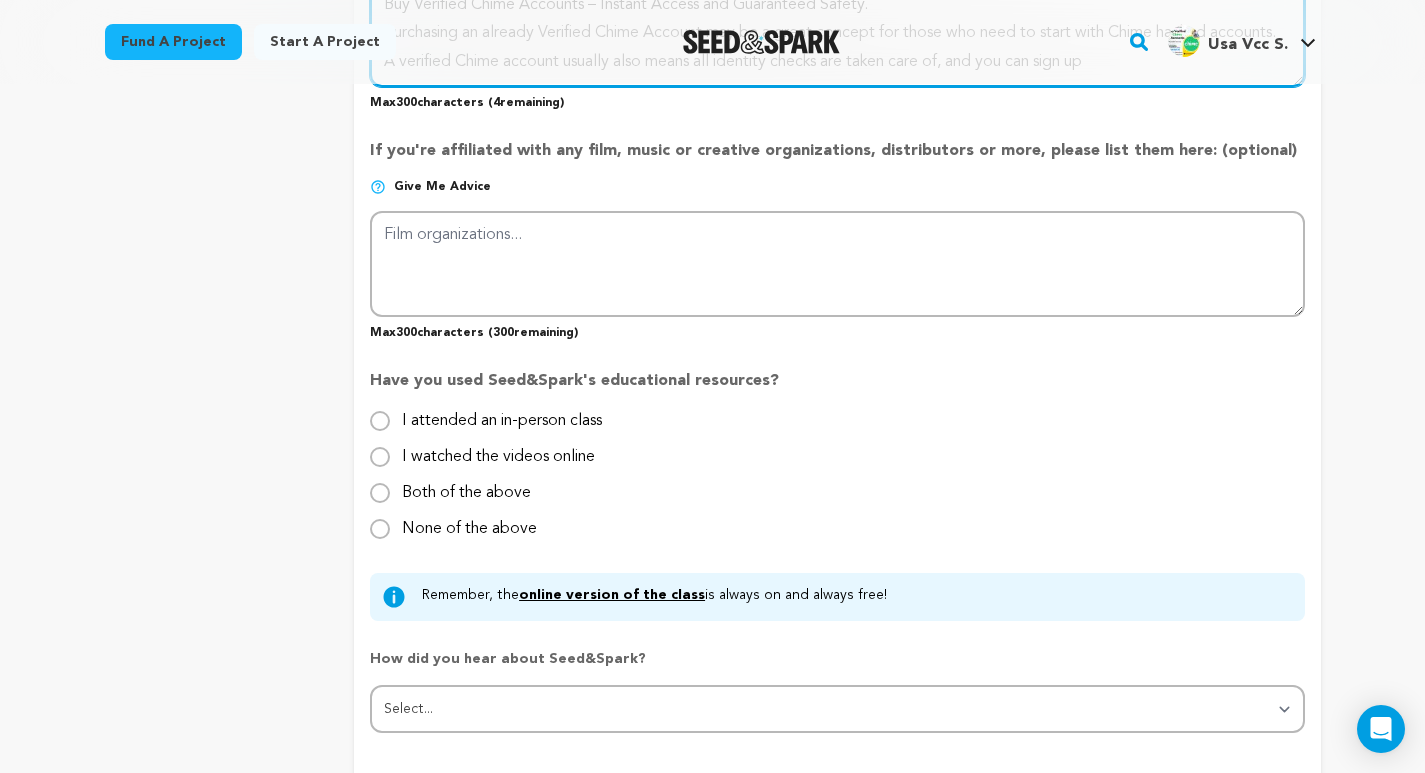 type on "Buy Verified Chime Accounts – Instant Access and Guaranteed Safety.
Purchasing an already Verified Chime Account may be a great concept for those who need to start with Chime hacked accounts. A verified Chime account usually also means all identity checks are taken care of, and you can sign up" 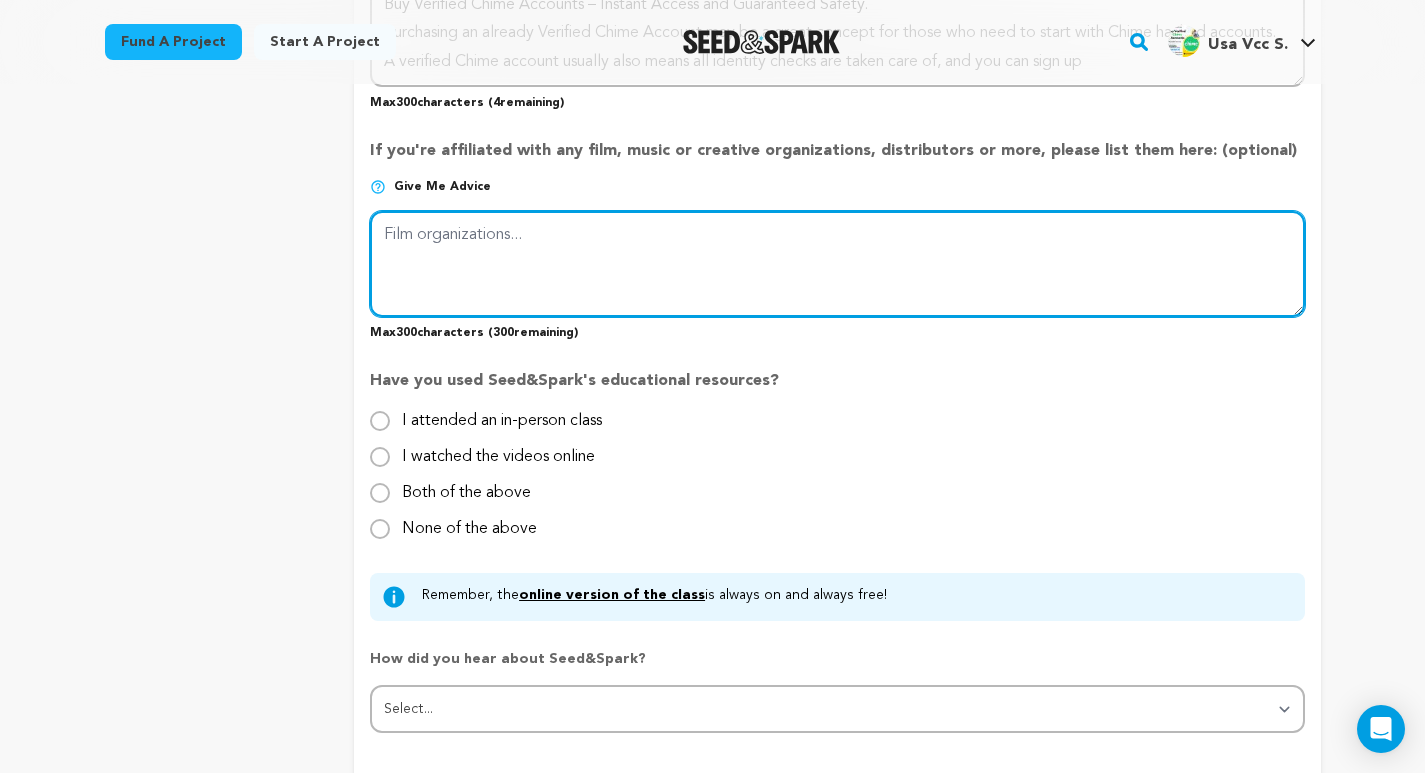 click at bounding box center (837, 264) 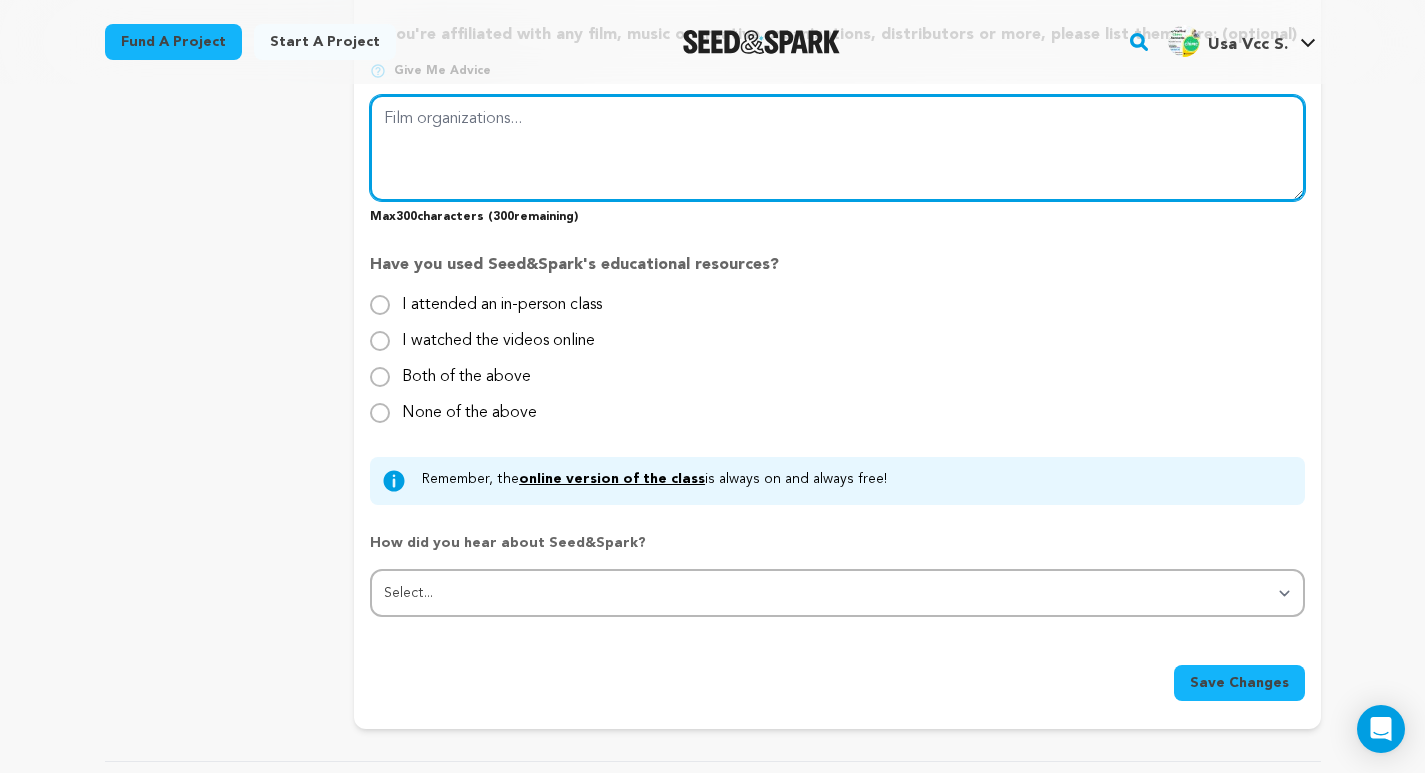 scroll, scrollTop: 1733, scrollLeft: 0, axis: vertical 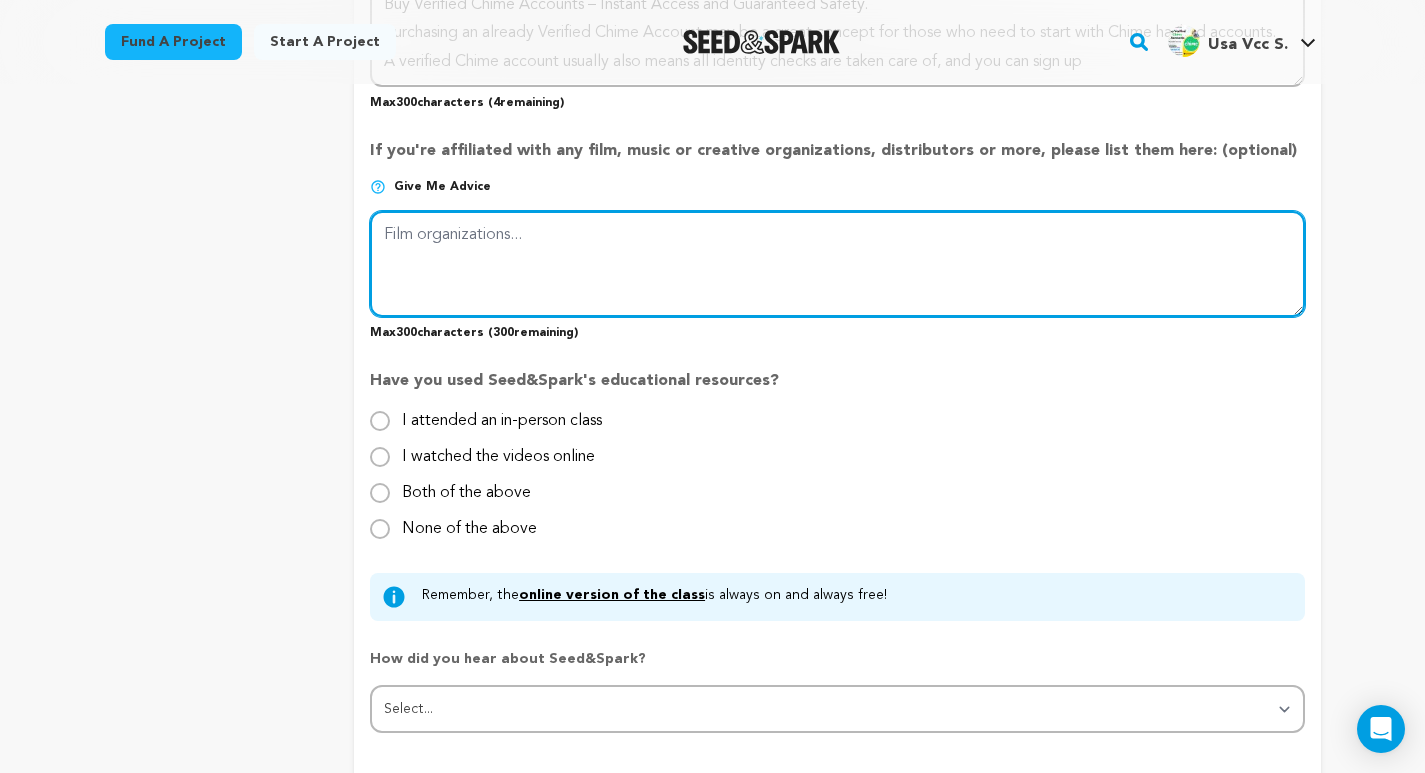 paste on "Chime Account Features:
➤100% US Verified Chime Bank Account
➤Active Chase Account with Transaction History
➤Instant Access After Purchase
➤International Transfers Enabled
➤Debit/Credit Card Linked & Verified
➤Physical Card Activated
➤ p2p Enabled
➤ 2k -5k both limited accounts
➤24/7 Ready for Cust" 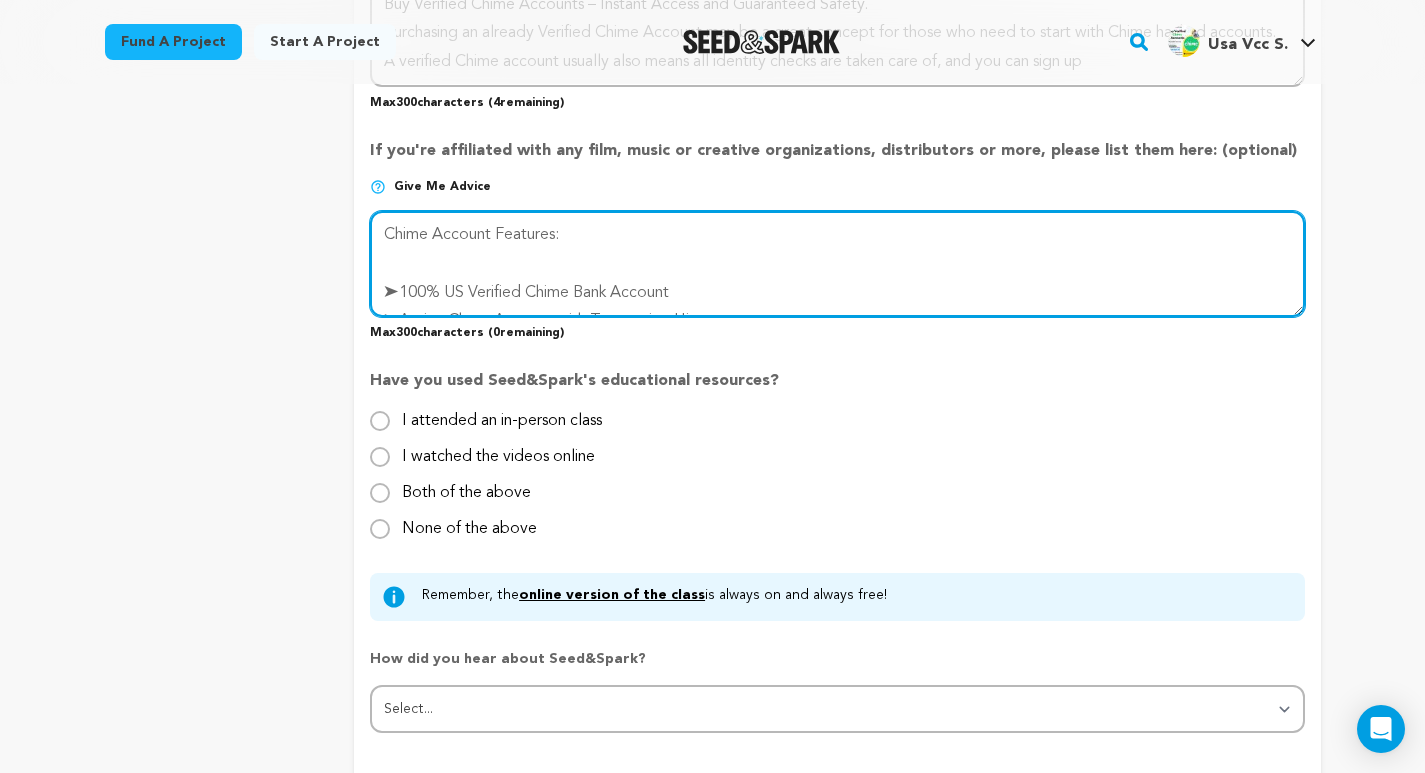 scroll, scrollTop: 218, scrollLeft: 0, axis: vertical 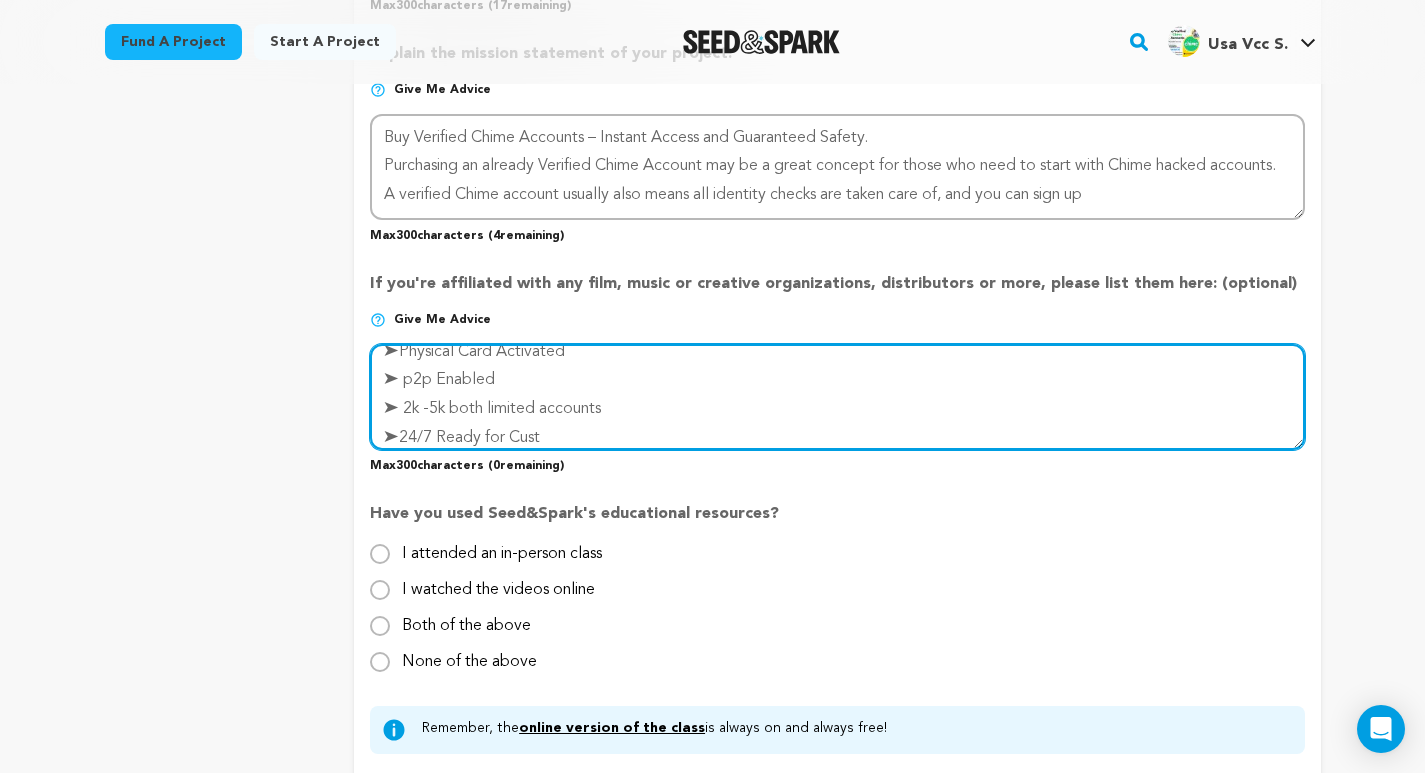 click at bounding box center [837, 397] 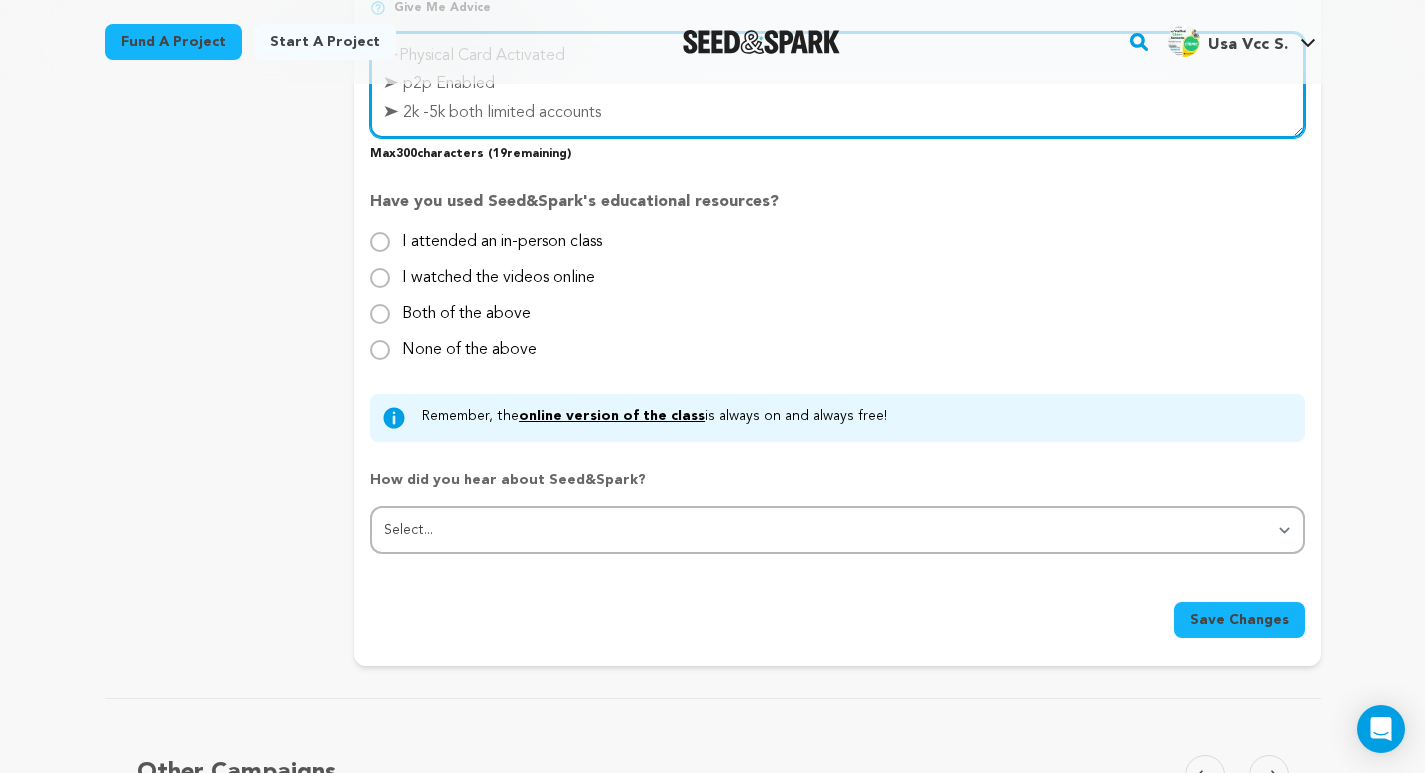 scroll, scrollTop: 1867, scrollLeft: 0, axis: vertical 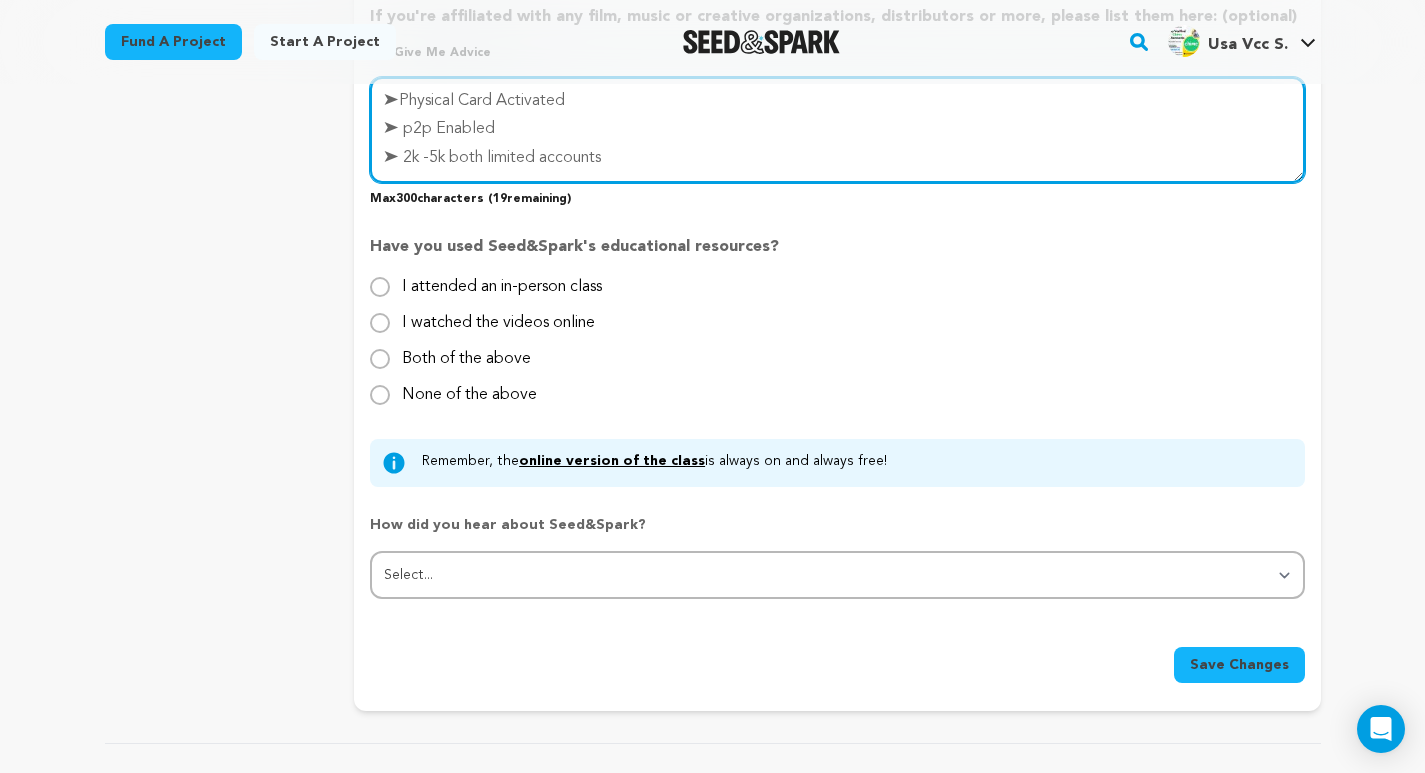 type on "Chime Account Features:
➤100% US Verified Chime Bank Account
➤Active Chase Account with Transaction History
➤Instant Access After Purchase
➤International Transfers Enabled
➤Debit/Credit Card Linked & Verified
➤Physical Card Activated
➤ p2p Enabled
➤ 2k -5k both limited accounts" 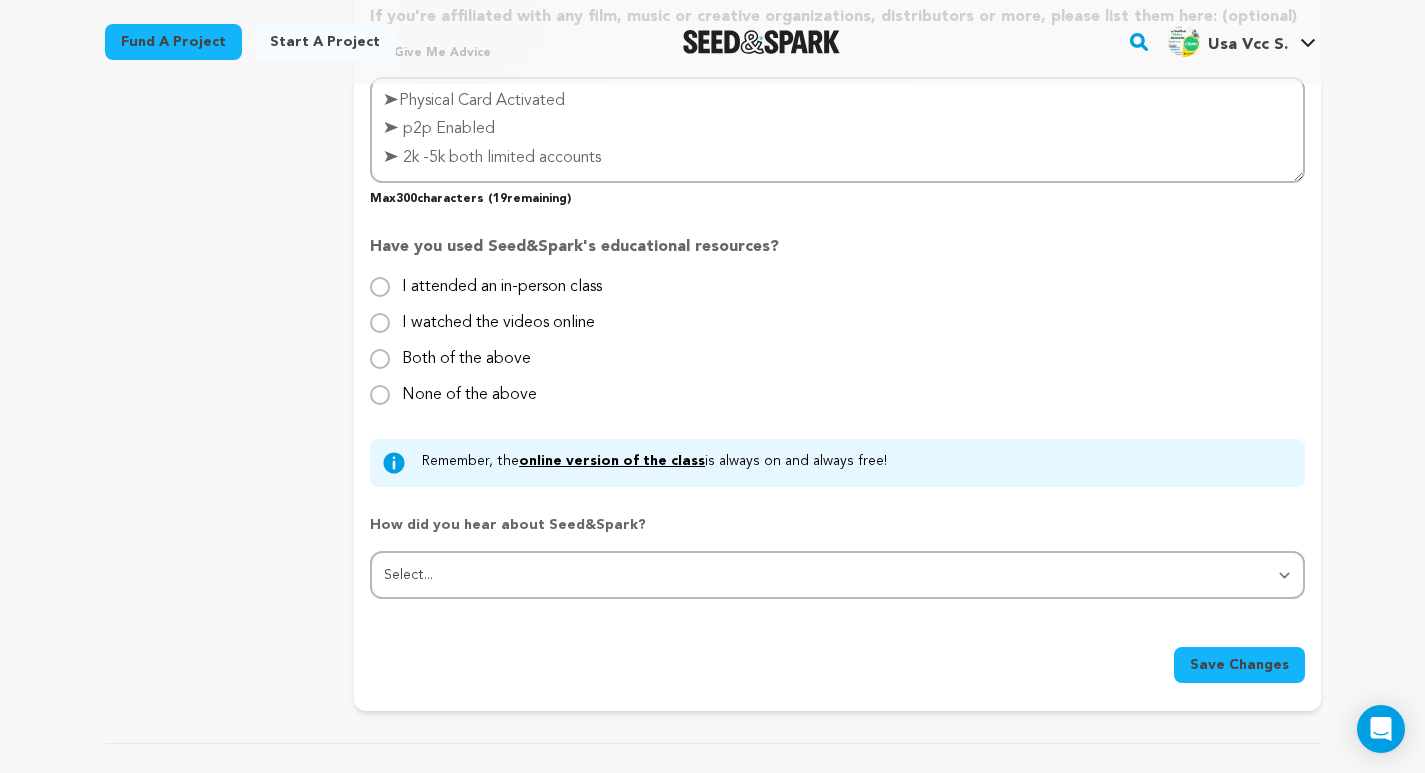 click on "I watched the videos online" at bounding box center [498, 315] 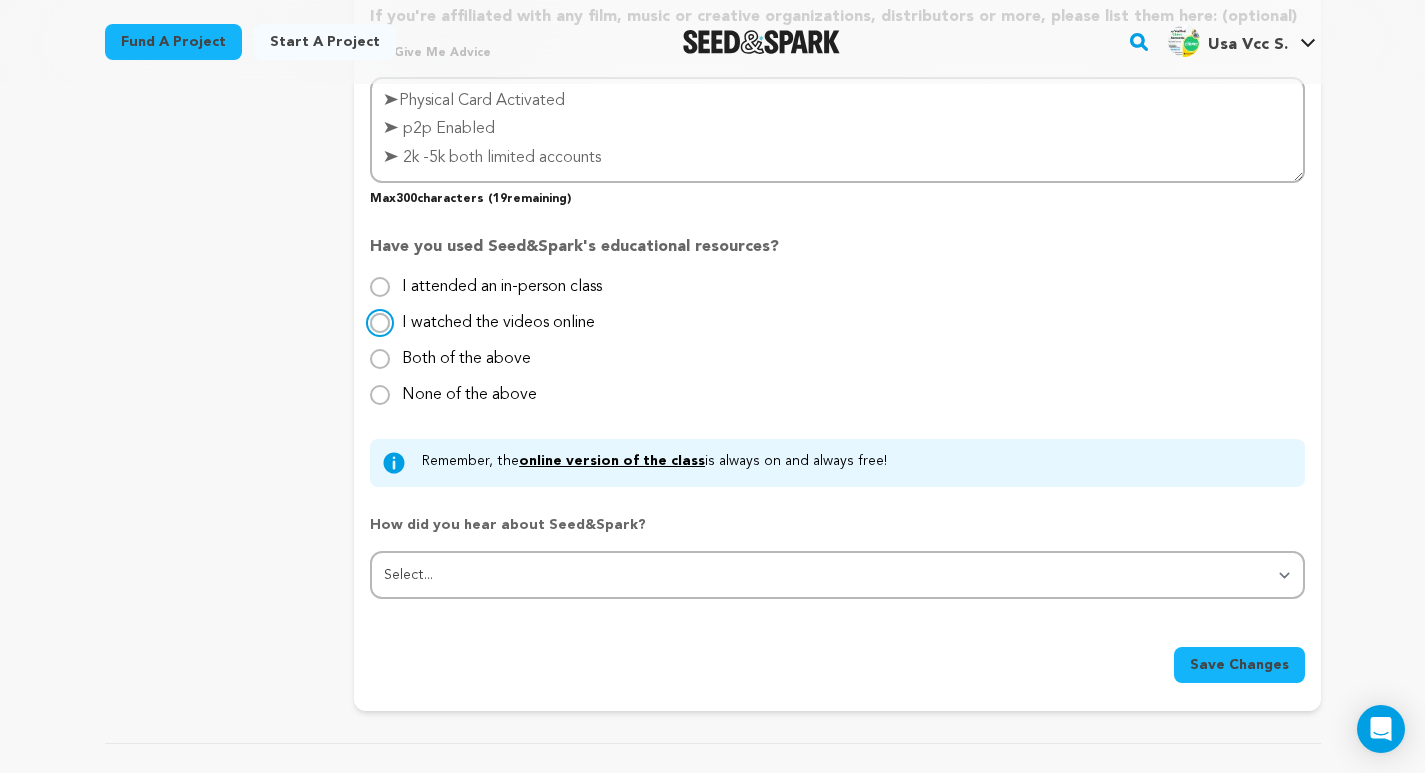 click on "I watched the videos online" at bounding box center [380, 323] 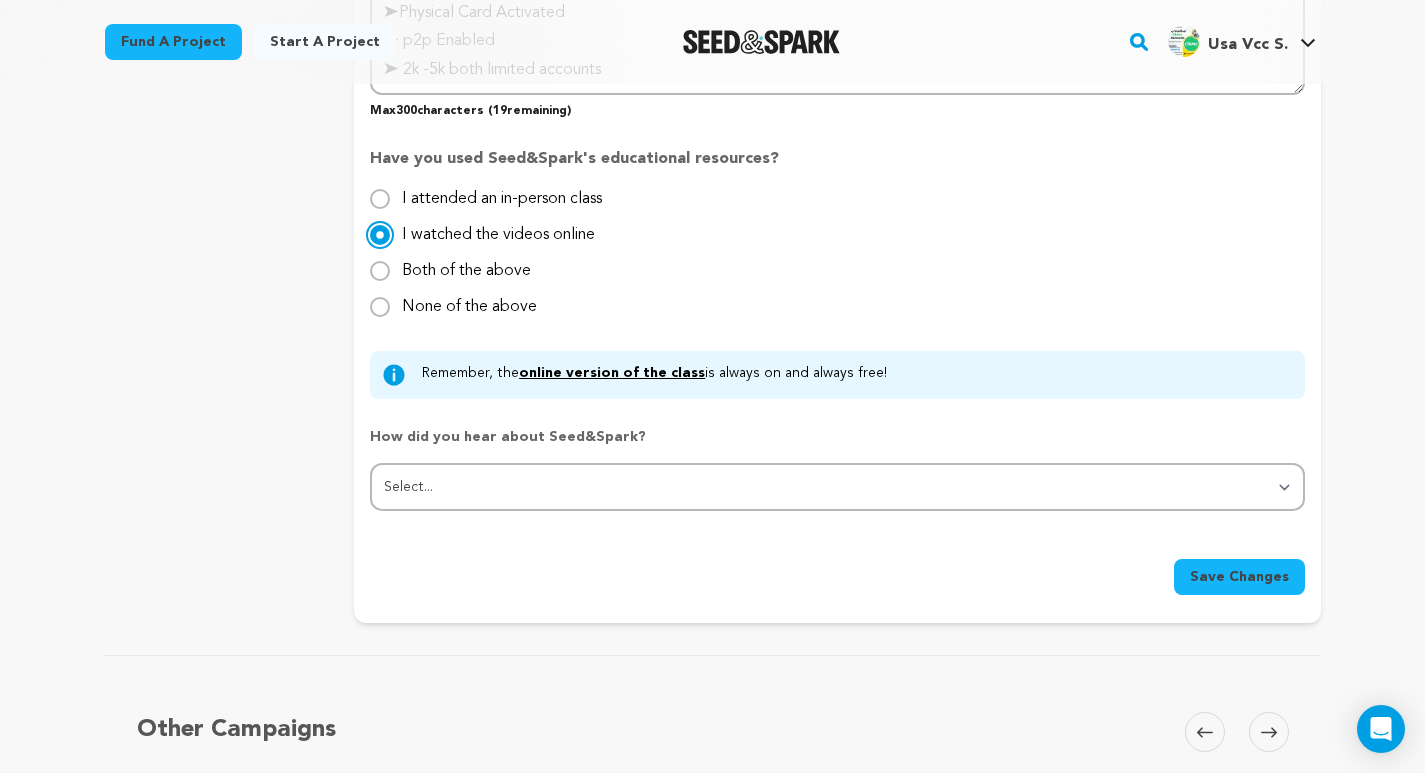scroll, scrollTop: 2000, scrollLeft: 0, axis: vertical 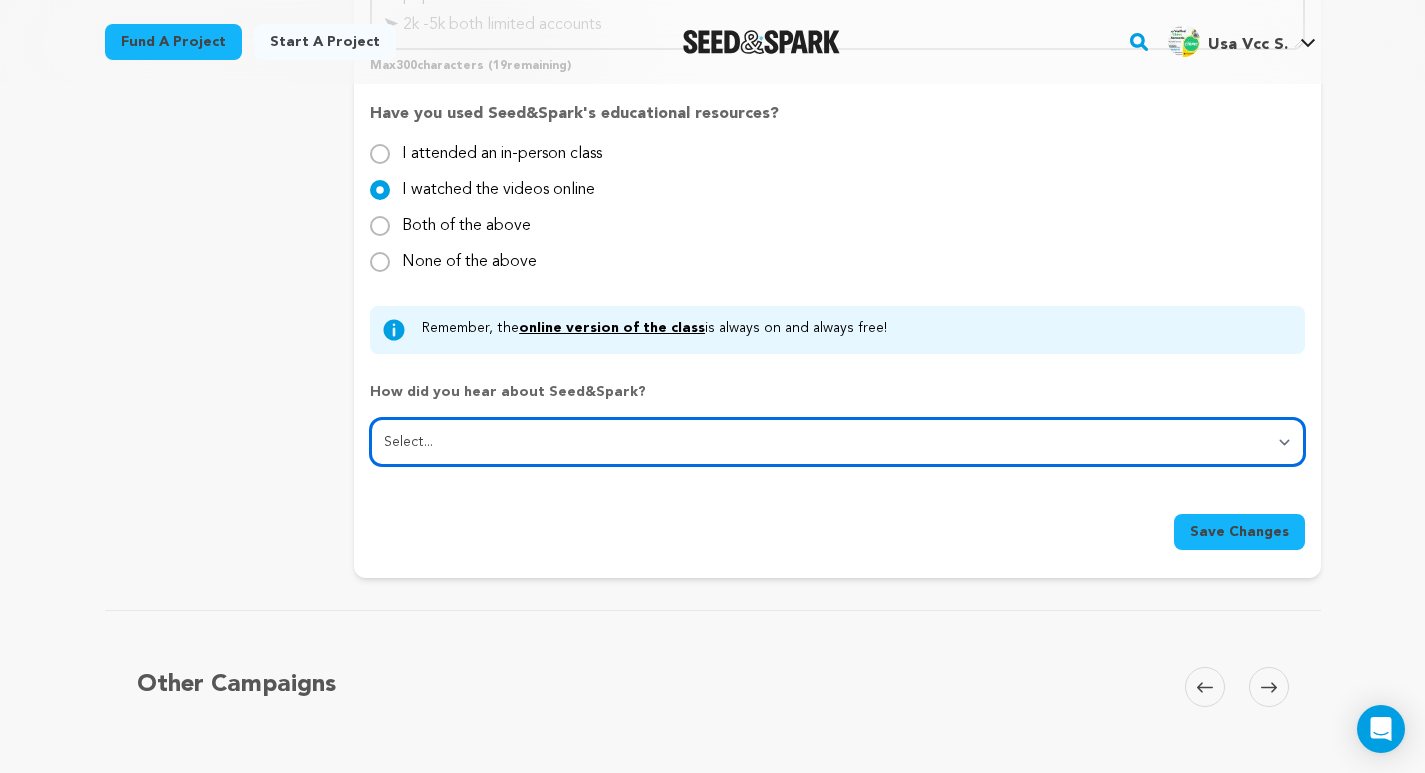 click on "Select...
From a friend Social media Film festival or film organization Took an in-person class Online search Article or podcast Email Other" at bounding box center [837, 442] 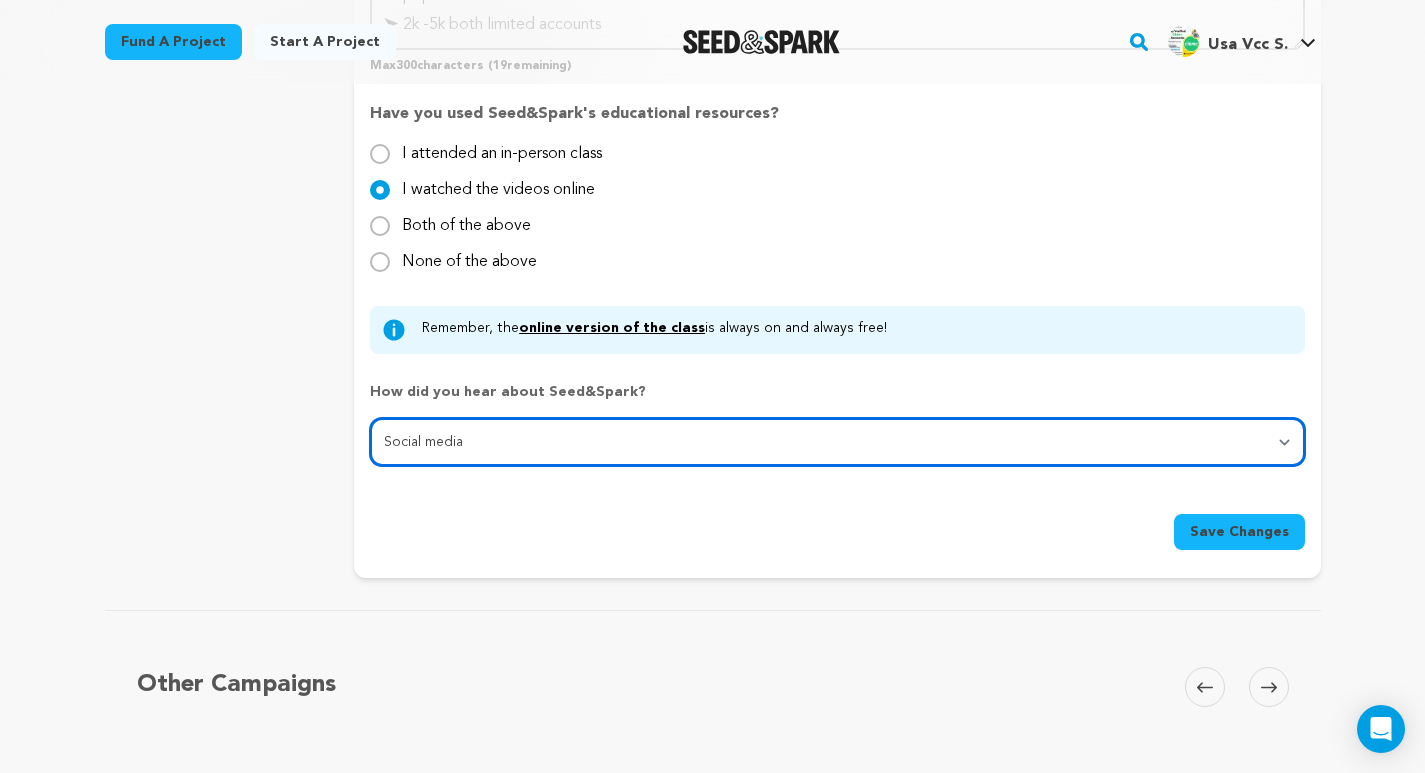 click on "Select...
From a friend Social media Film festival or film organization Took an in-person class Online search Article or podcast Email Other" at bounding box center (837, 442) 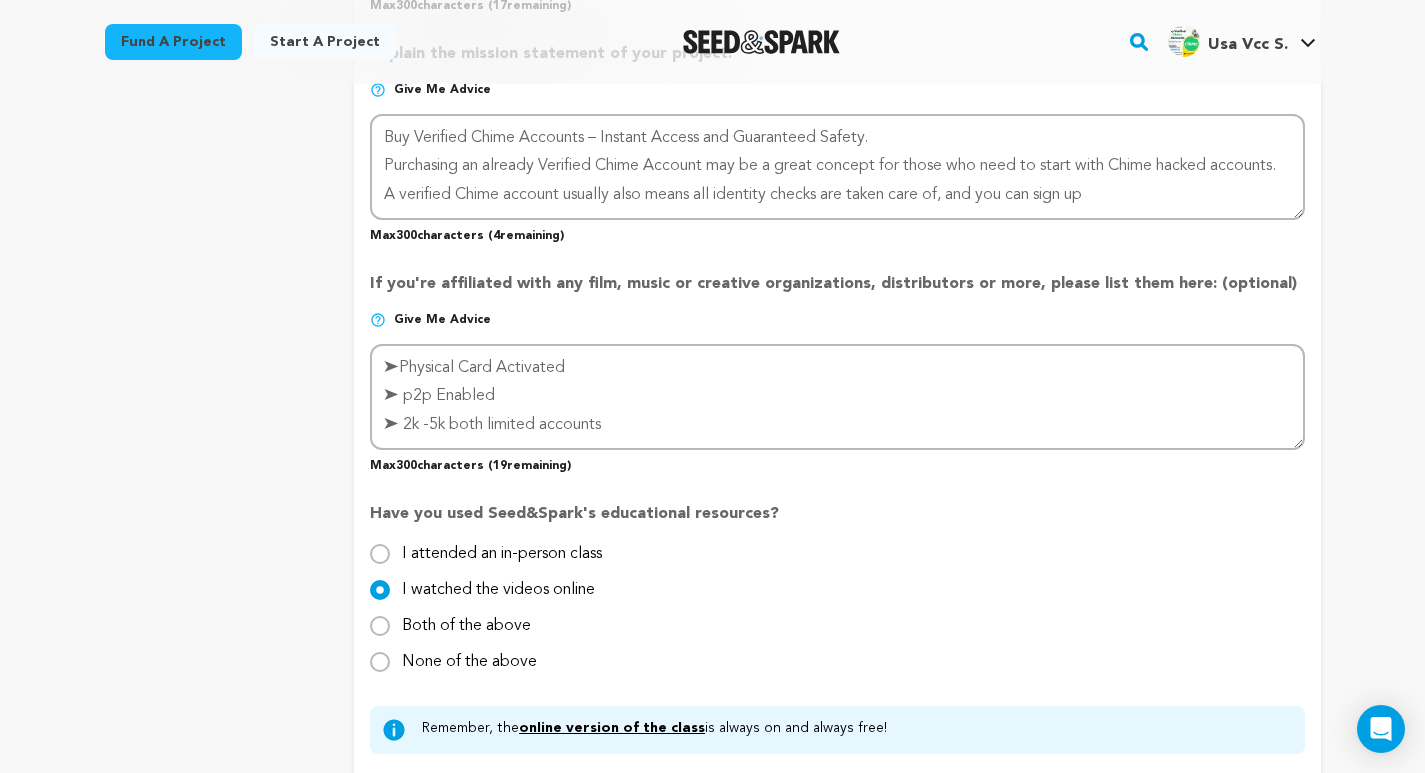 scroll, scrollTop: 2000, scrollLeft: 0, axis: vertical 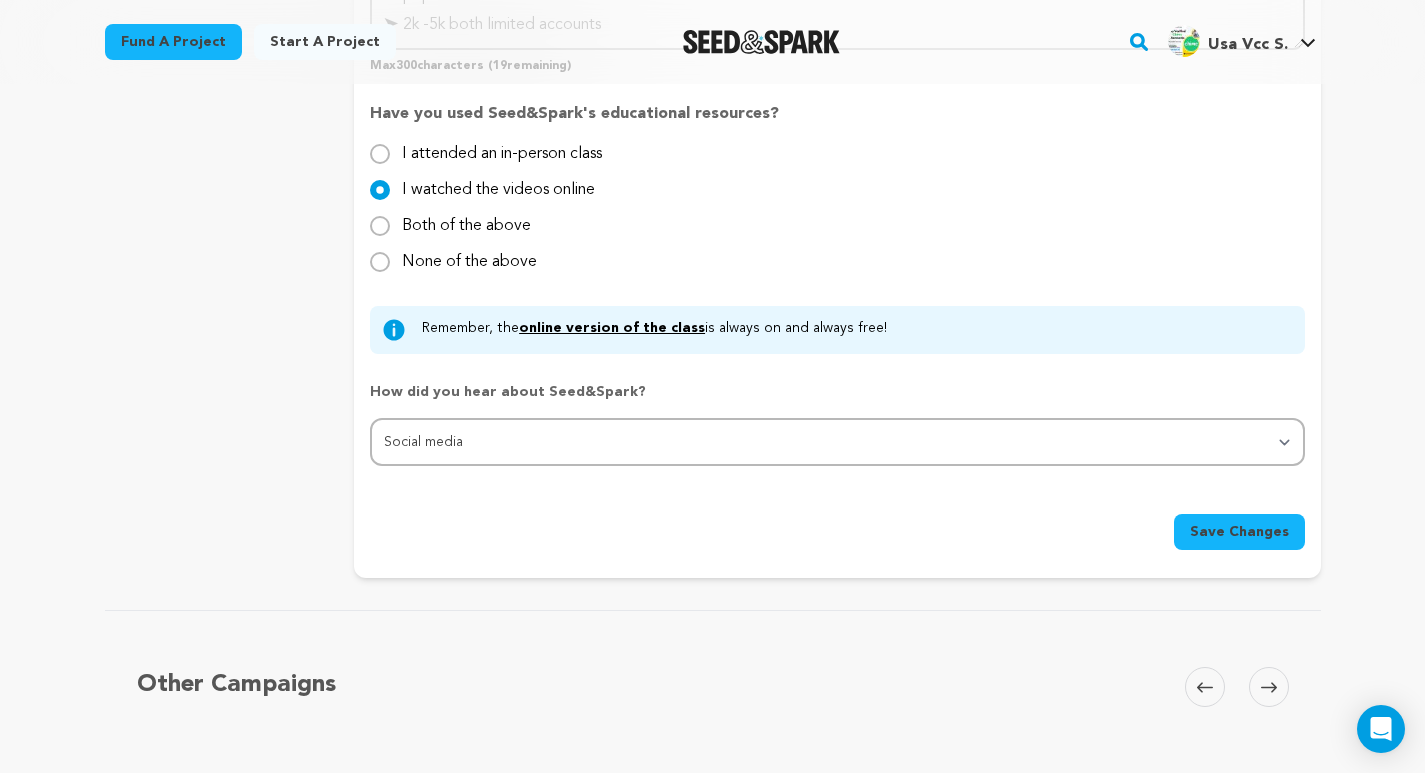 click on "Save Changes" at bounding box center (1239, 532) 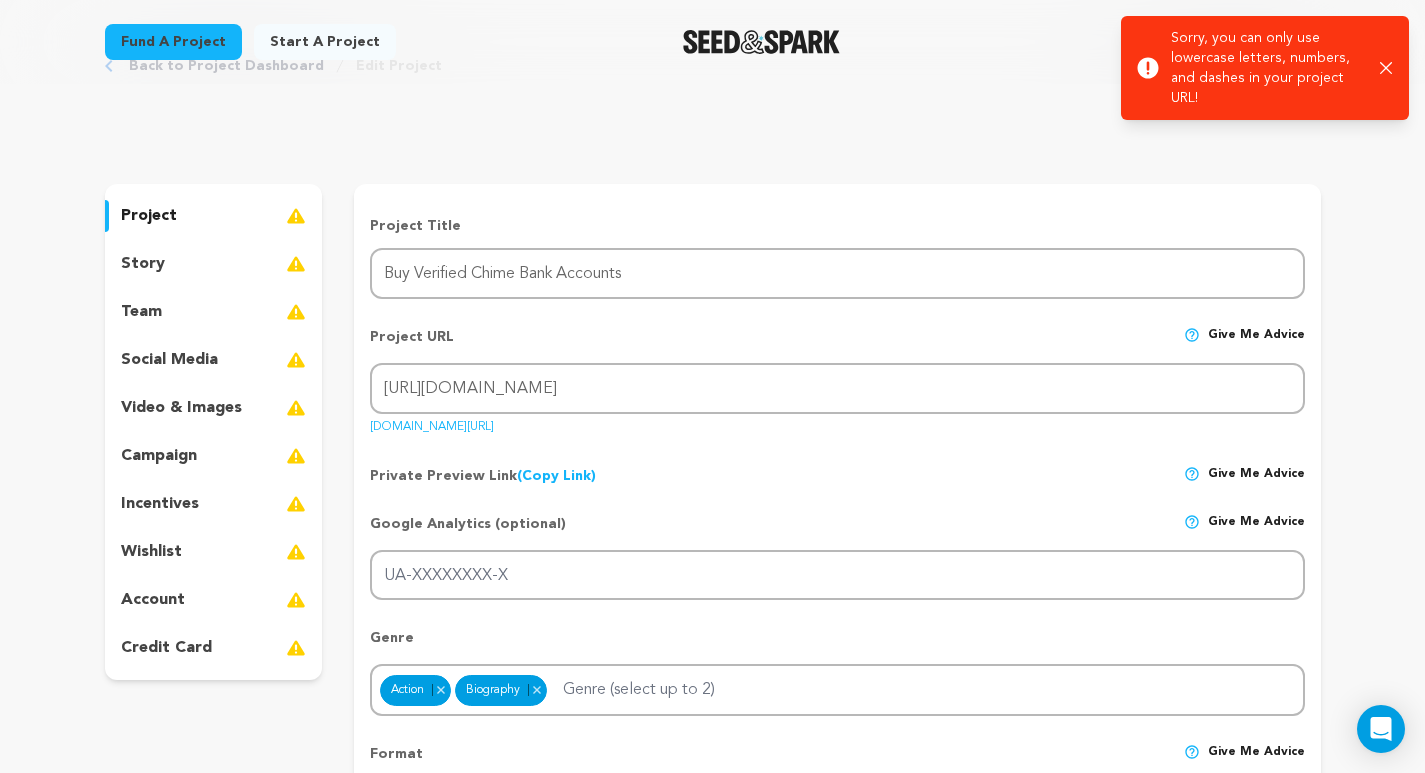 scroll, scrollTop: 0, scrollLeft: 0, axis: both 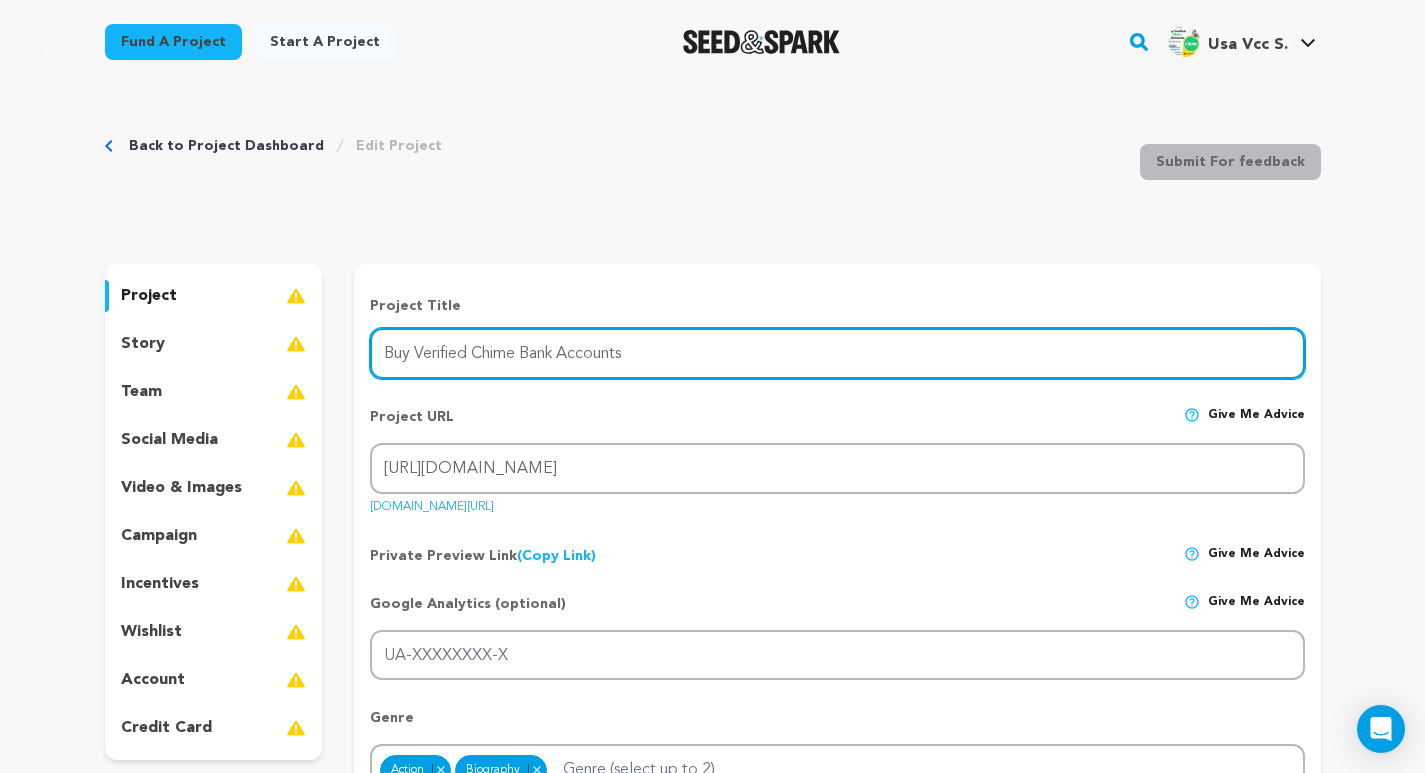 click on "Buy Verified Chime Bank Accounts" at bounding box center (837, 353) 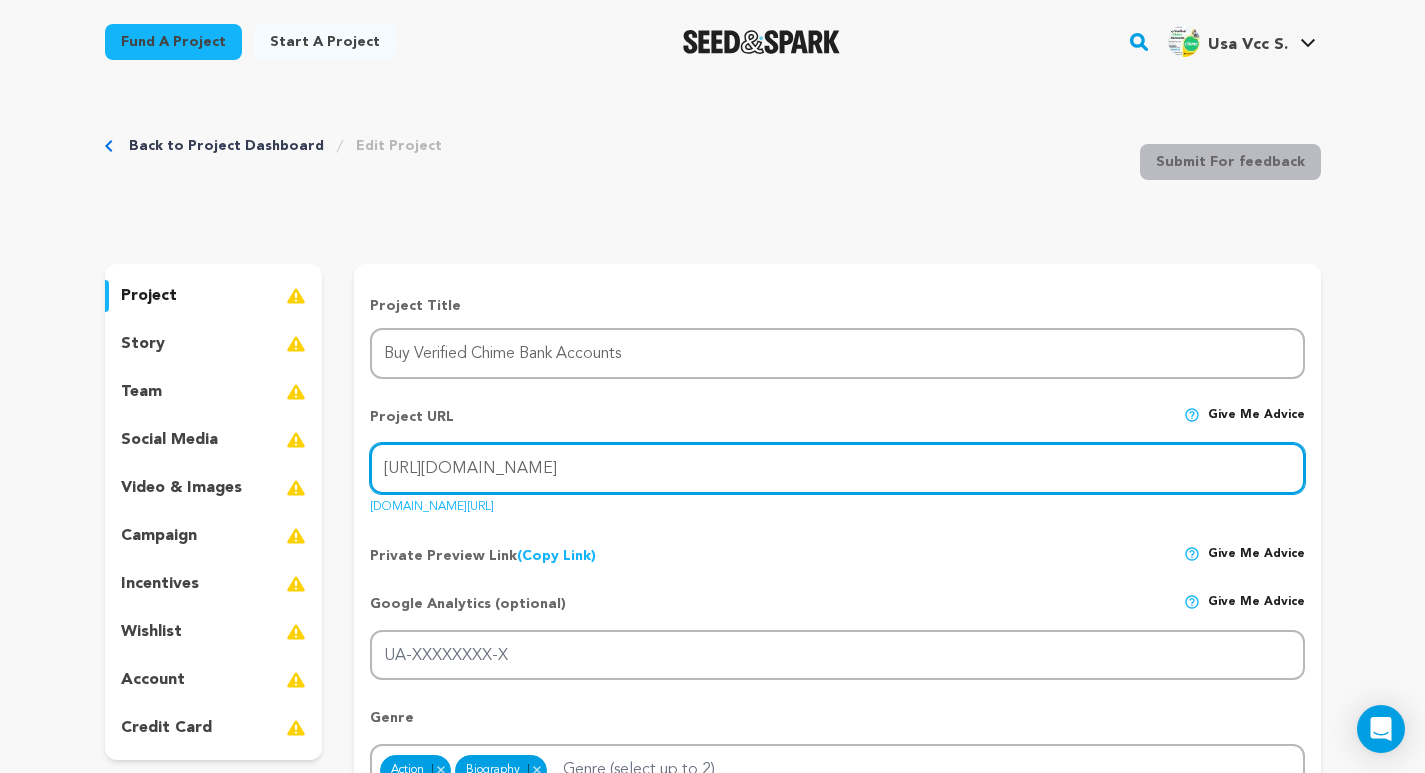 click on "https://usavccstore.com/product/buy-verified-chime-accounts/" at bounding box center [837, 468] 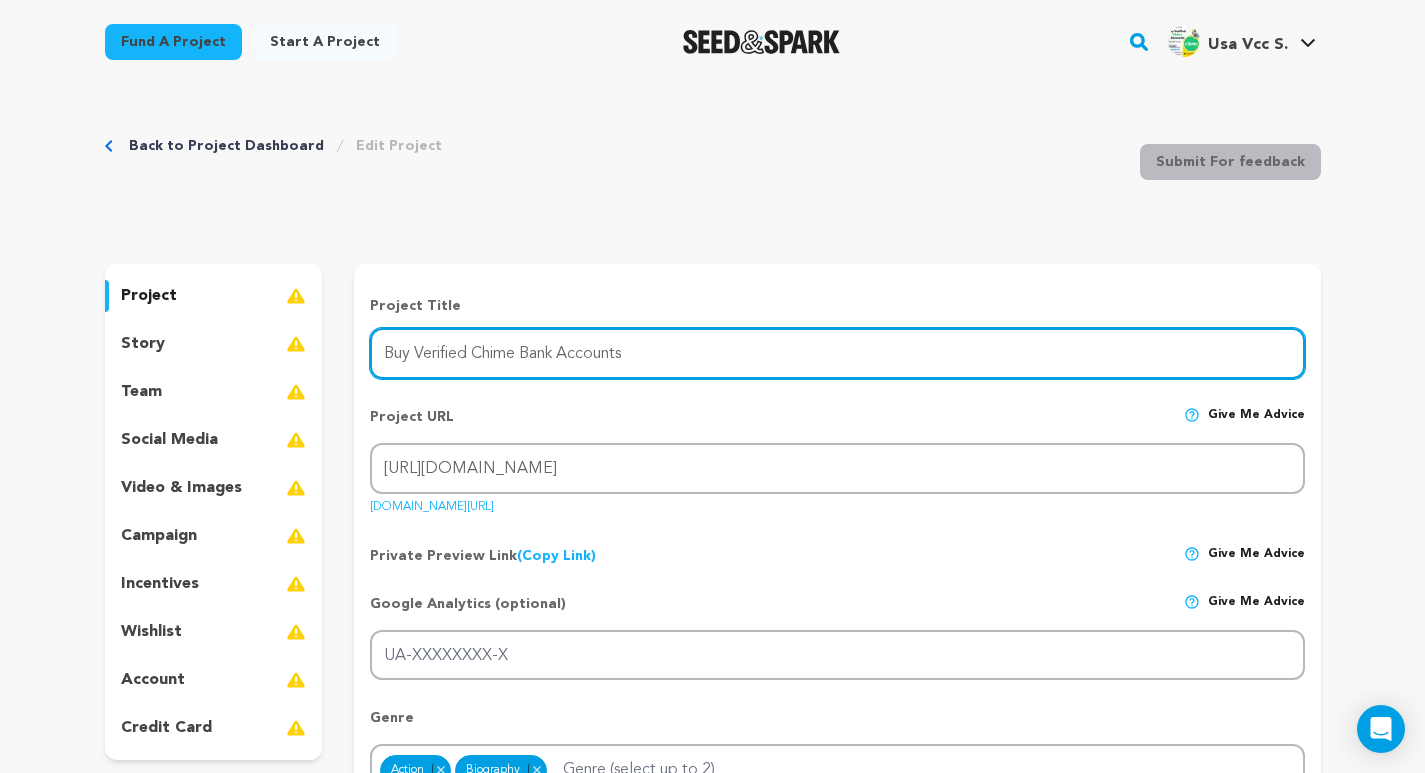 click on "Buy Verified Chime Bank Accounts" at bounding box center [837, 353] 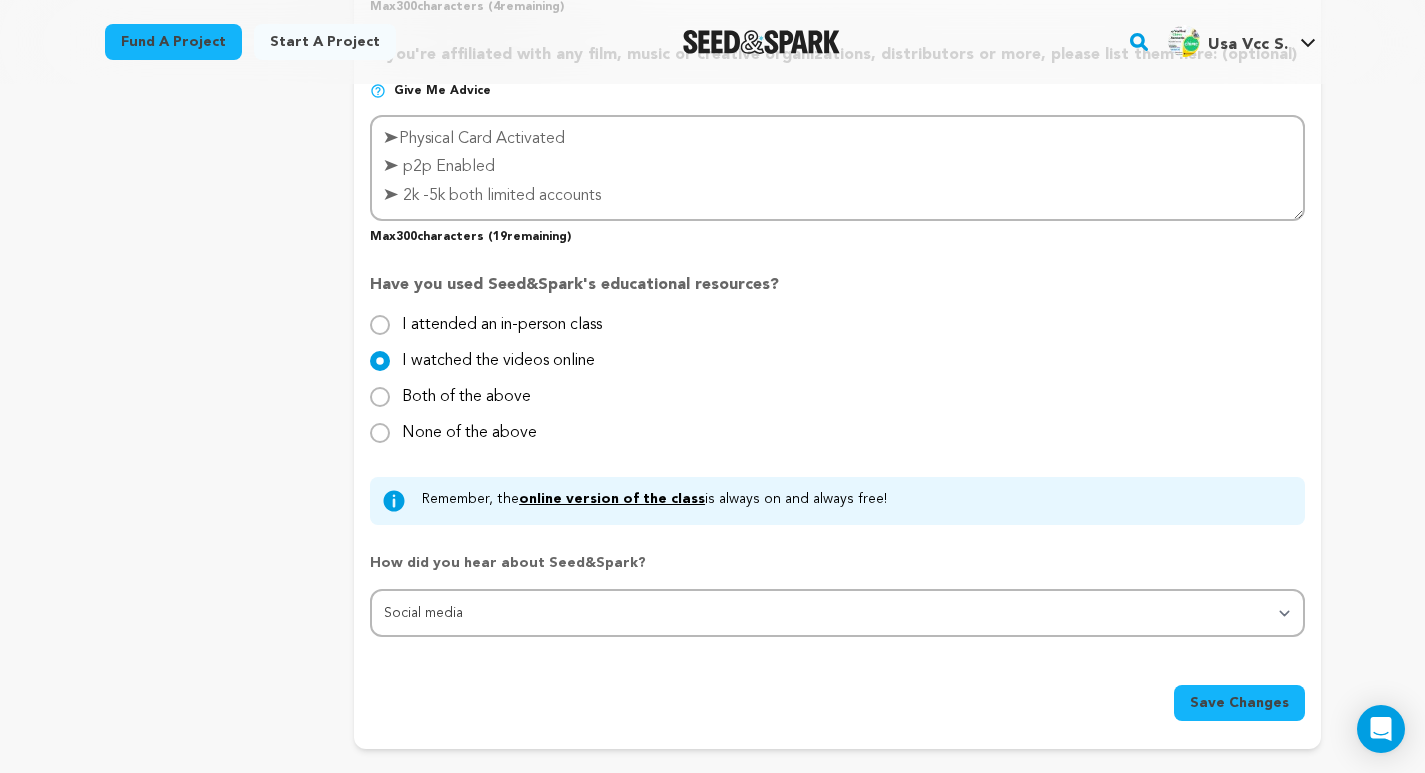 scroll, scrollTop: 2000, scrollLeft: 0, axis: vertical 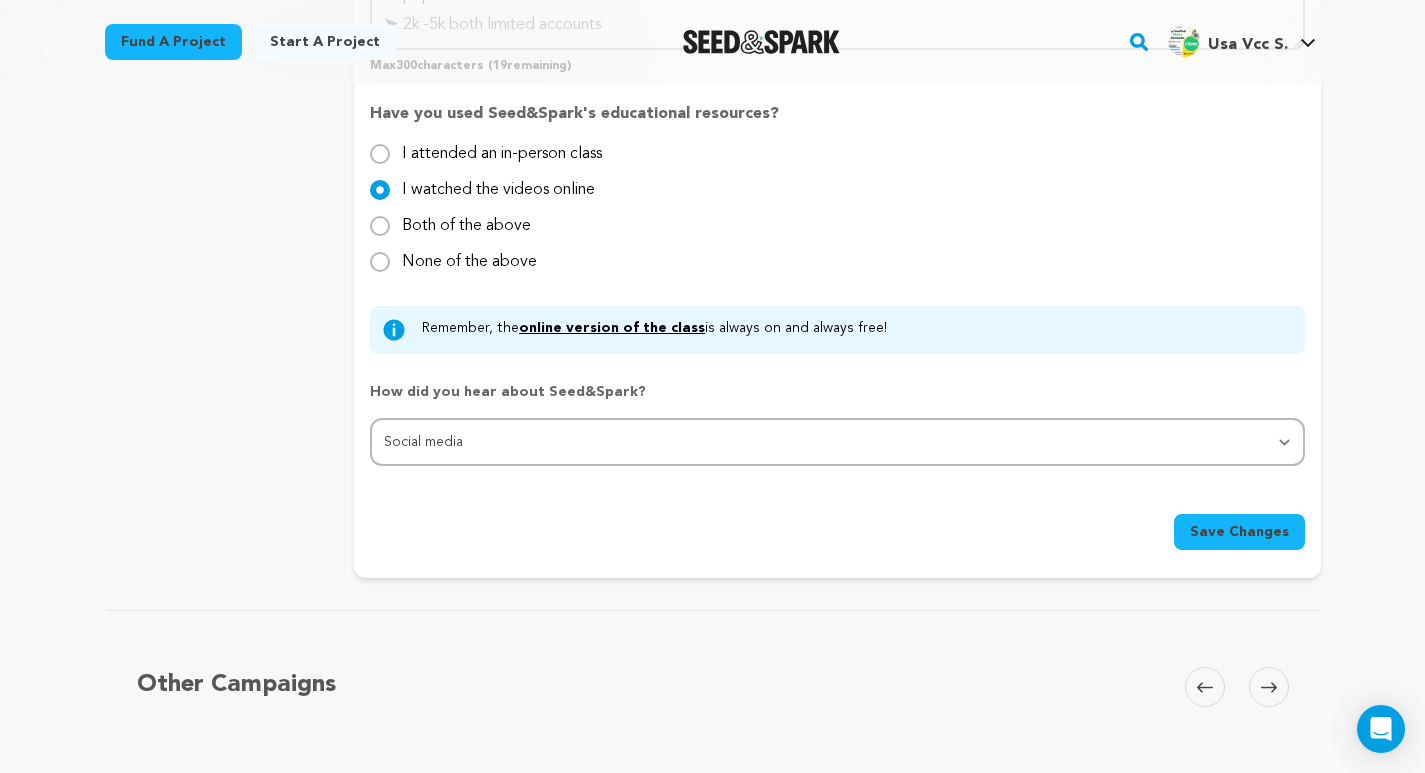click on "Save Changes" at bounding box center (1239, 532) 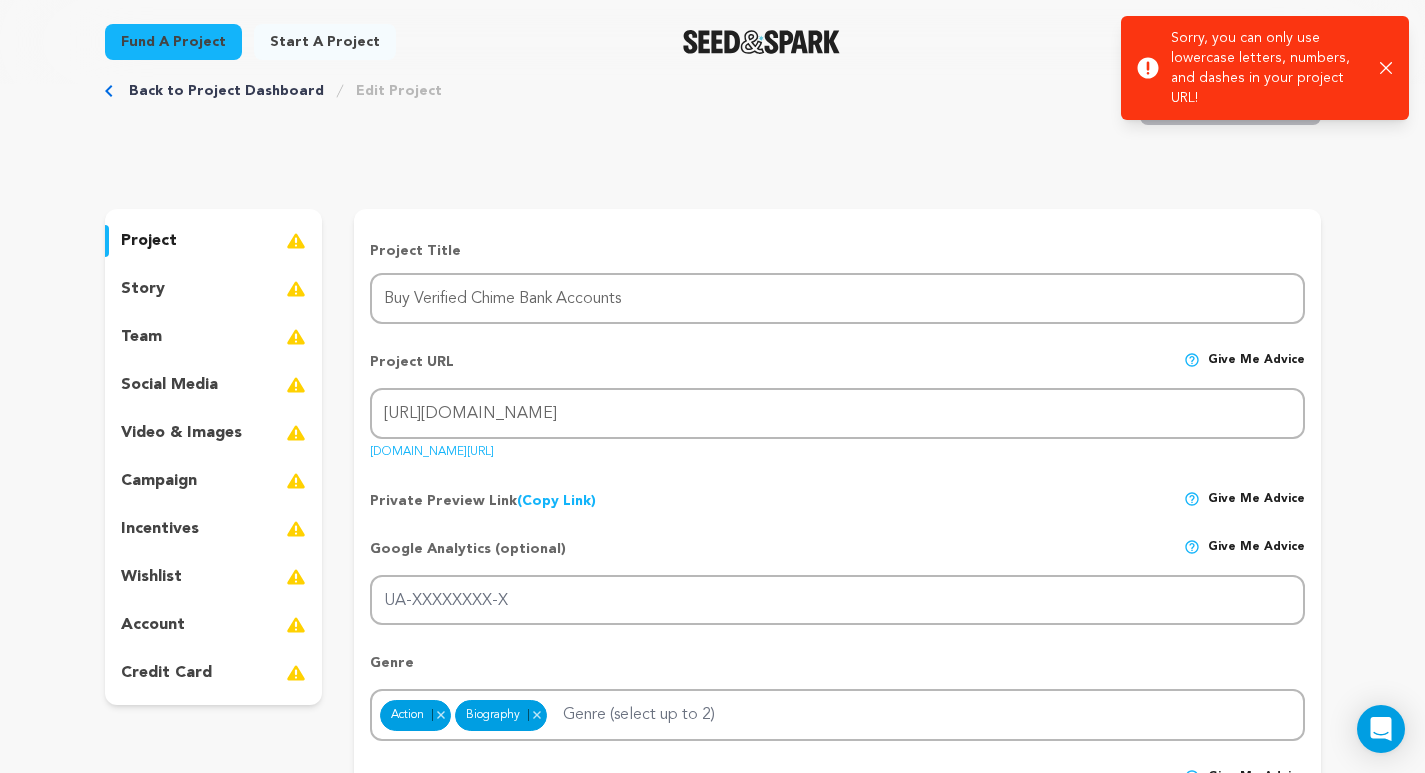 scroll, scrollTop: 0, scrollLeft: 0, axis: both 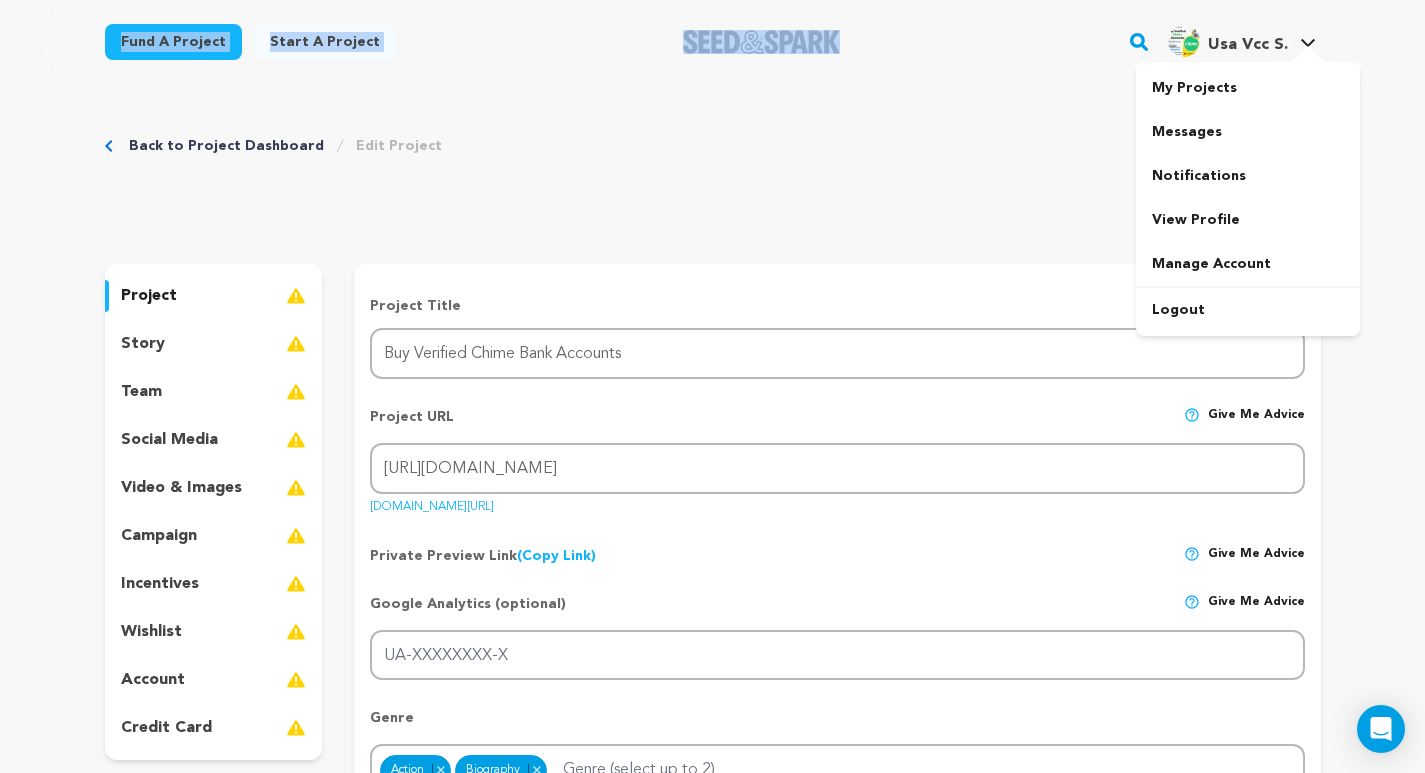 drag, startPoint x: 1285, startPoint y: 70, endPoint x: 1169, endPoint y: 35, distance: 121.16518 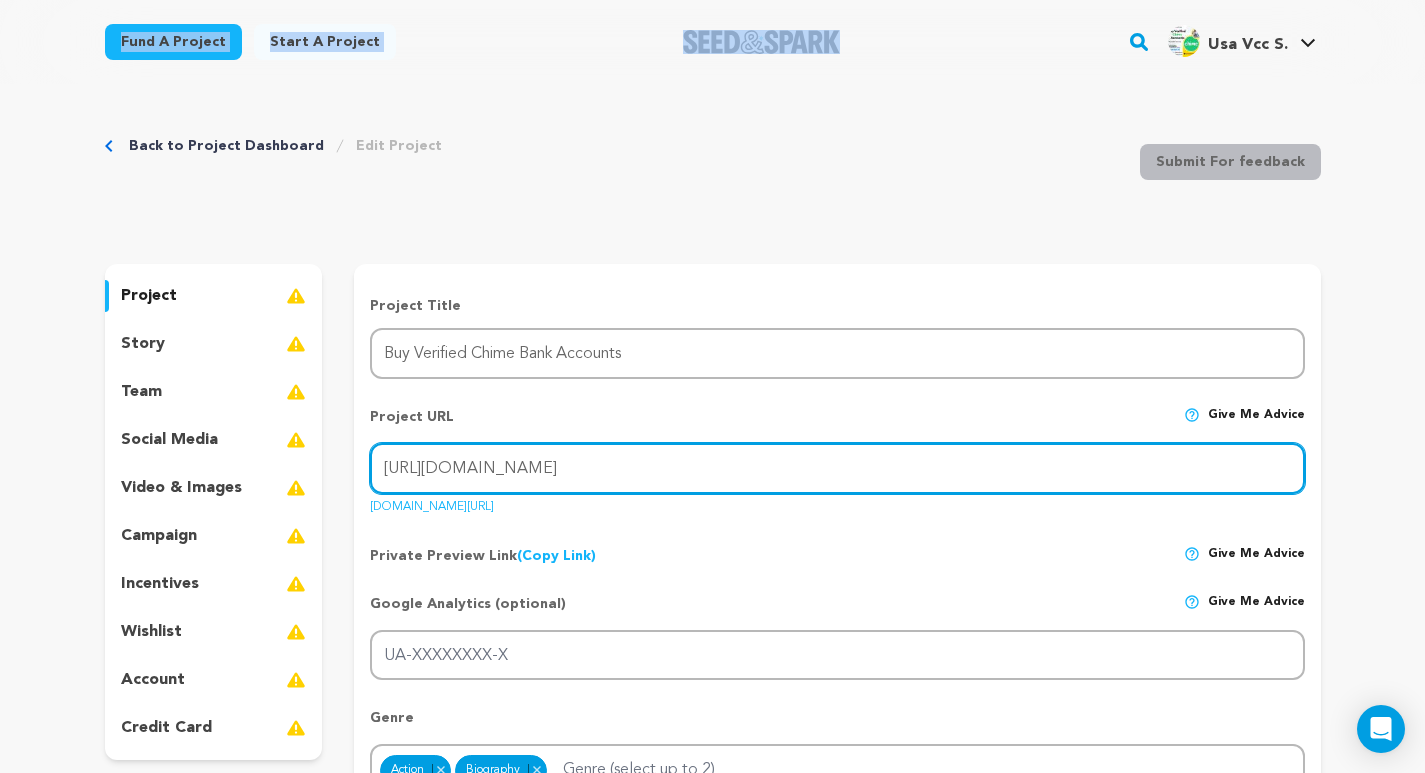 click on "https://usavccstore.com/product/buy-verified-chime-accounts/" at bounding box center (837, 468) 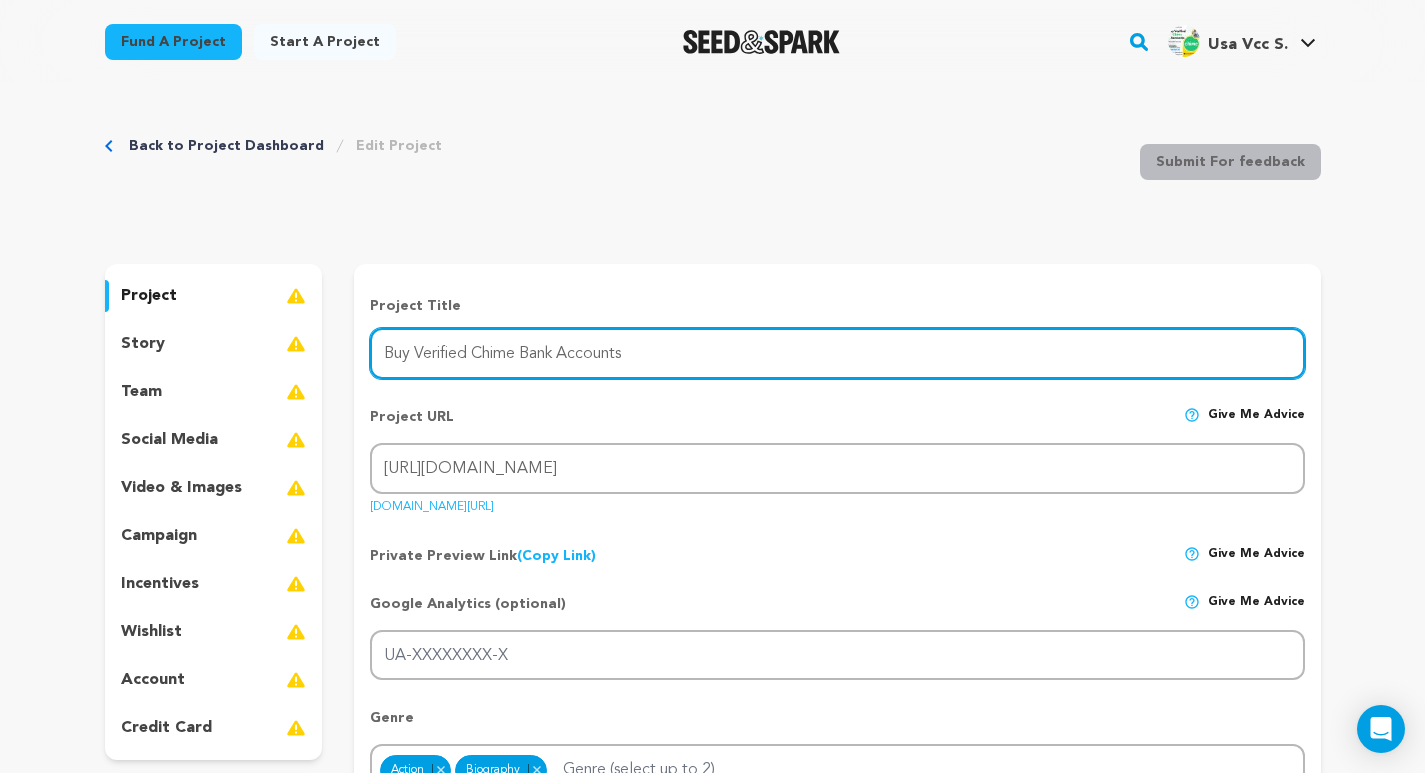 click on "Buy Verified Chime Bank Accounts" at bounding box center (837, 353) 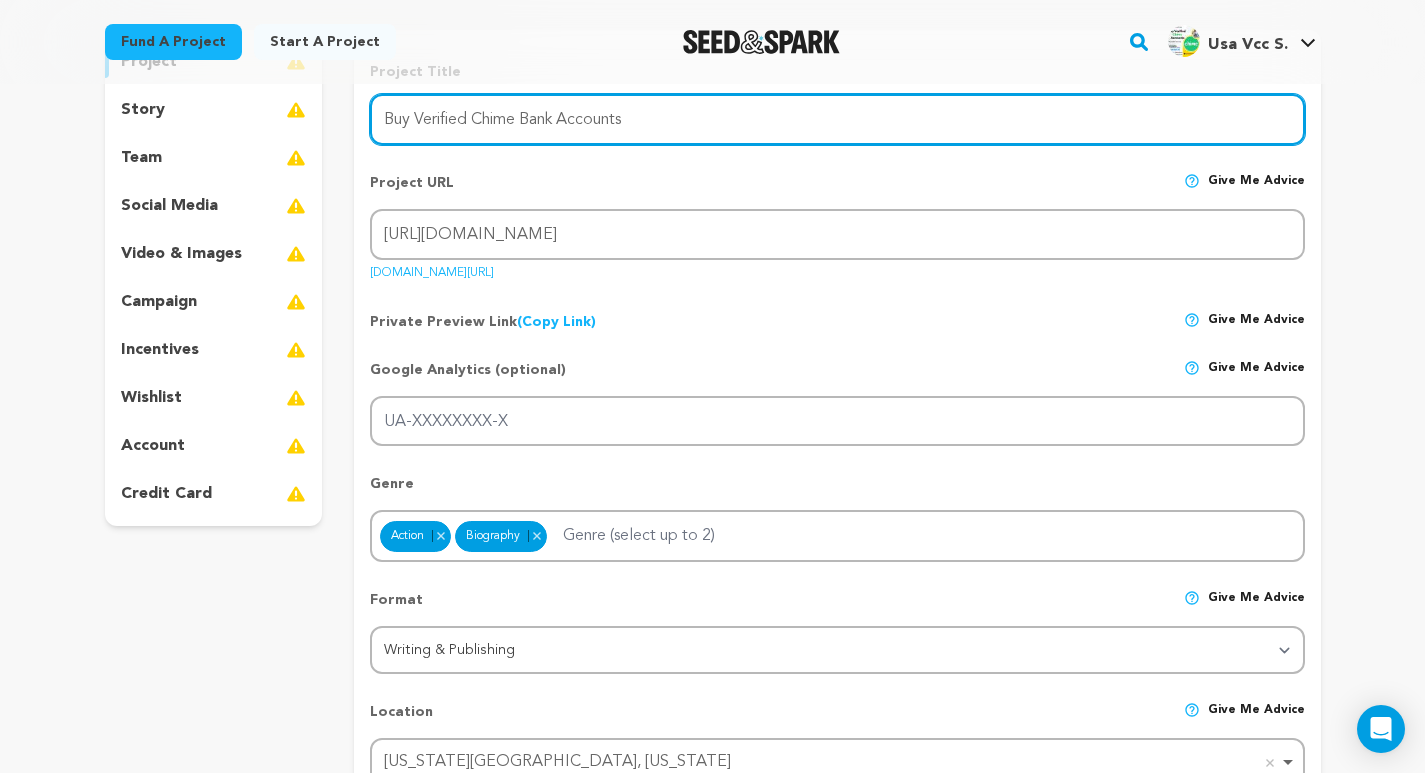 scroll, scrollTop: 267, scrollLeft: 0, axis: vertical 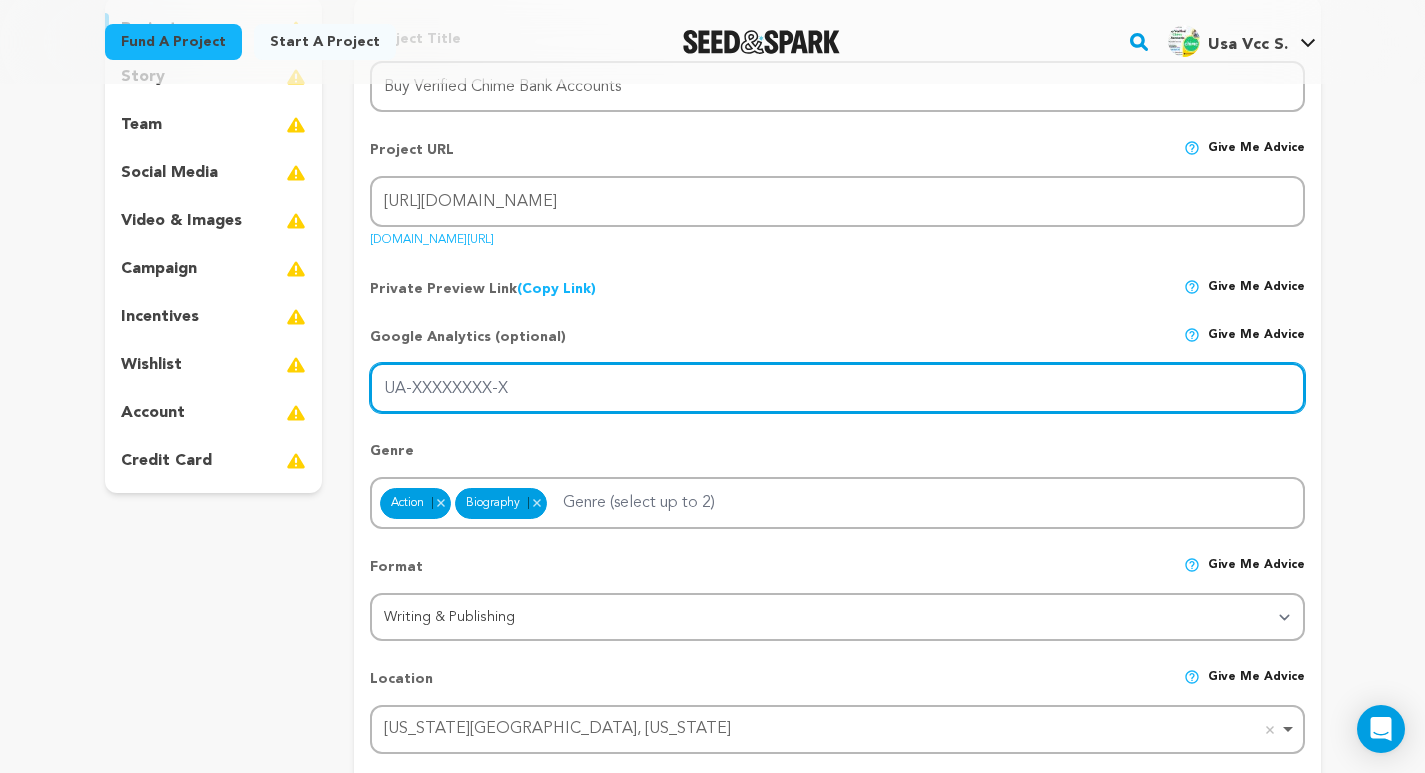 click on "UA-XXXXXXXX-X" at bounding box center [837, 388] 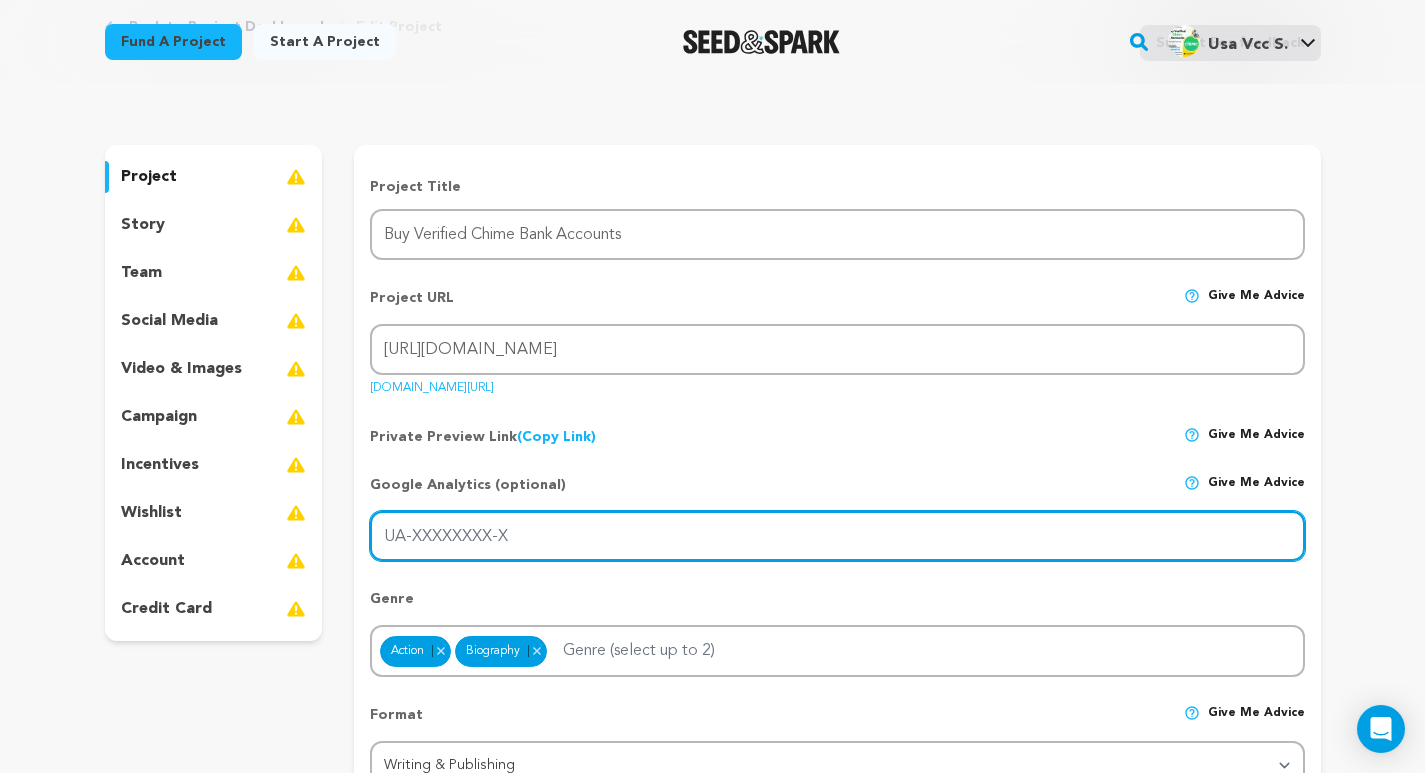 scroll, scrollTop: 0, scrollLeft: 0, axis: both 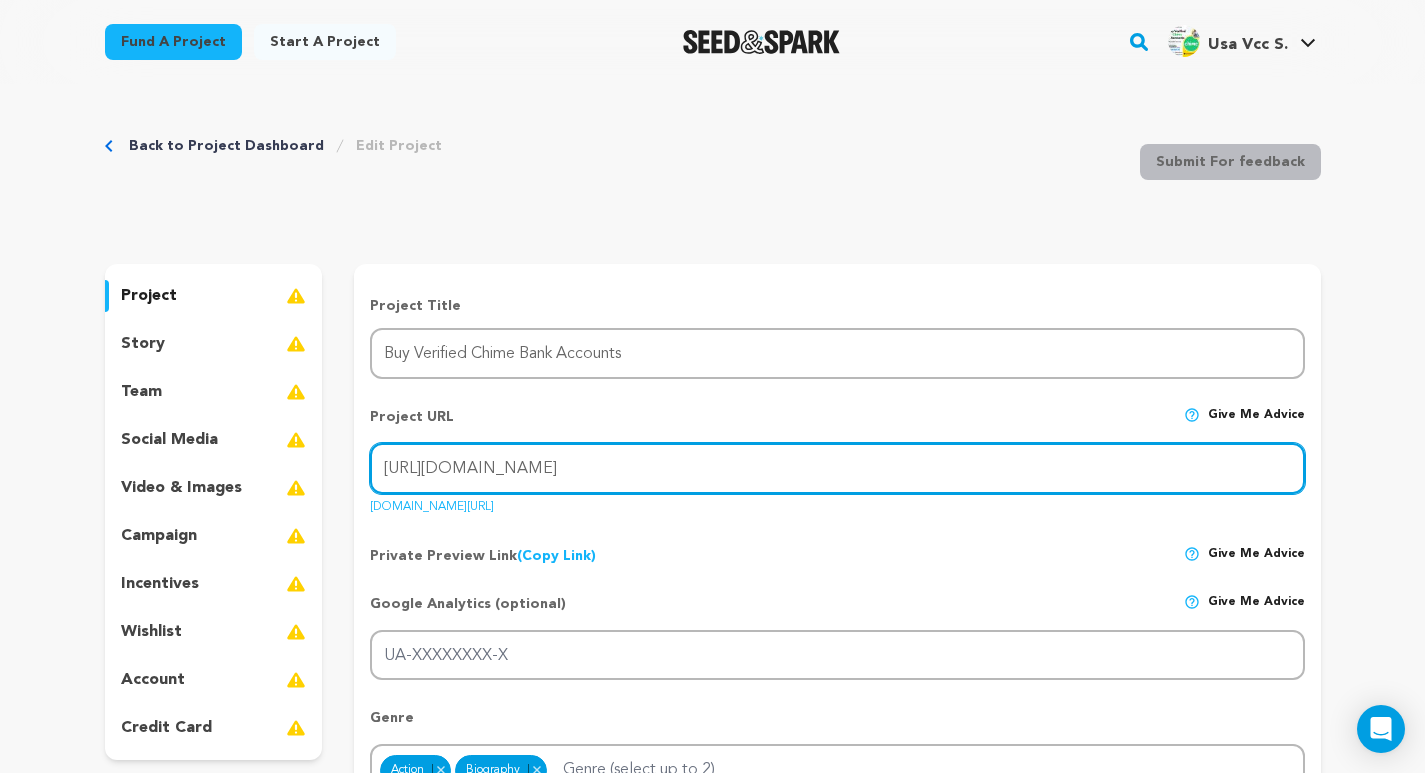 click on "https://usavccstore.com/product/buy-verified-chime-accounts/" at bounding box center [837, 468] 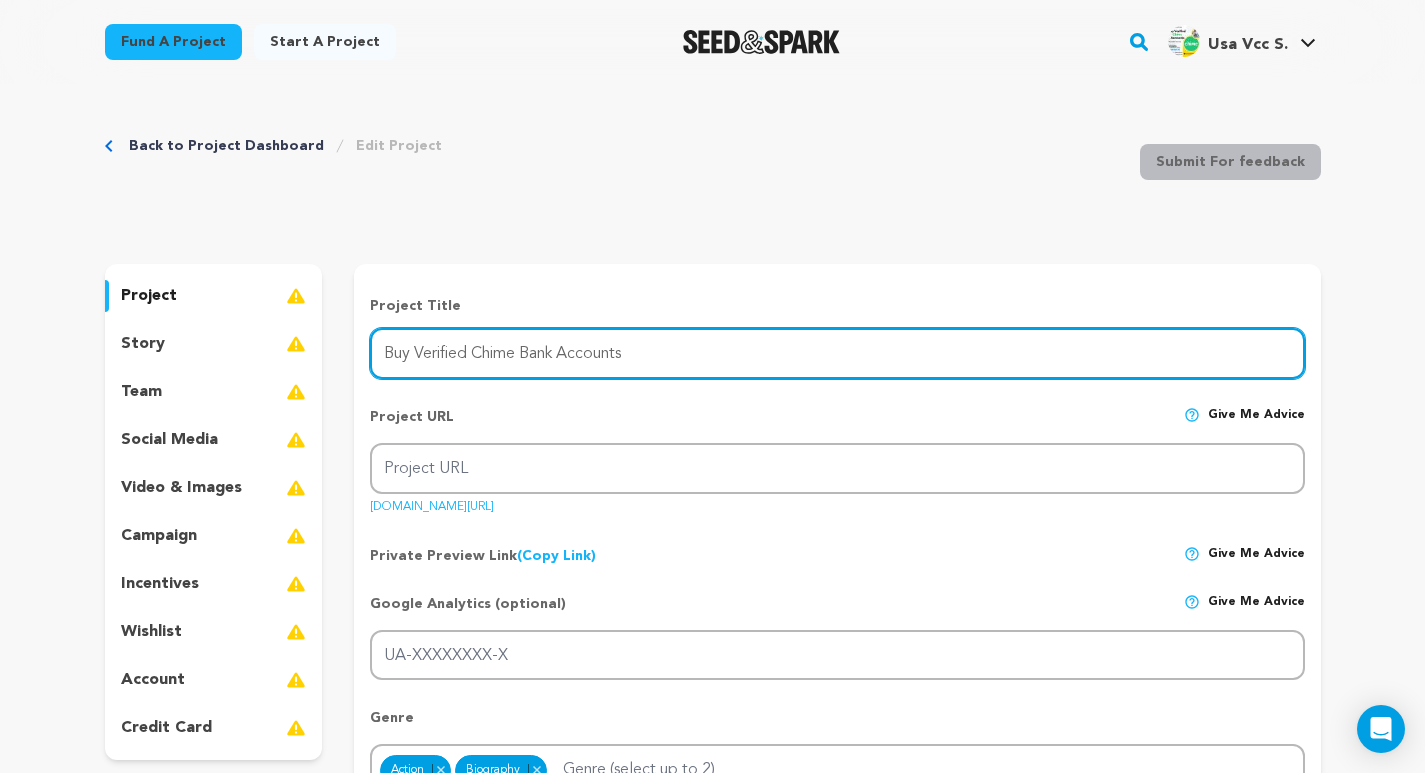click on "Buy Verified Chime Bank Accounts" at bounding box center [837, 353] 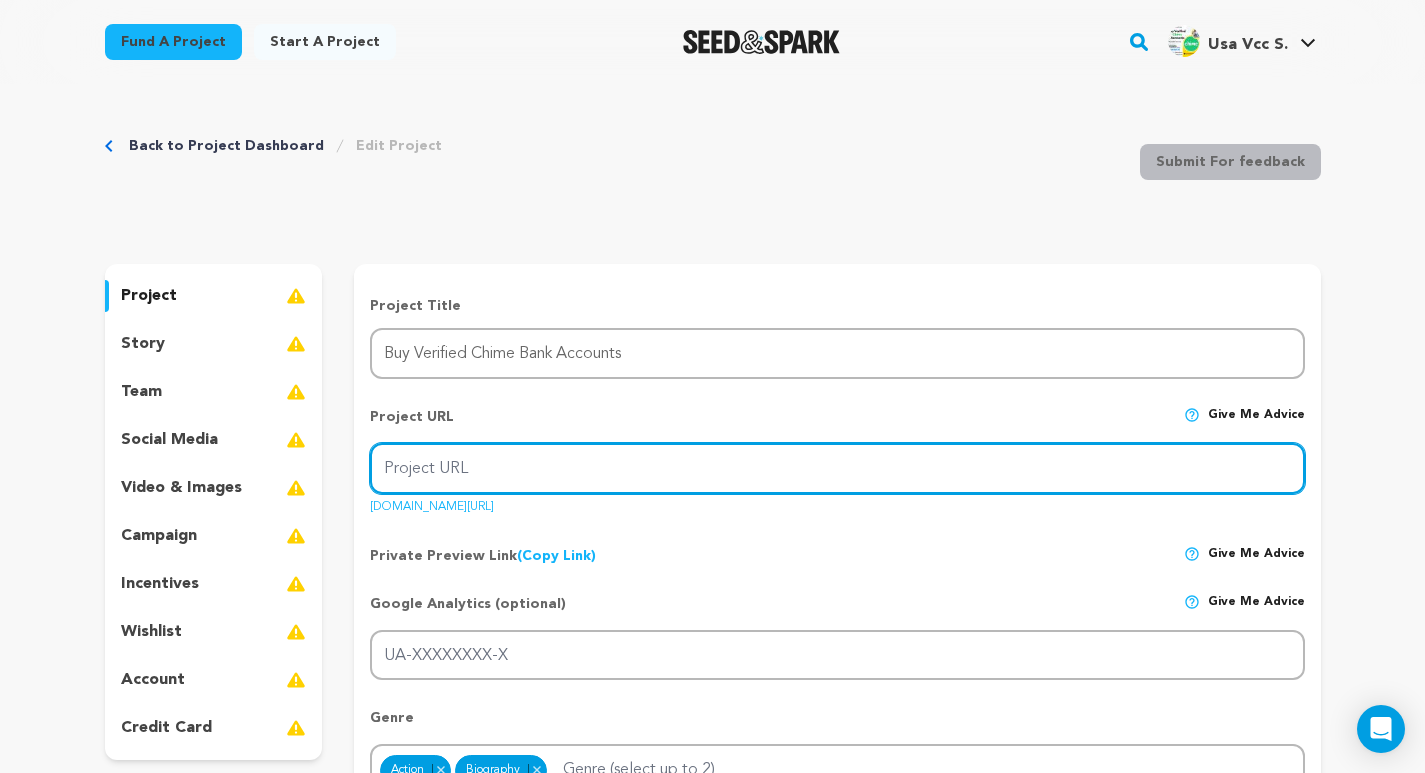click on "Project URL" at bounding box center [837, 468] 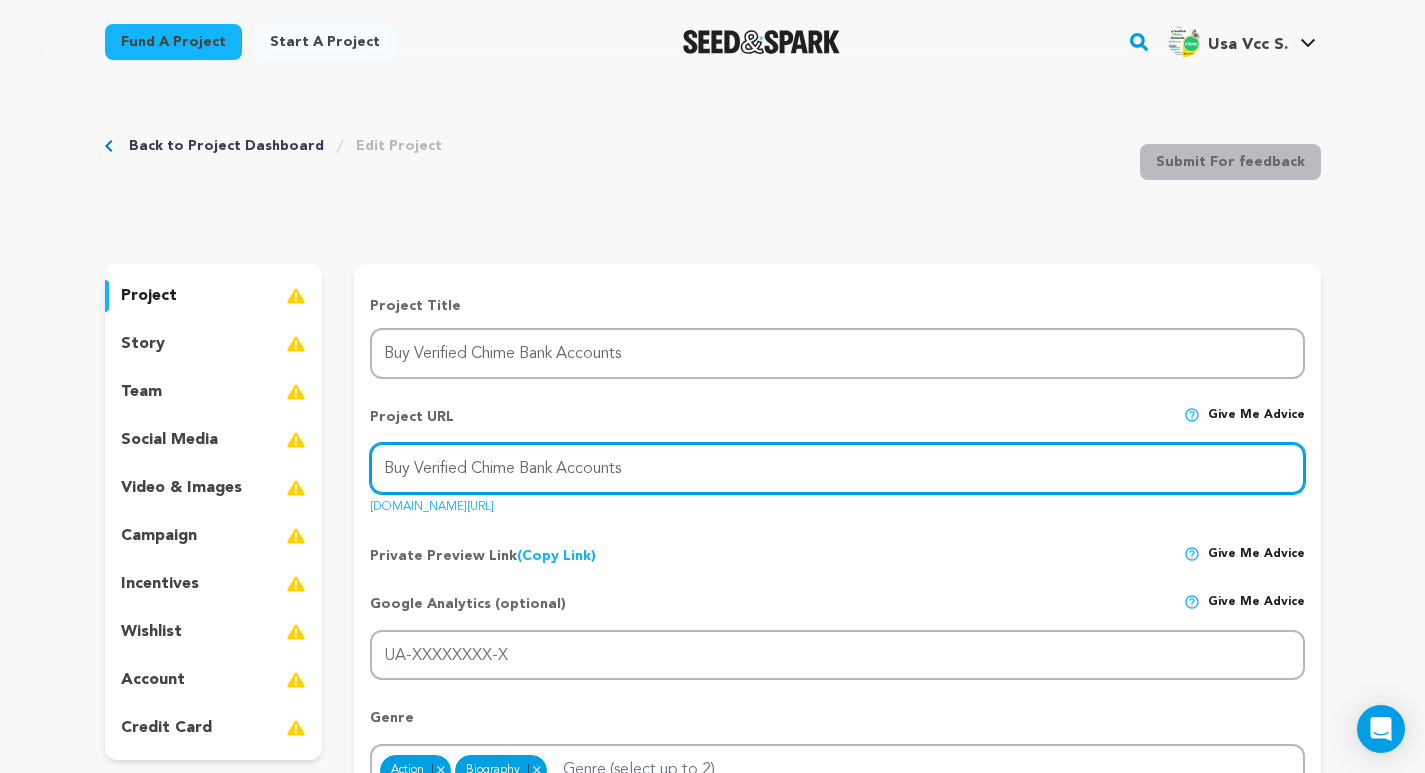 click on "Buy Verified Chime Bank Accounts" at bounding box center (837, 468) 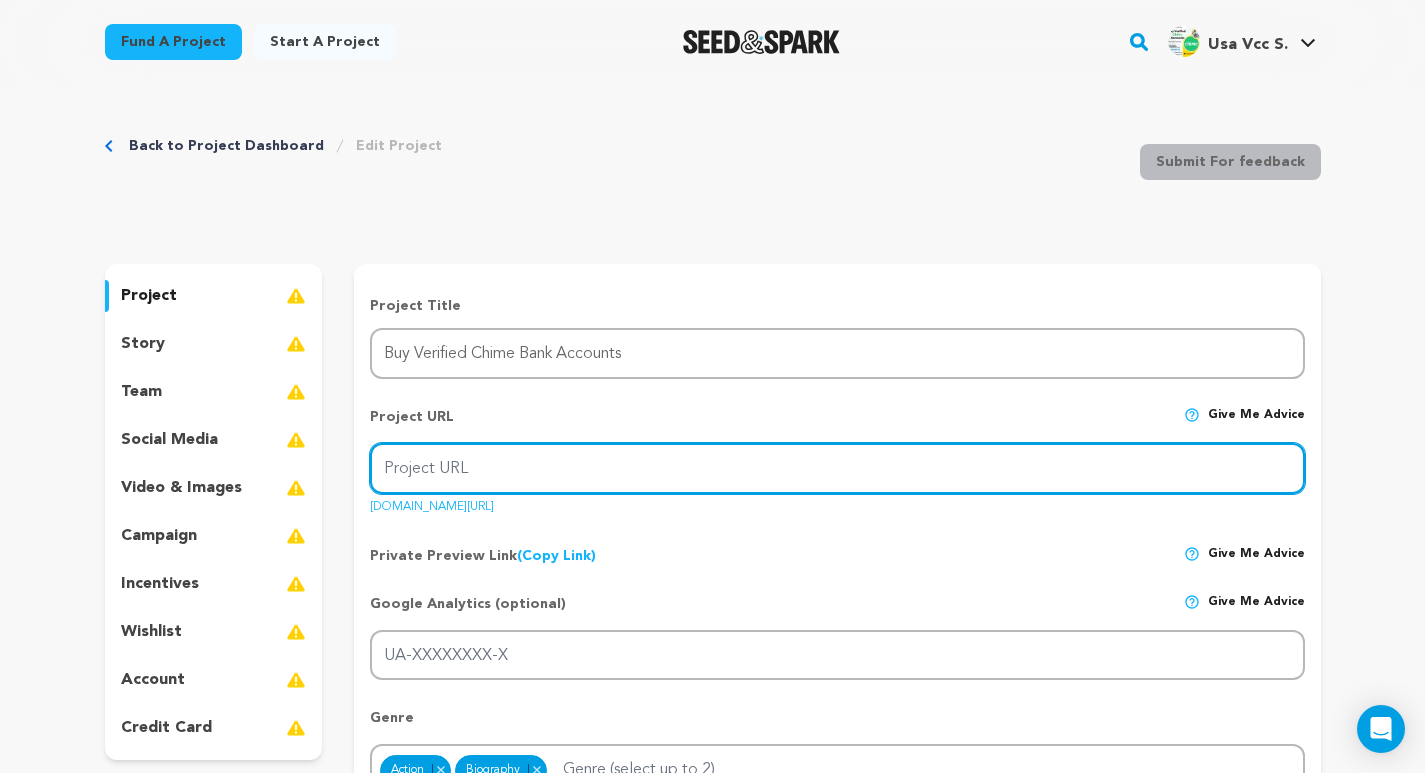 click on "Project URL" at bounding box center (837, 468) 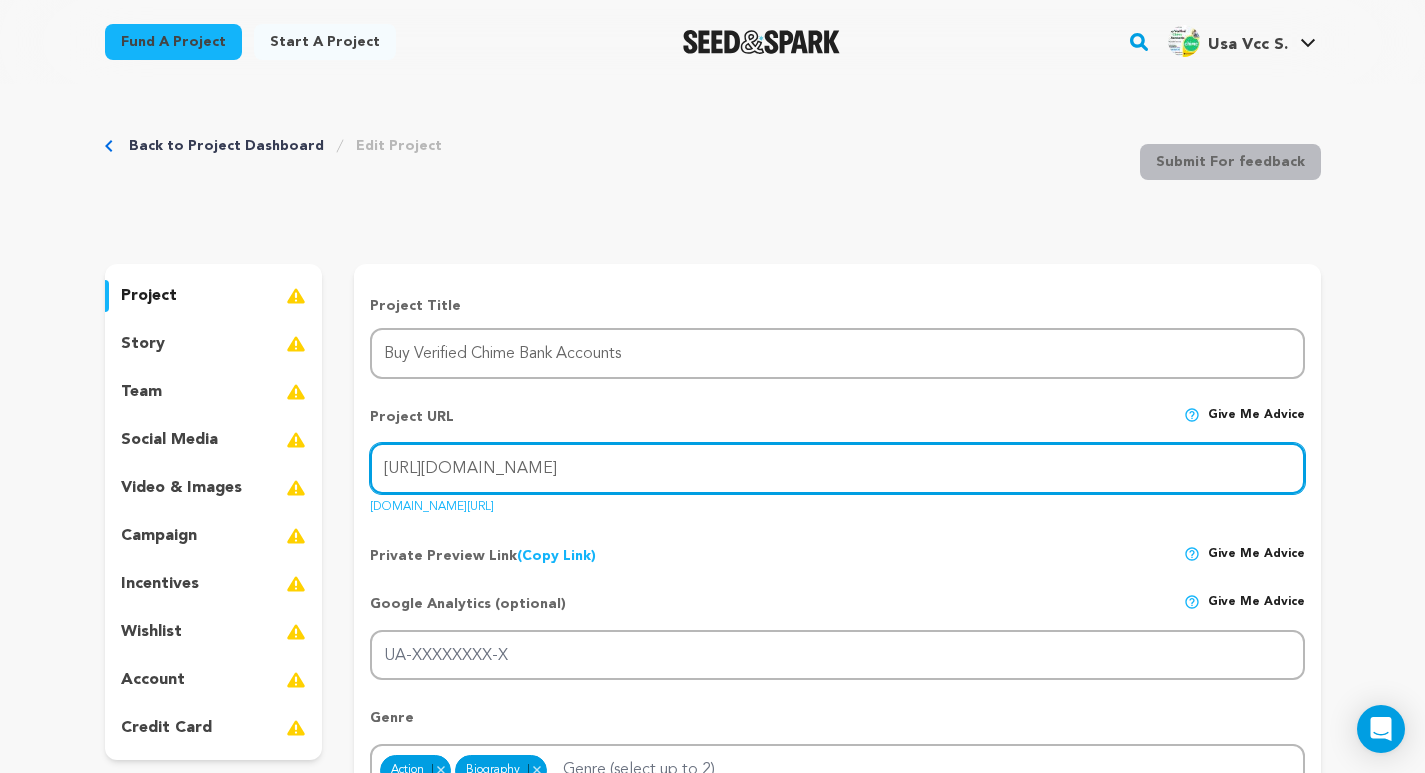 drag, startPoint x: 623, startPoint y: 465, endPoint x: 299, endPoint y: 459, distance: 324.05554 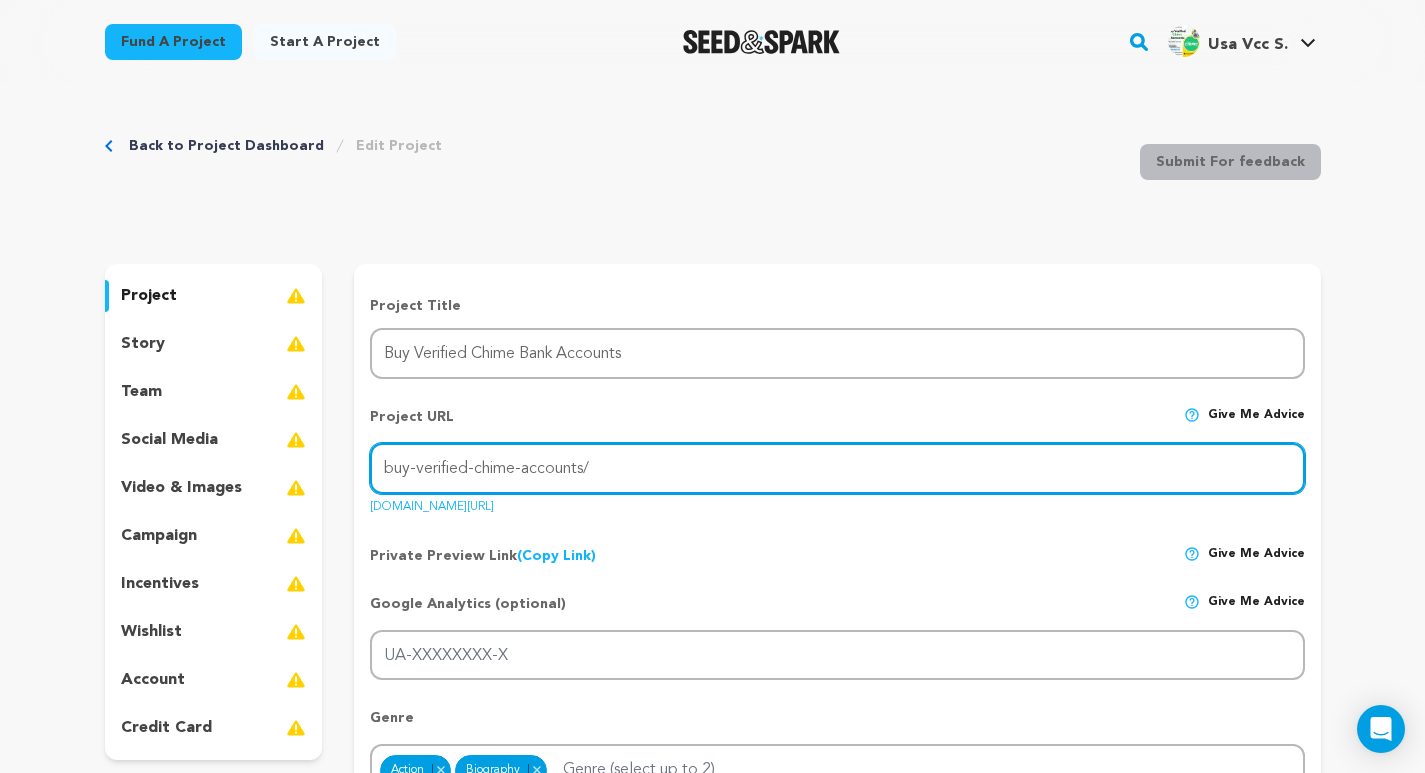 click on "buy-verified-chime-accounts/" at bounding box center (837, 468) 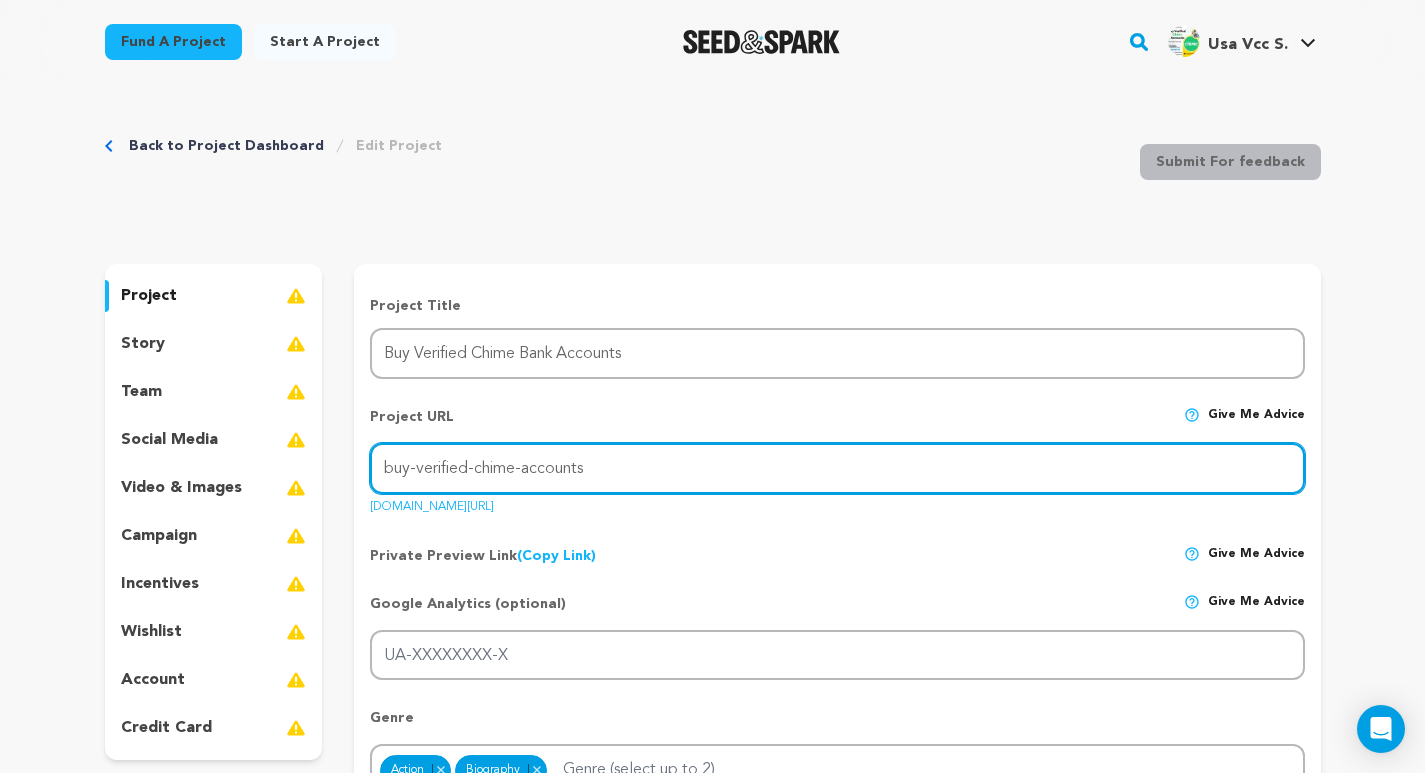 click on "buy-verified-chime-accounts" at bounding box center (837, 468) 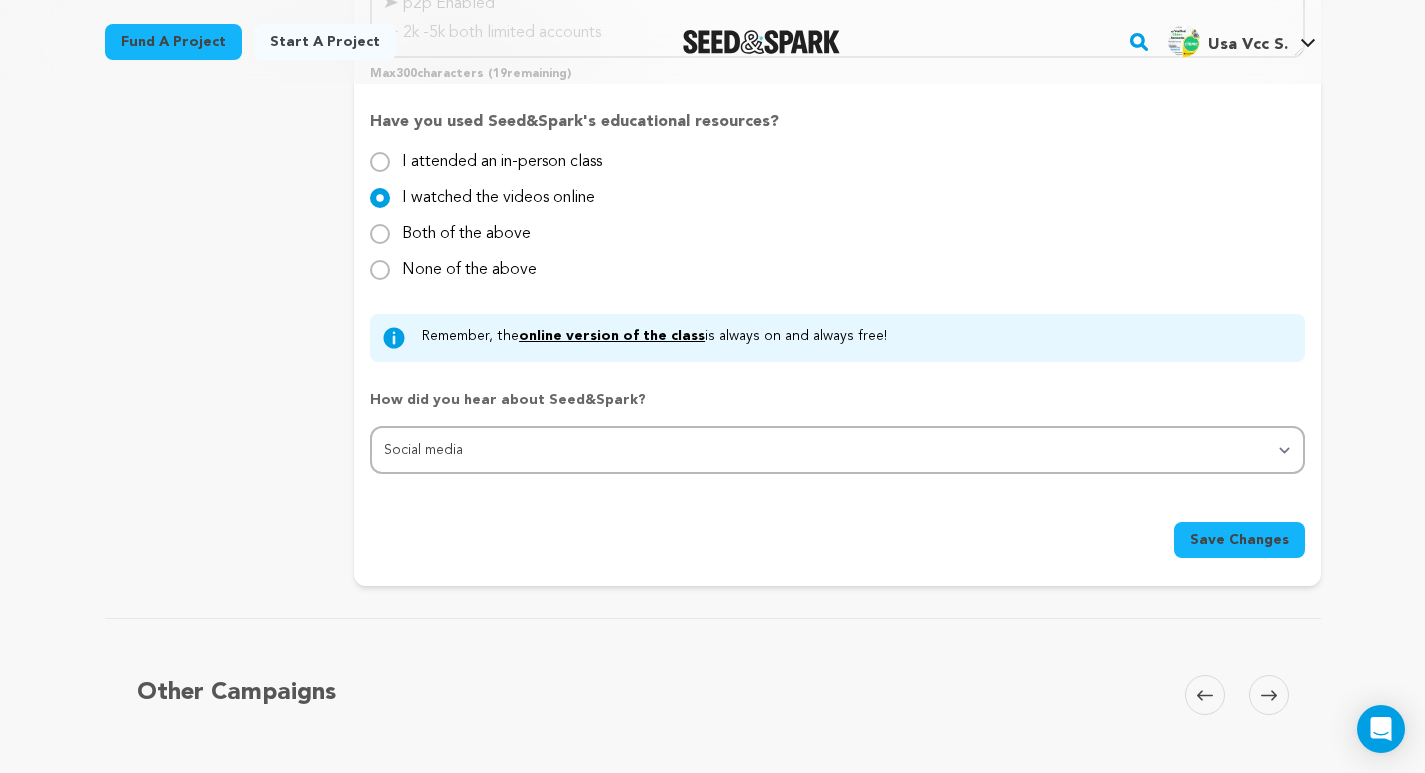 scroll, scrollTop: 2267, scrollLeft: 0, axis: vertical 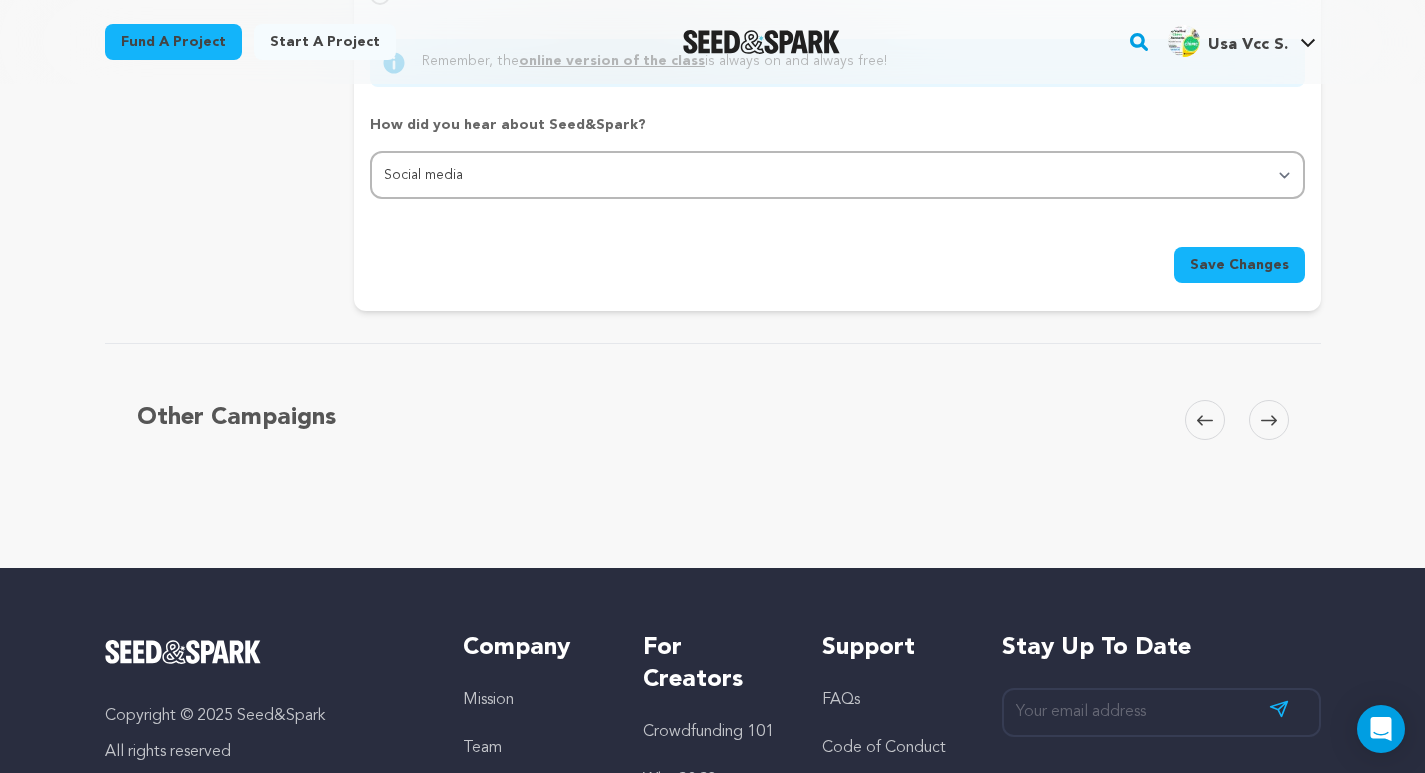 type on "usavccstore011" 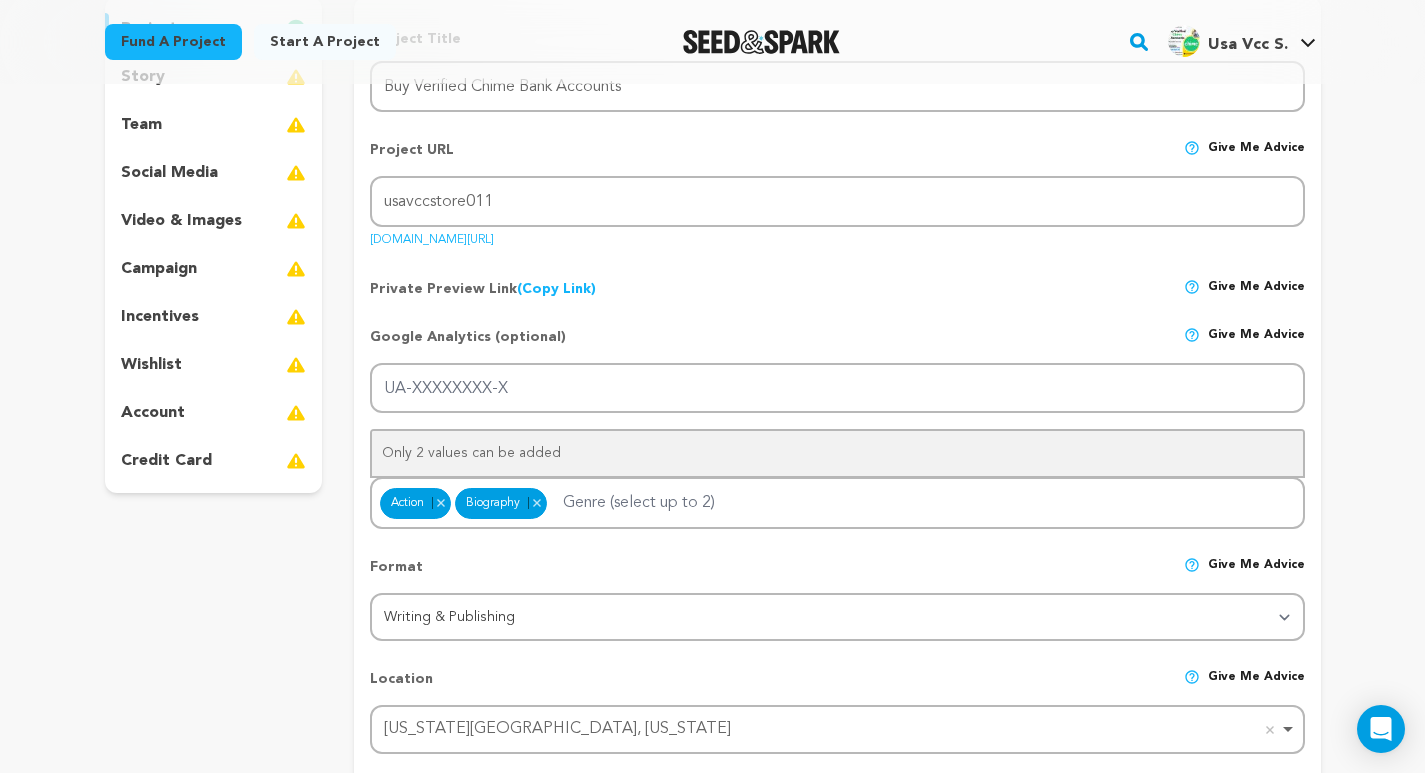scroll, scrollTop: 133, scrollLeft: 0, axis: vertical 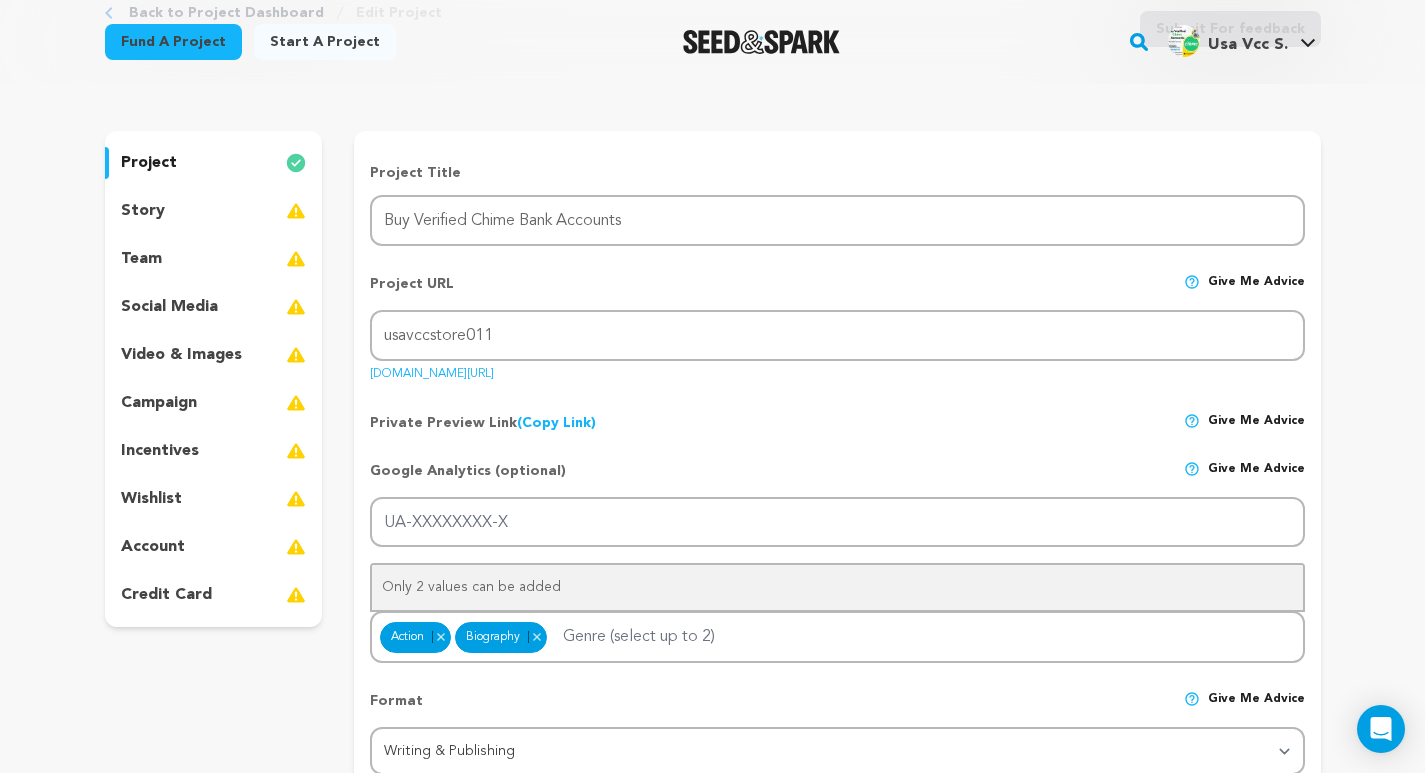 click on "story" at bounding box center (214, 211) 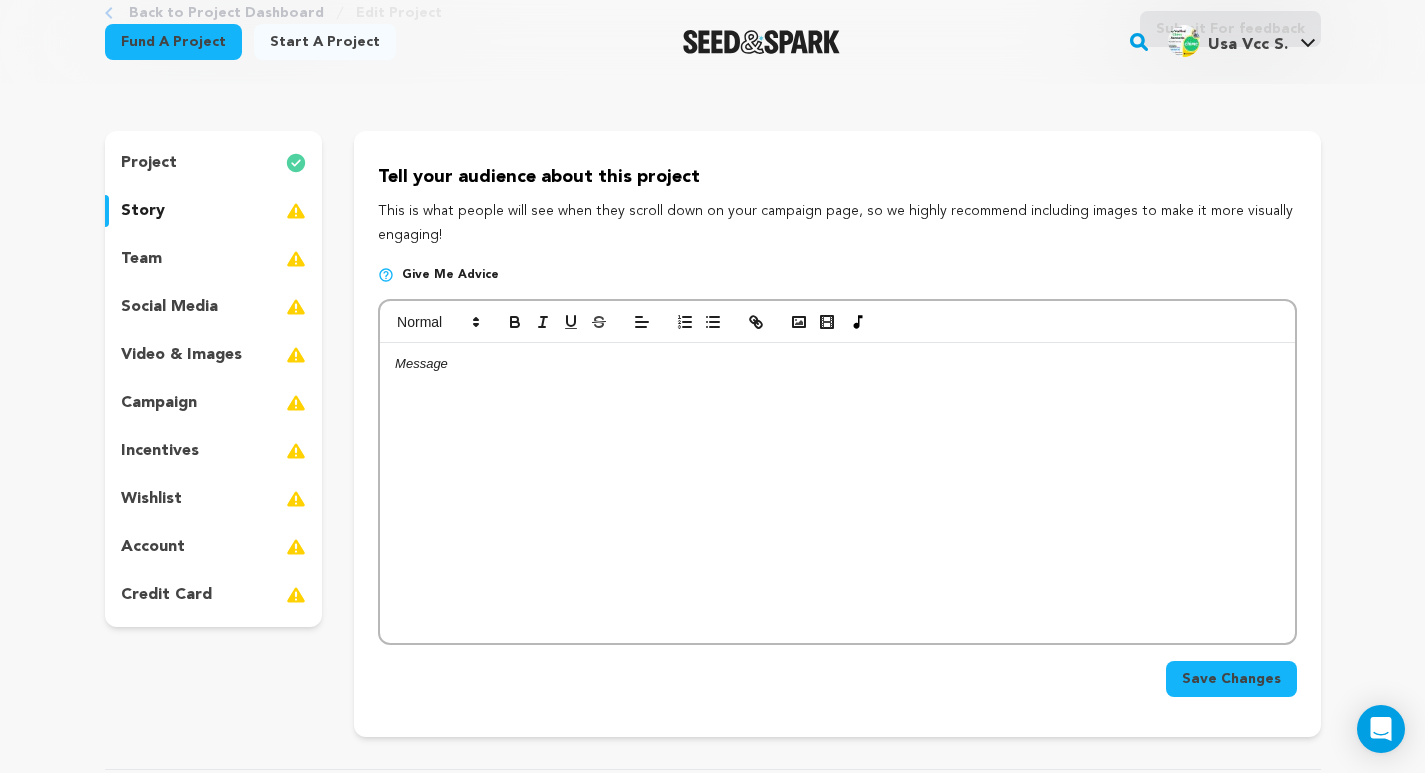 click at bounding box center [837, 493] 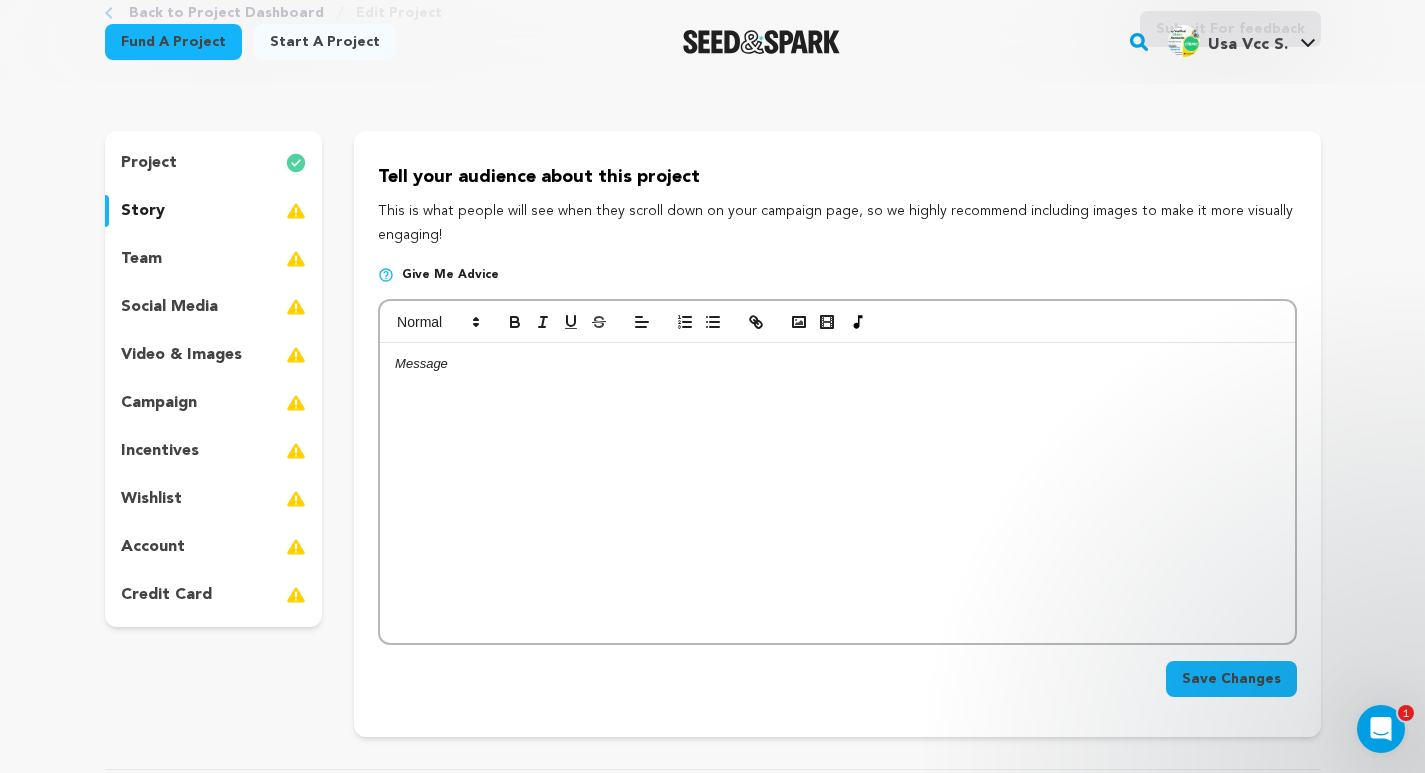 scroll, scrollTop: 0, scrollLeft: 0, axis: both 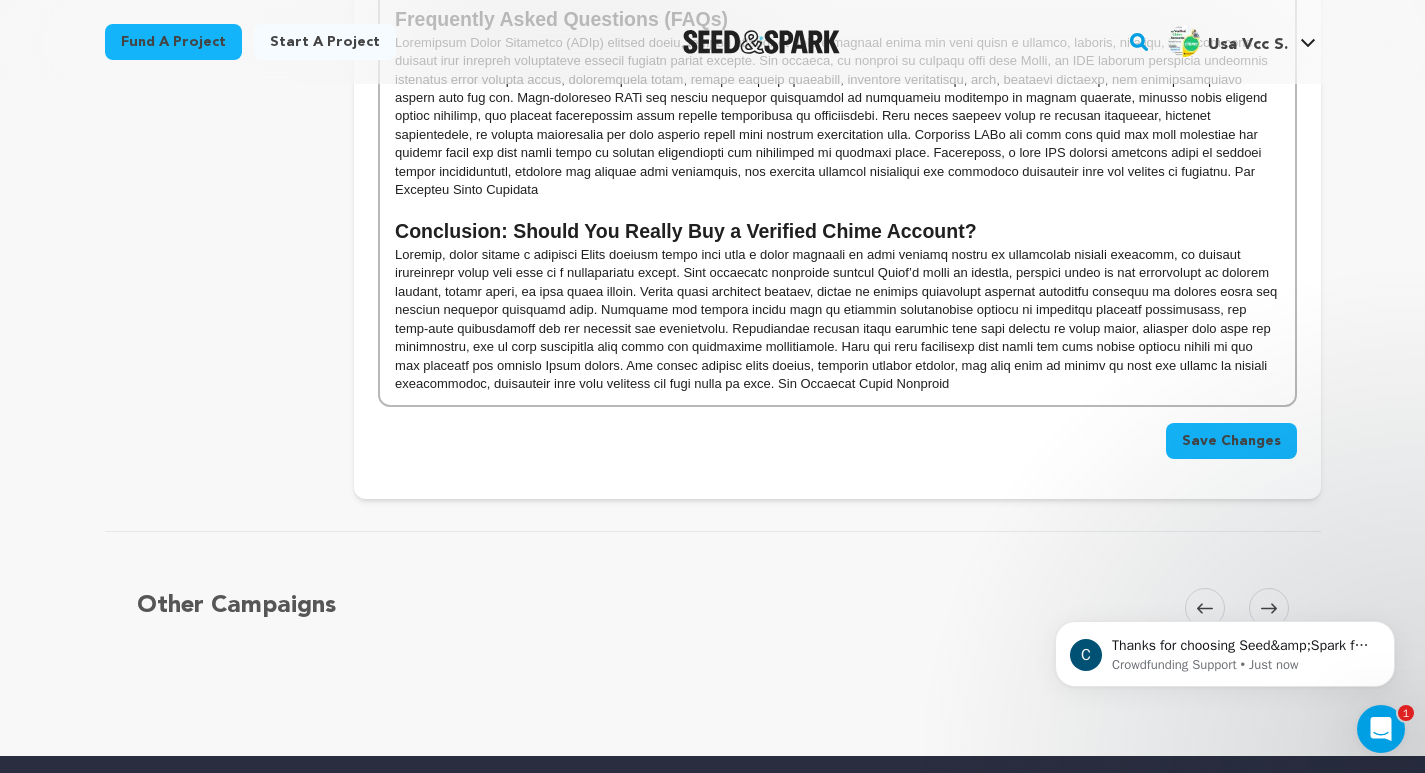 click on "Save Changes" at bounding box center [1231, 441] 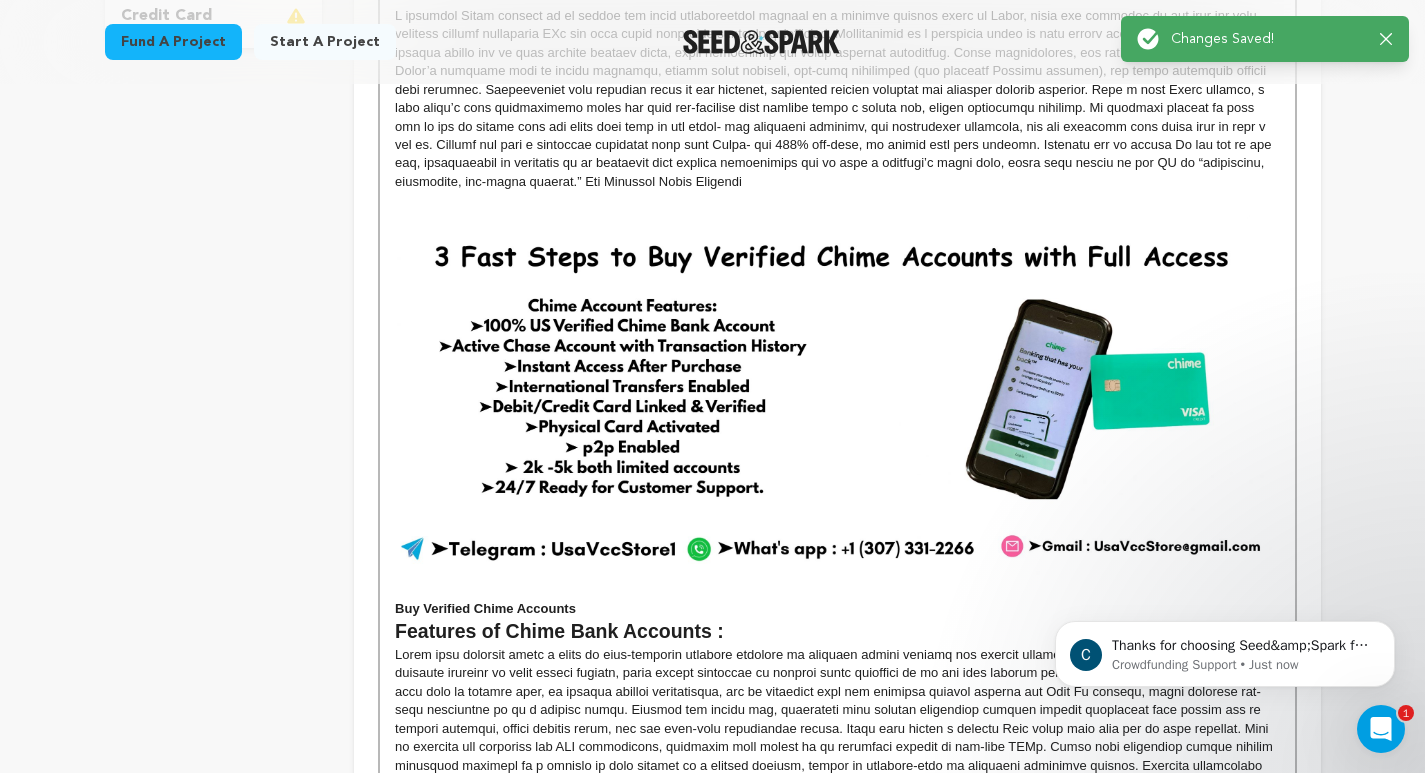 scroll, scrollTop: 0, scrollLeft: 0, axis: both 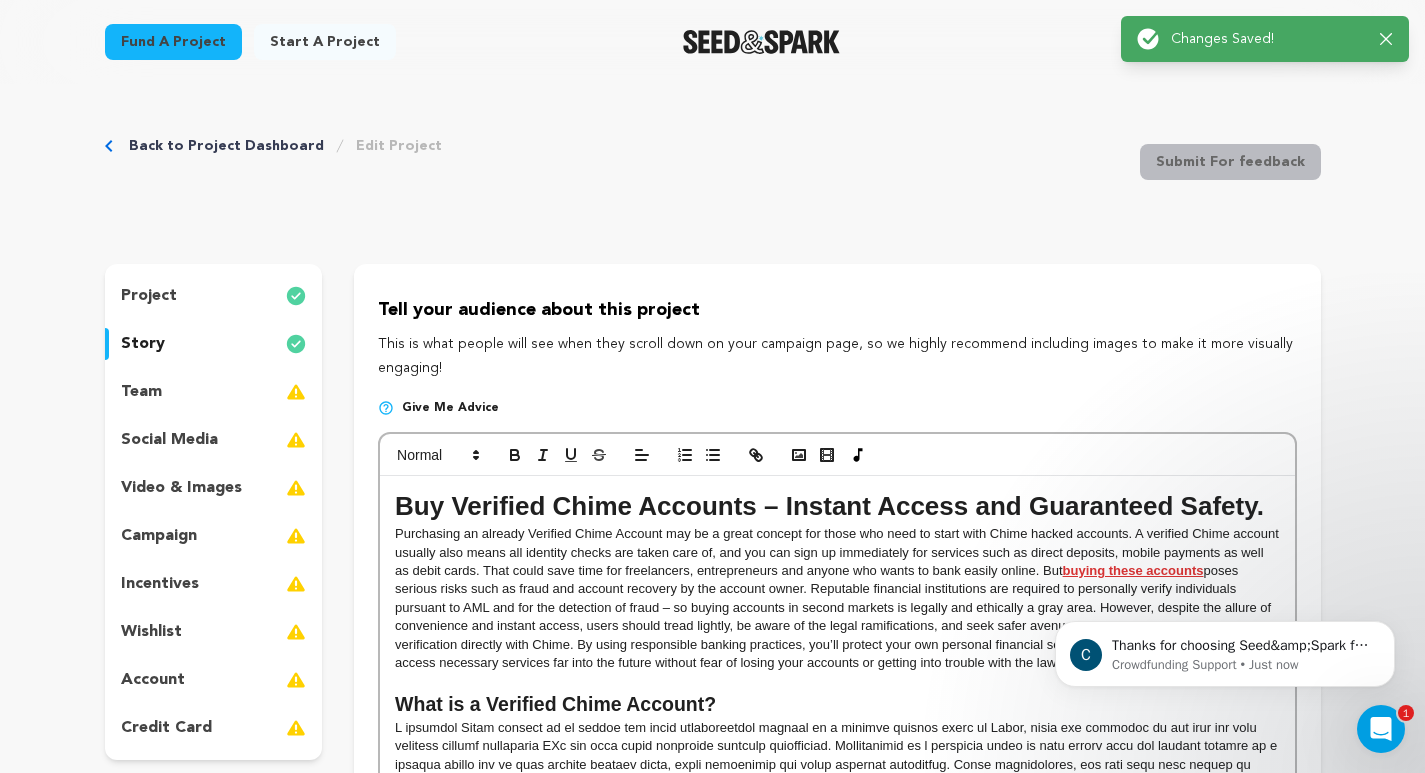 click on "team" at bounding box center [214, 392] 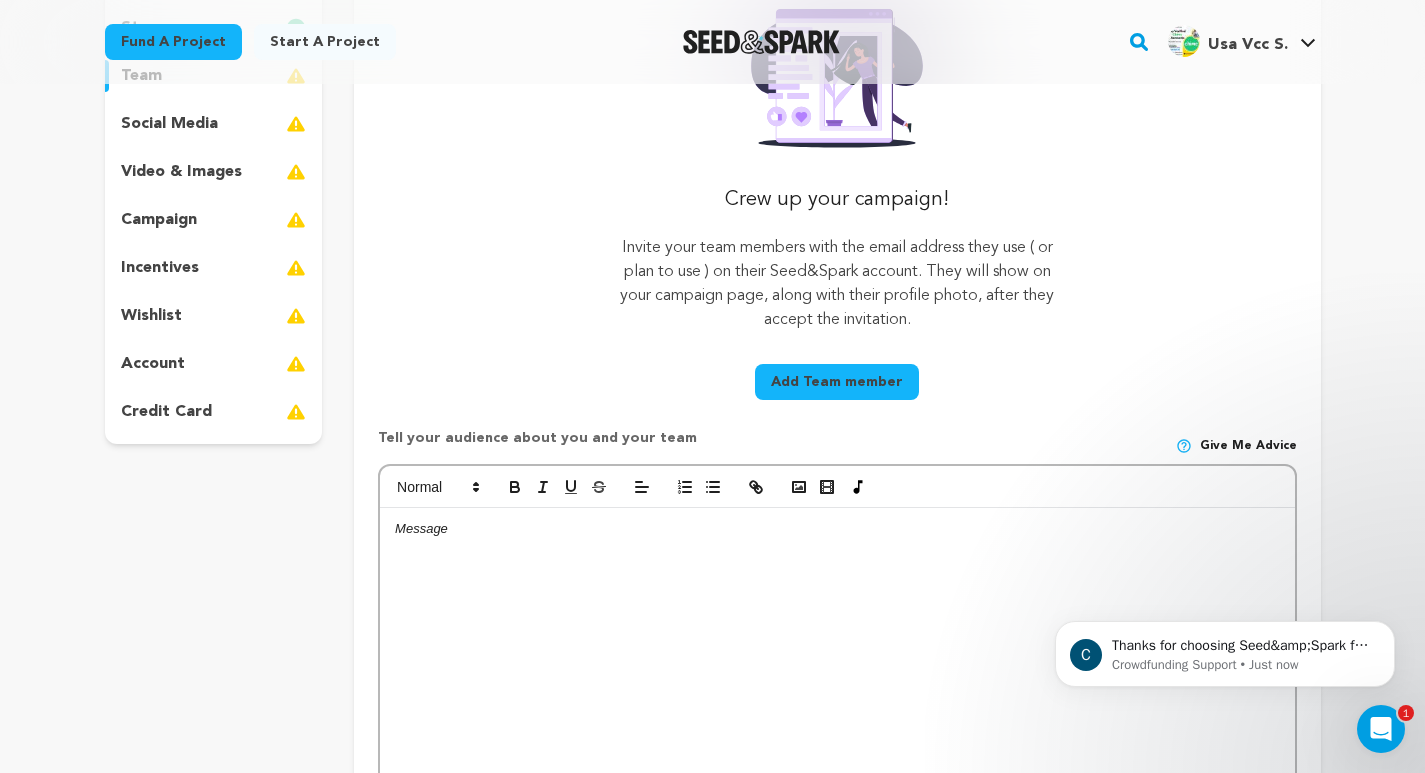 scroll, scrollTop: 400, scrollLeft: 0, axis: vertical 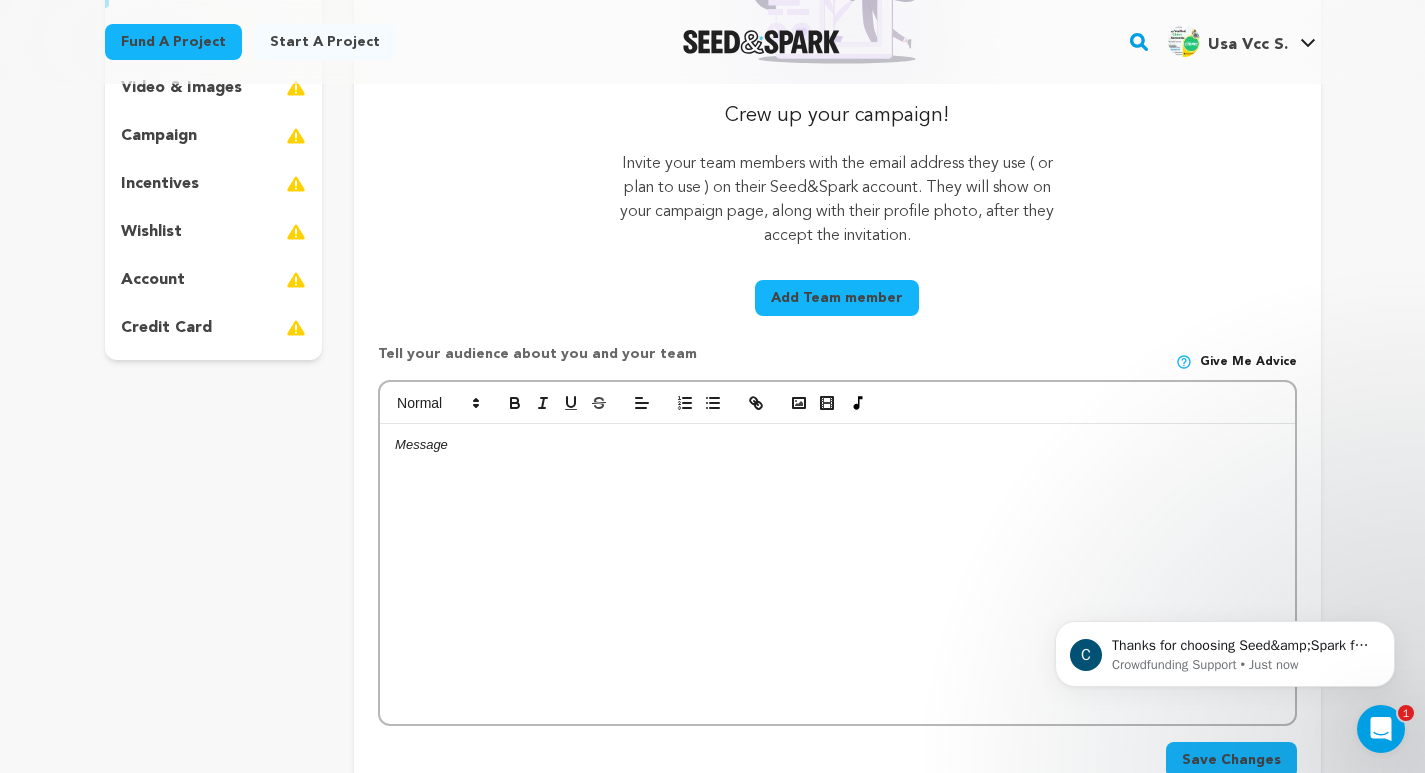 click at bounding box center [837, 574] 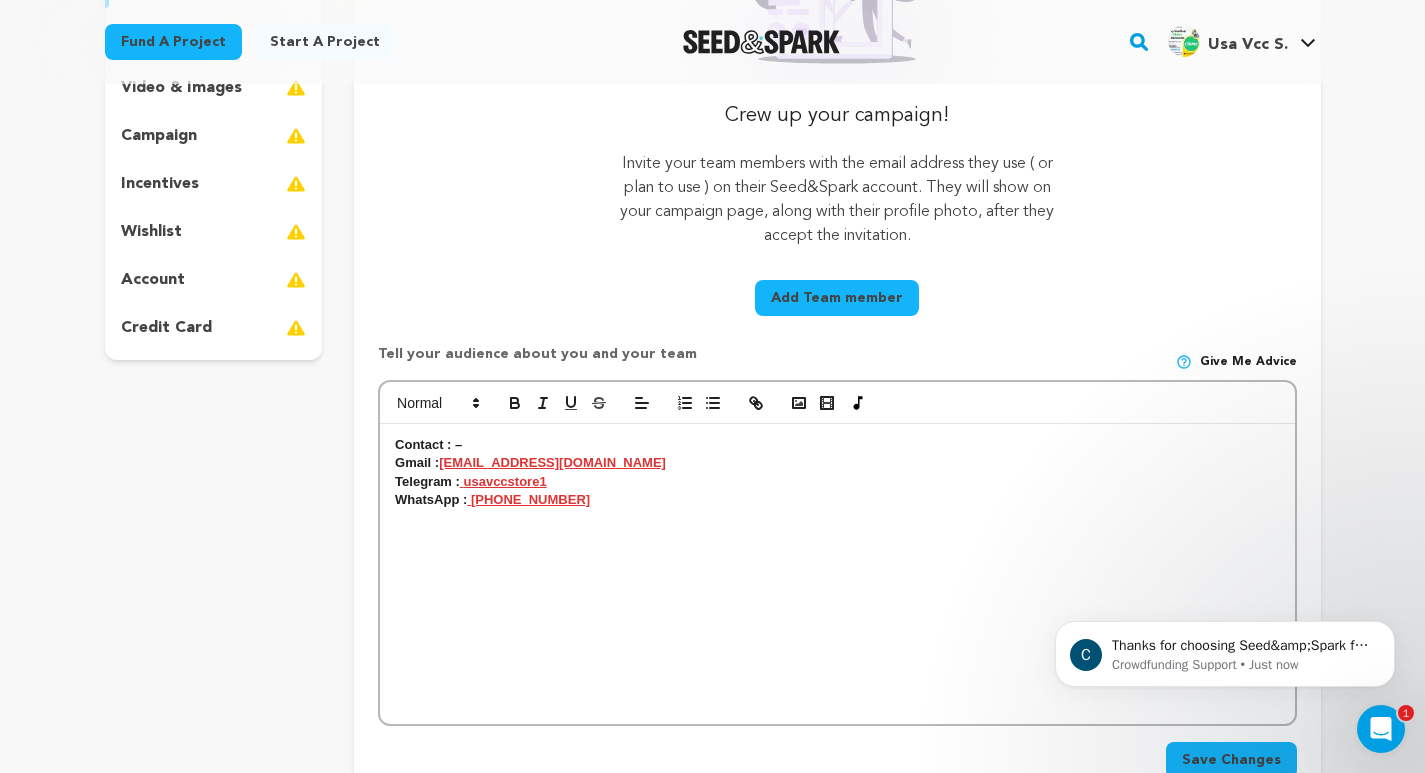 scroll, scrollTop: 0, scrollLeft: 0, axis: both 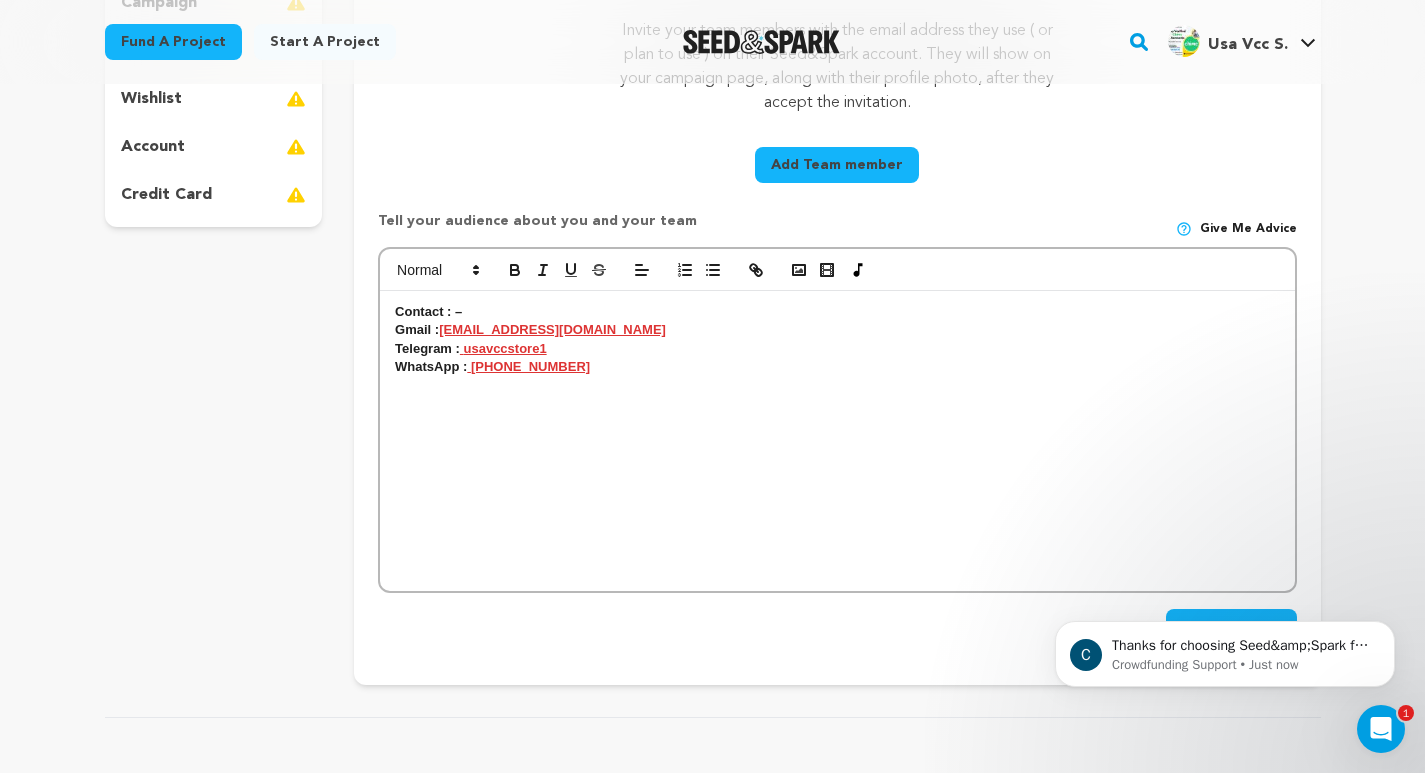 click on "C Thanks for choosing Seed&amp;Spark for your project! If you have any questions as you go, just let us know.  A gentle reminder Seed&amp;Spark is a small (and mighty!) team of lovely humans. As of May 2, 2022, Seed&amp;Spark transitioned to a 4 Day Work Week, working Monday through Thursday, with Fridays off. Crowdfunding Support • Just now" at bounding box center [1225, 562] 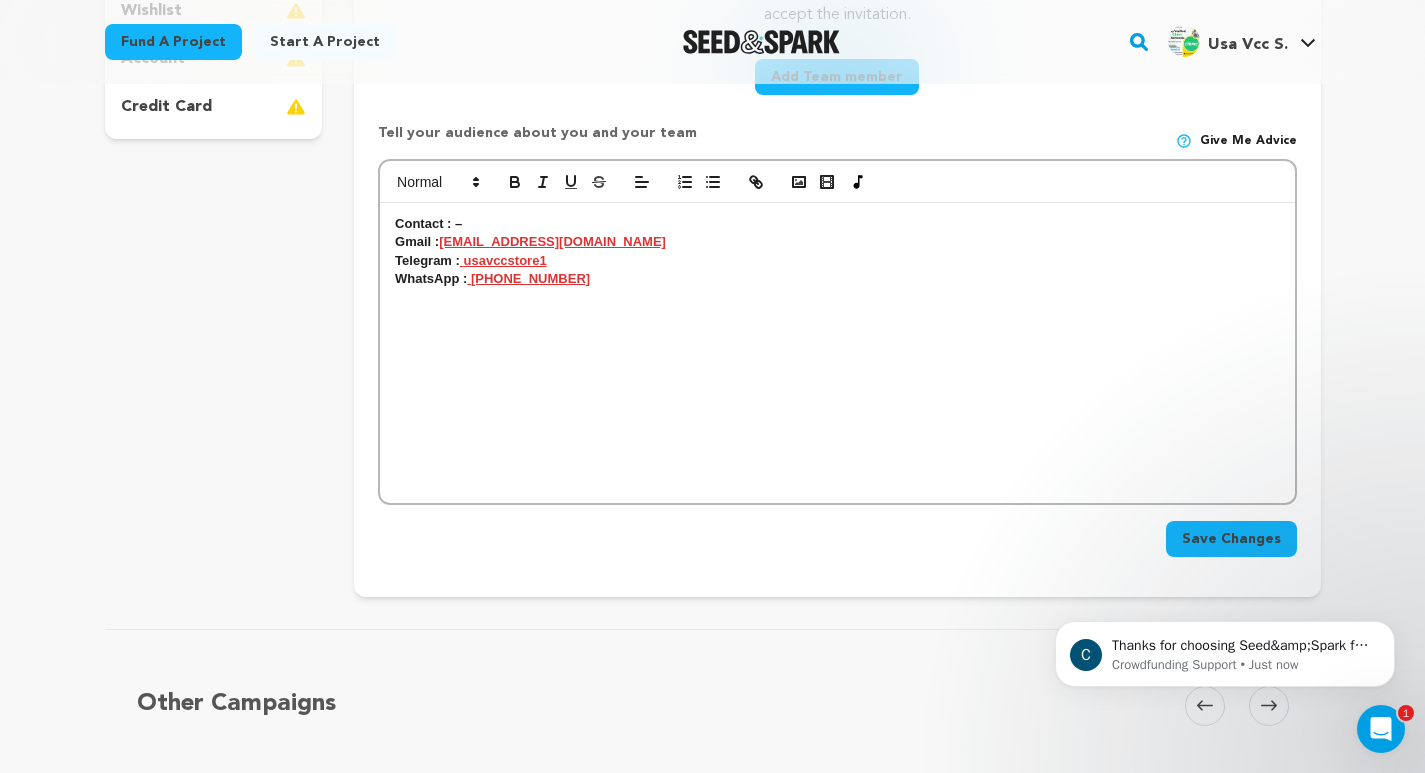 scroll, scrollTop: 667, scrollLeft: 0, axis: vertical 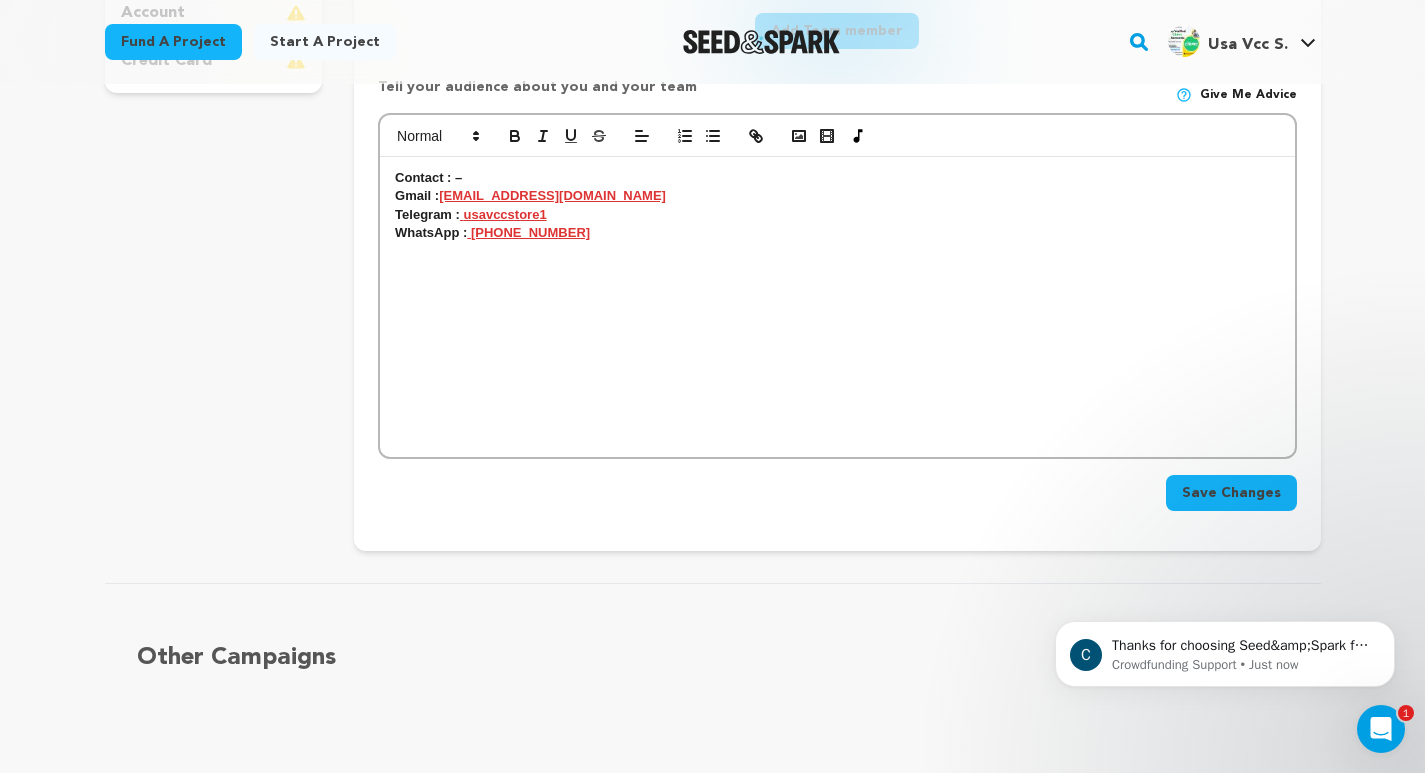 click on "Save Changes" at bounding box center [1231, 493] 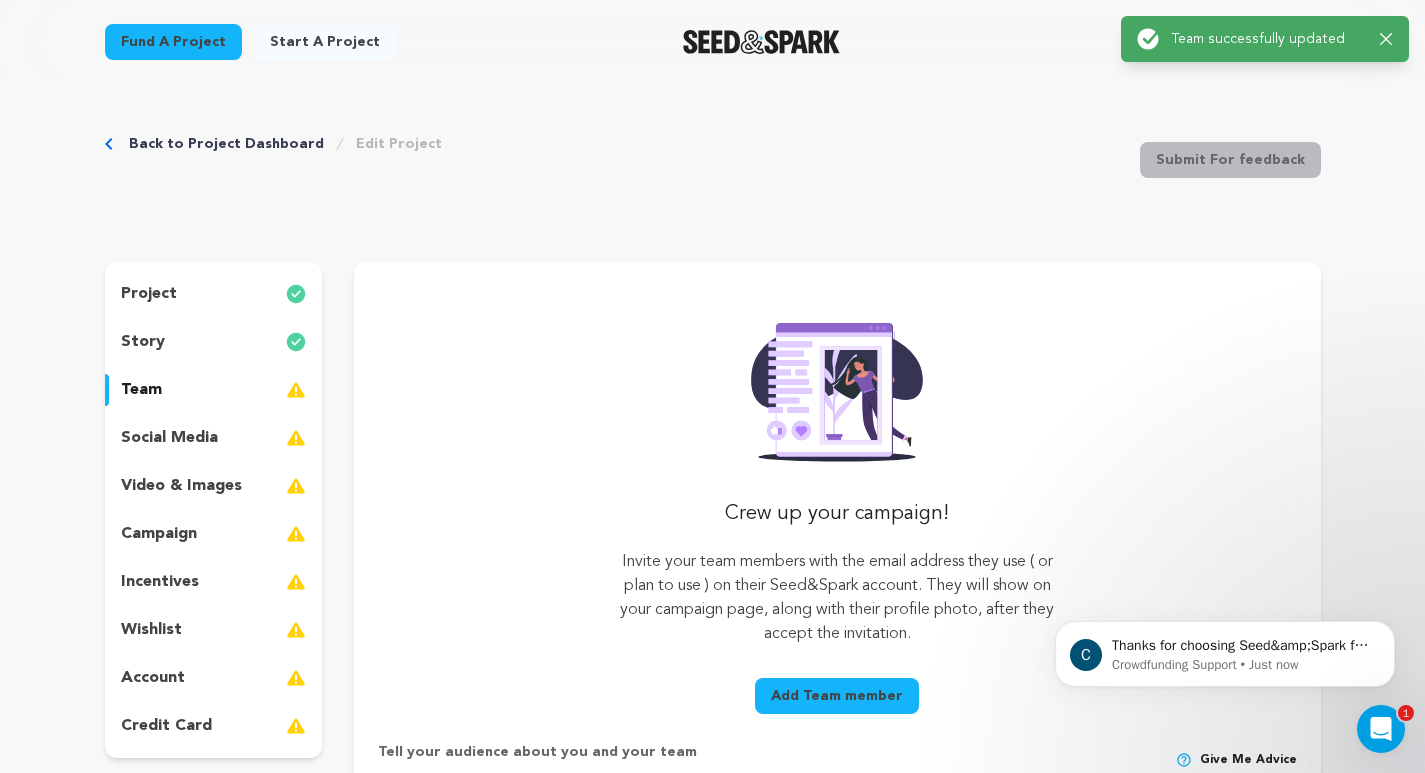 scroll, scrollTop: 0, scrollLeft: 0, axis: both 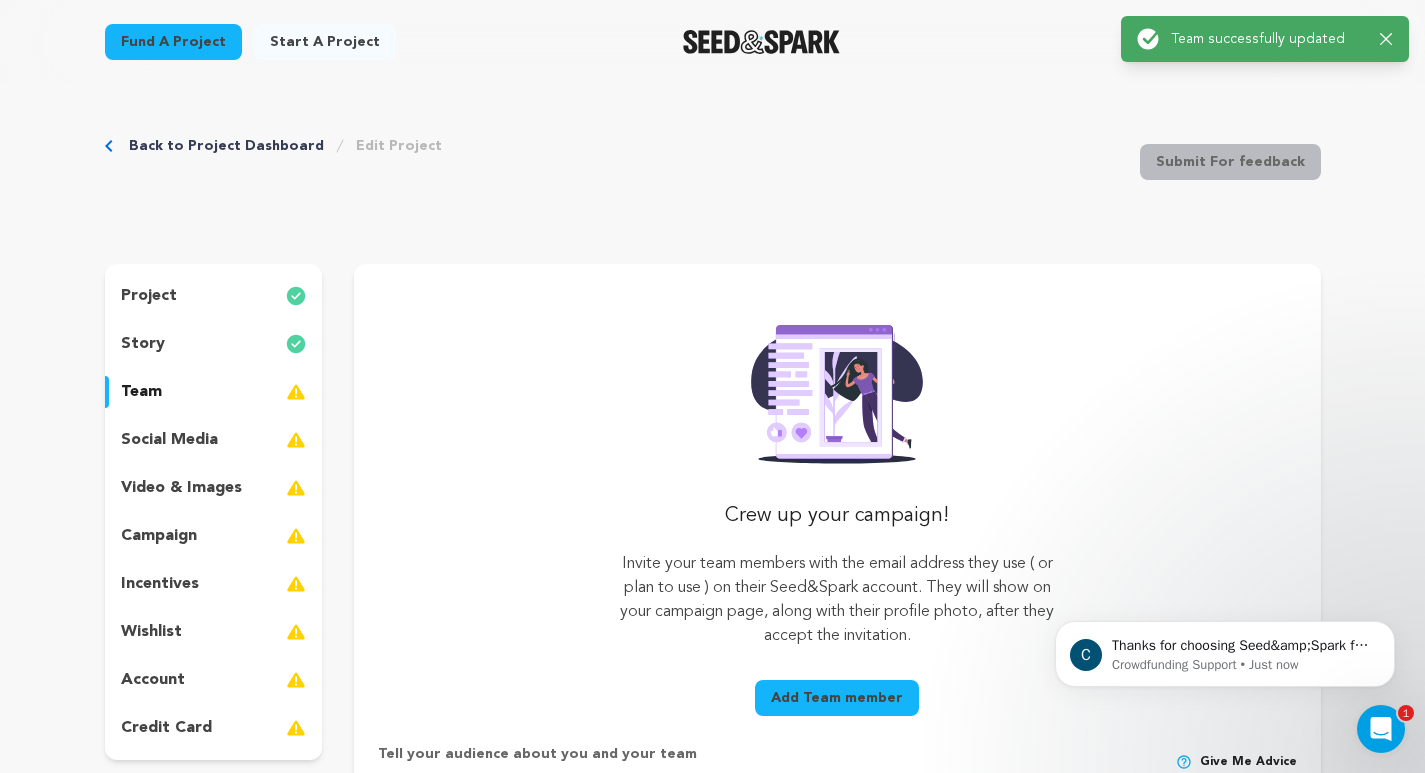 click on "social media" at bounding box center (169, 440) 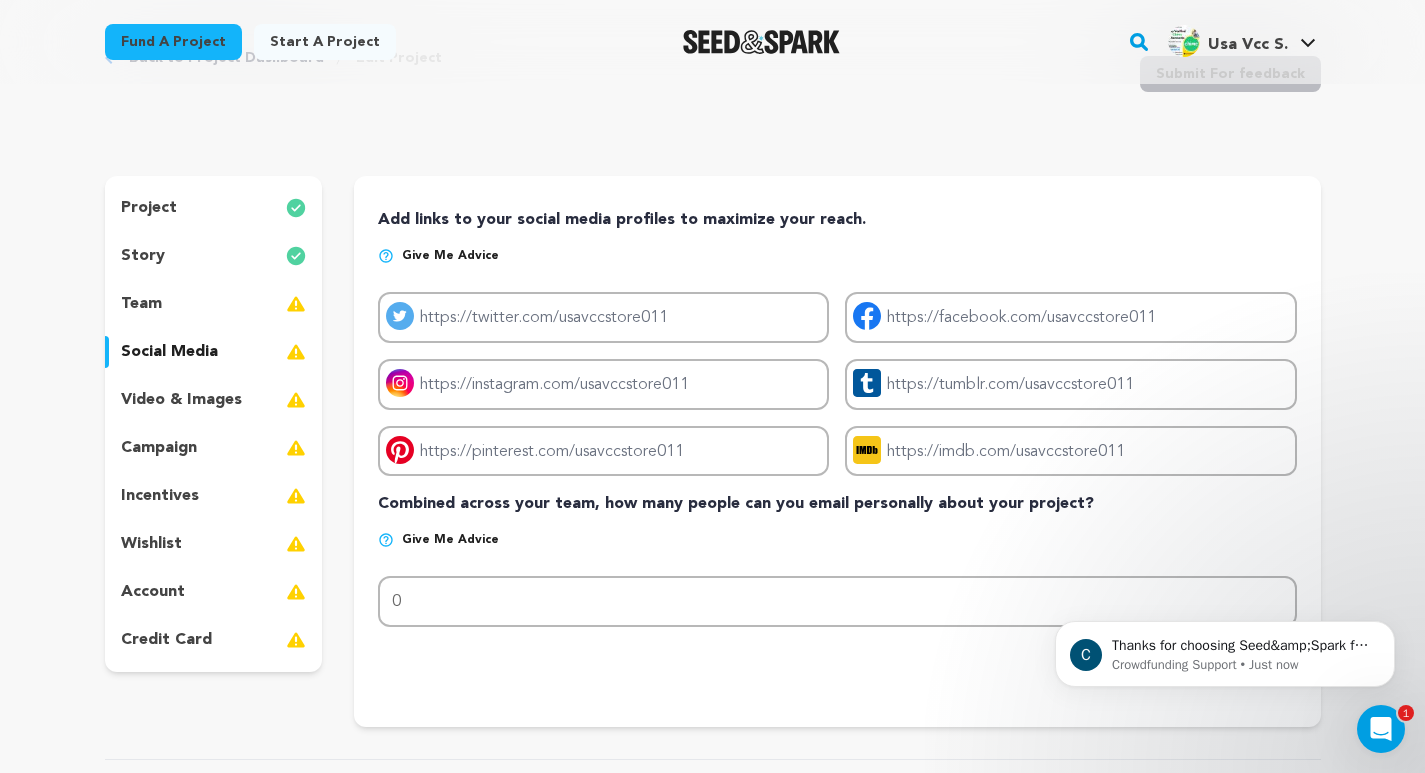scroll, scrollTop: 133, scrollLeft: 0, axis: vertical 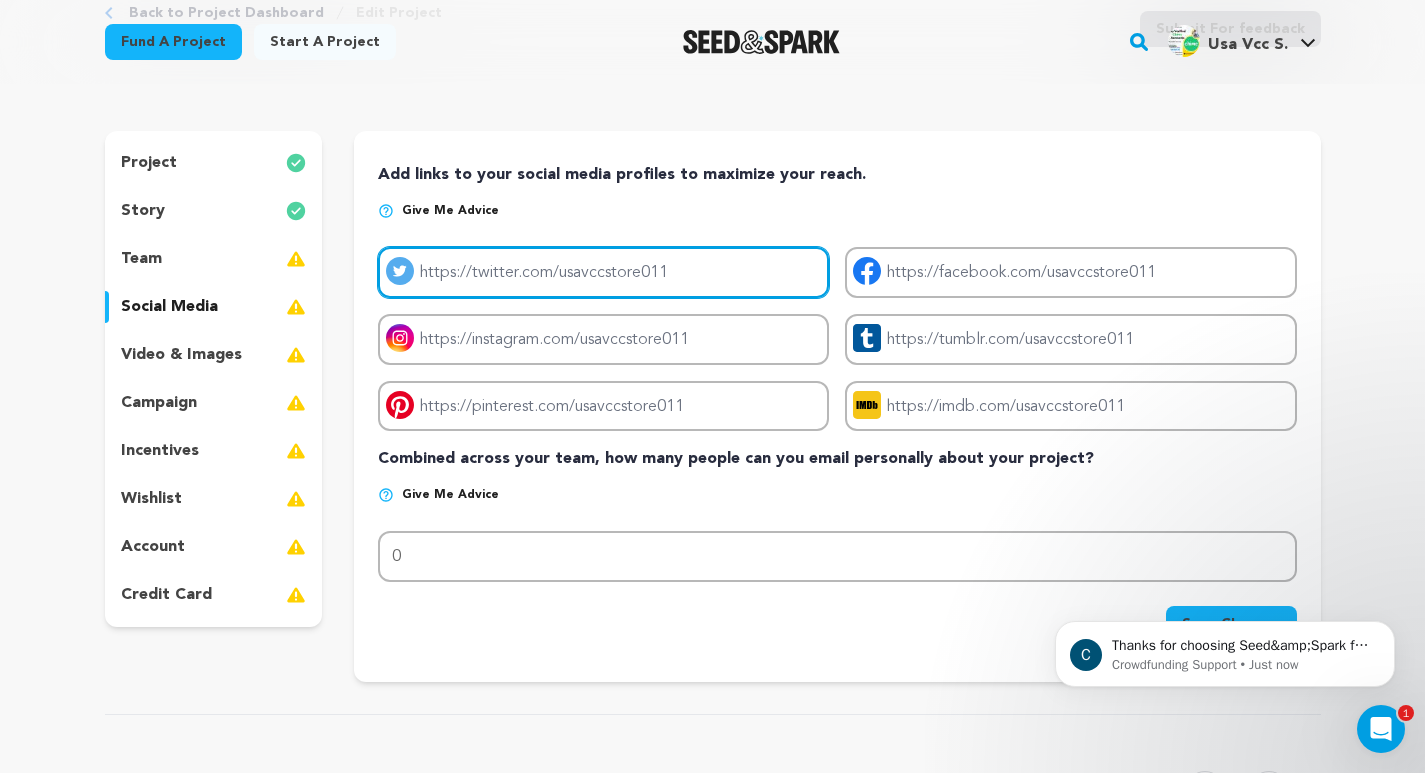 click on "Project twitter link" at bounding box center [603, 272] 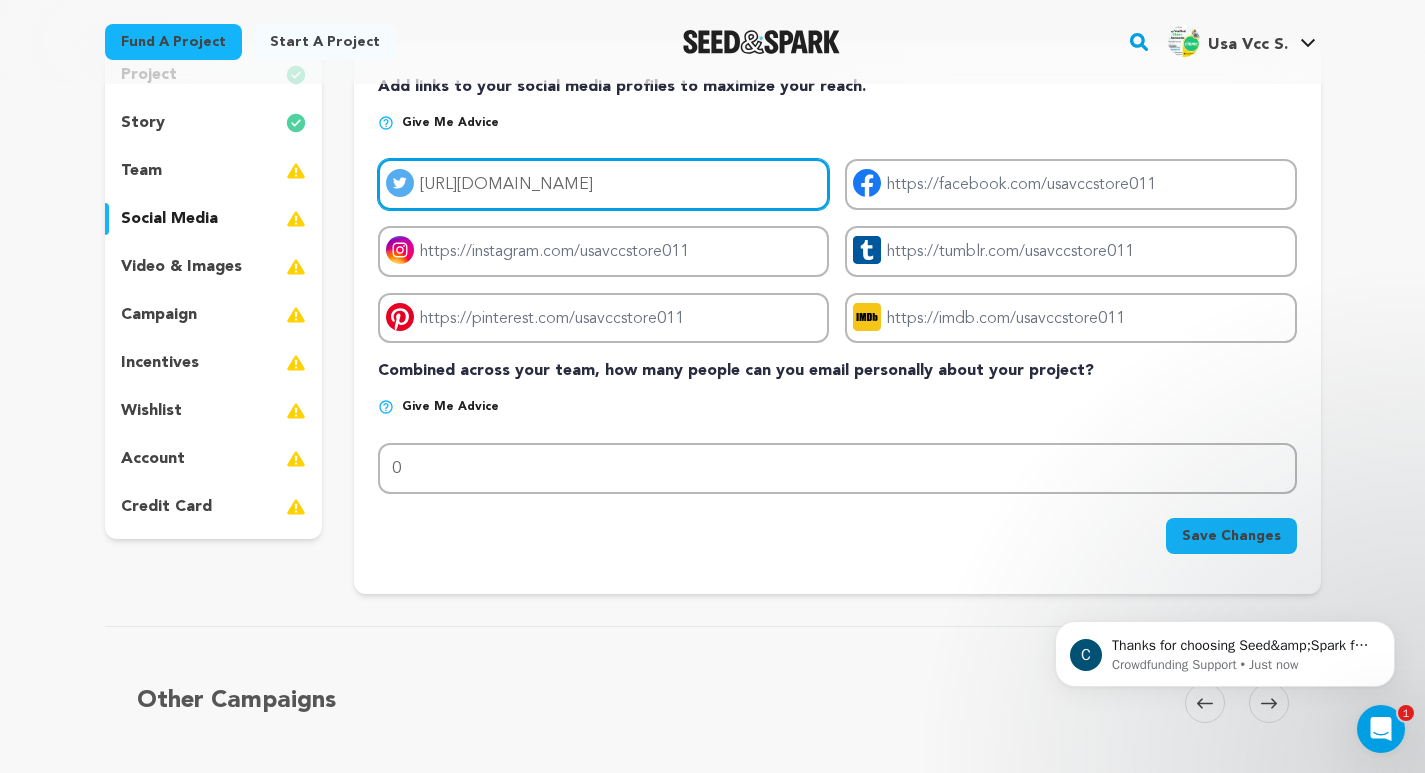 scroll, scrollTop: 267, scrollLeft: 0, axis: vertical 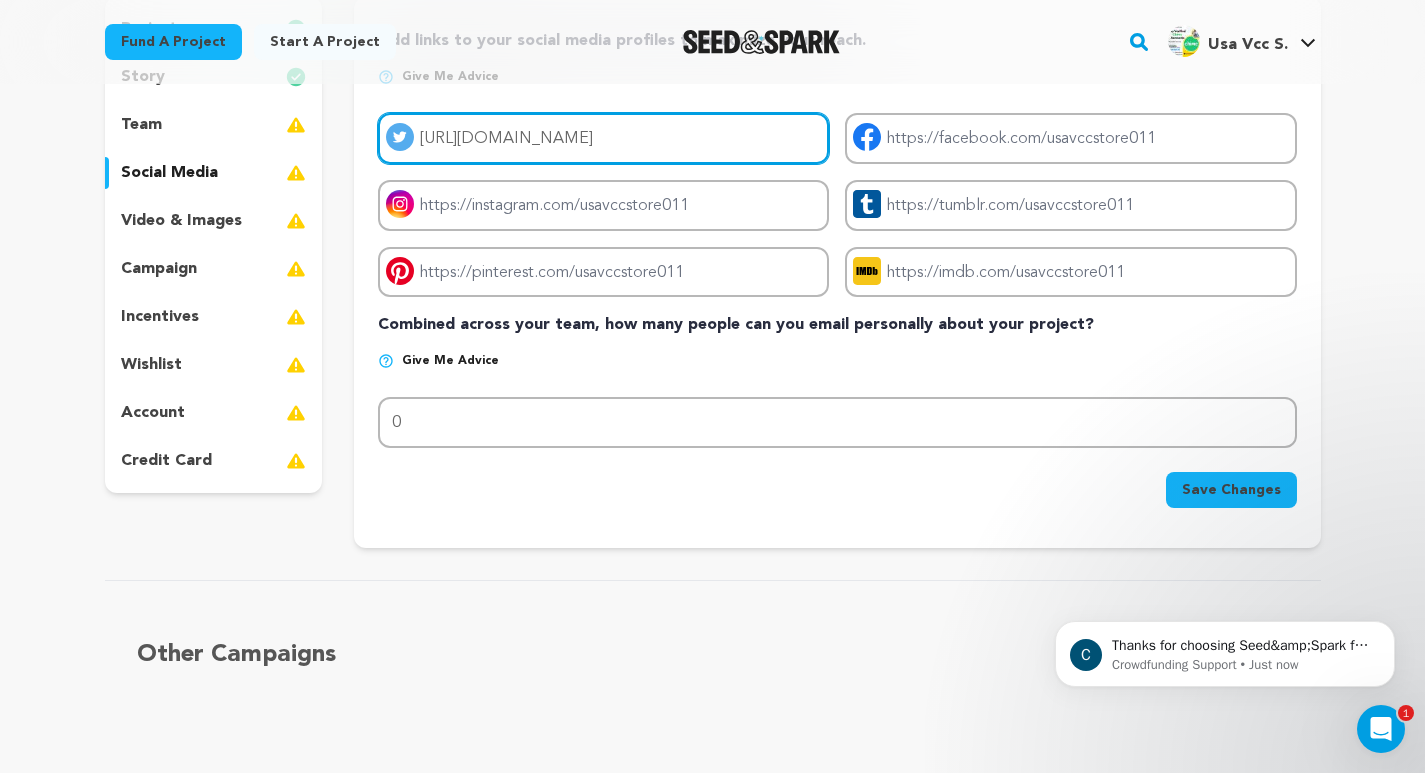 type on "https://x.com/usavccstore" 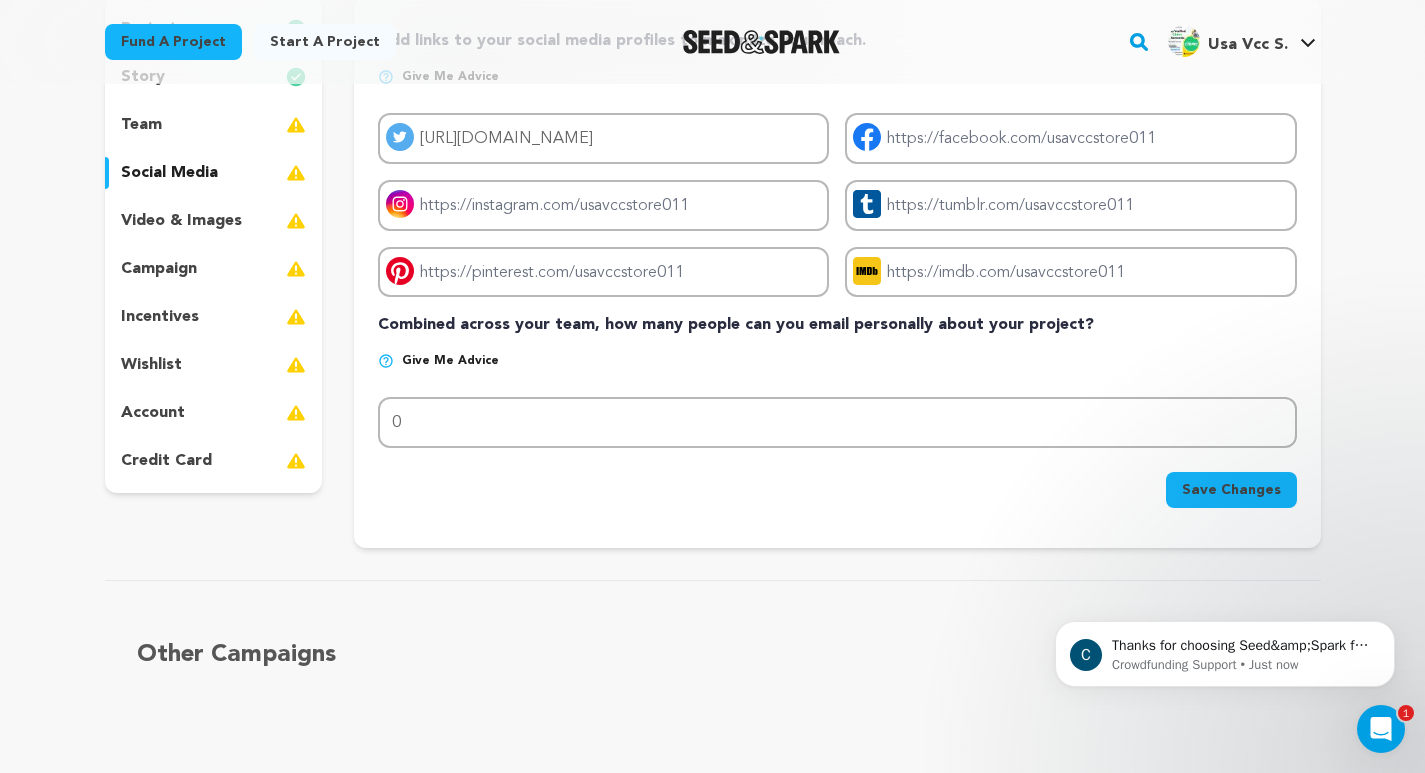 click on "Save Changes" at bounding box center (1231, 490) 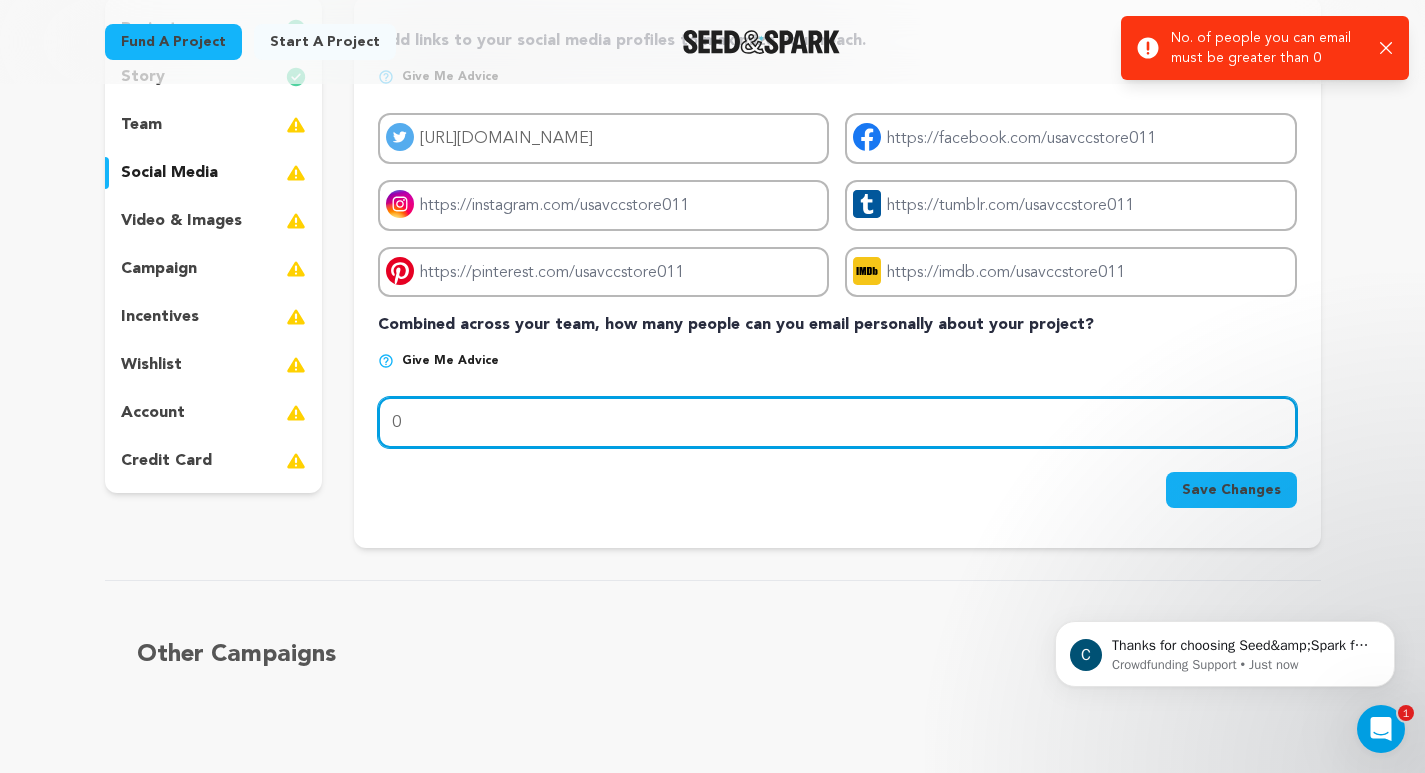 click on "0" at bounding box center [837, 422] 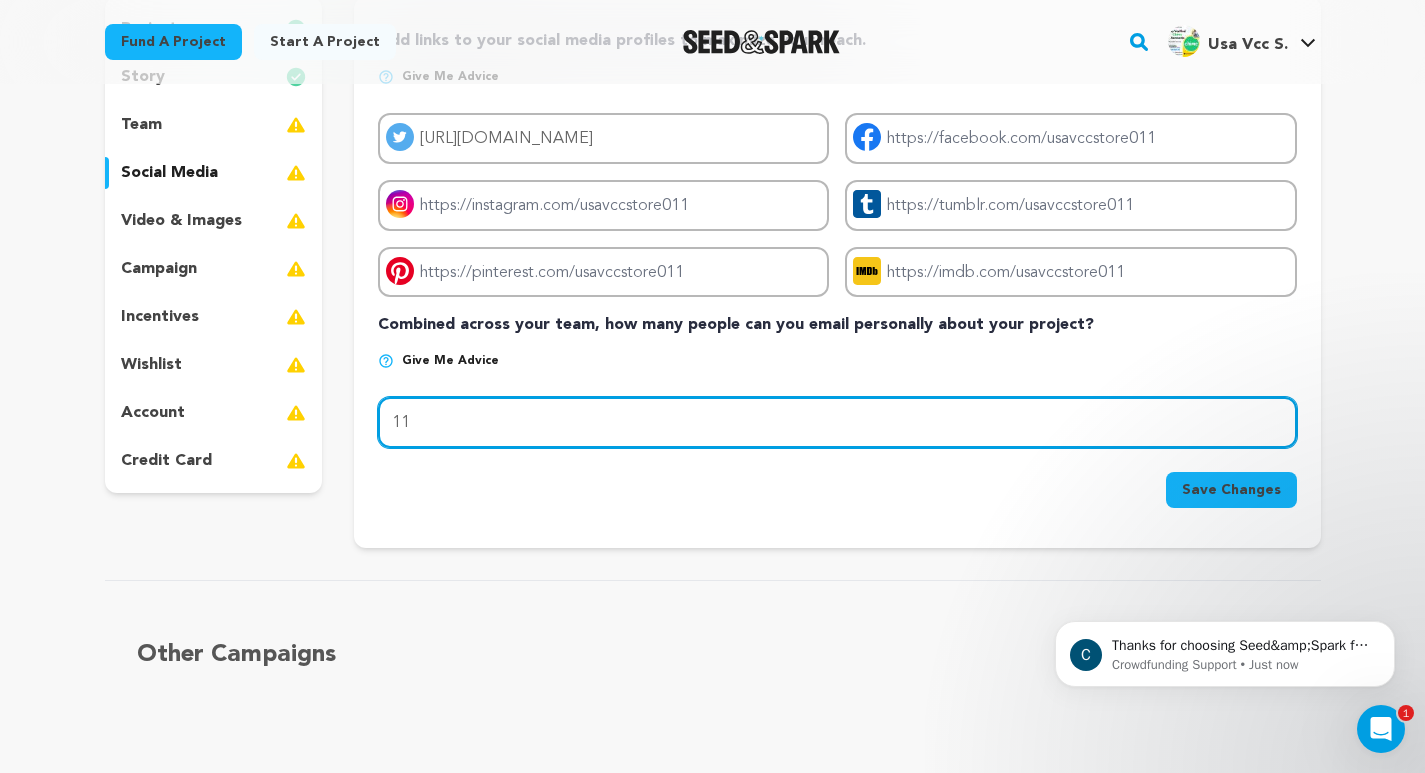 type on "11" 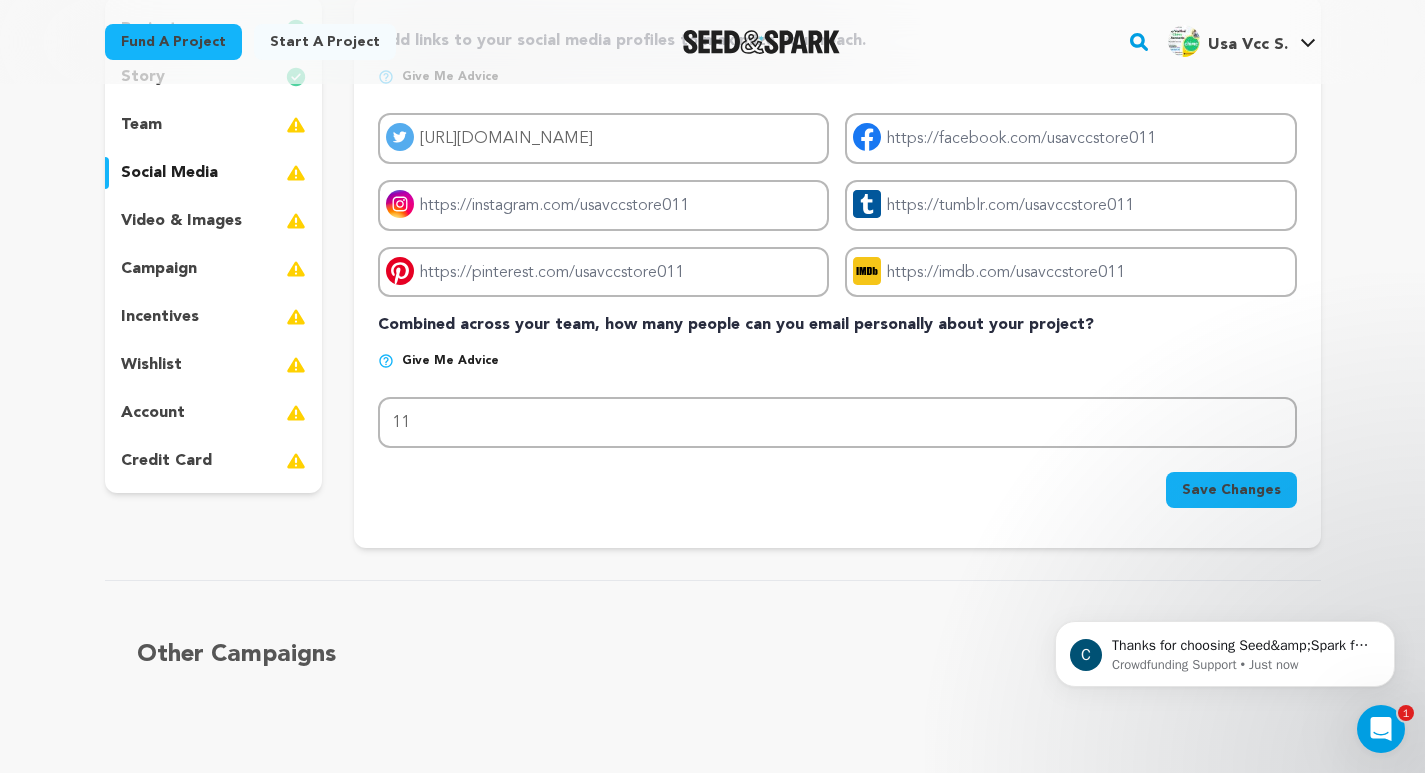 drag, startPoint x: 1232, startPoint y: 485, endPoint x: 1213, endPoint y: 484, distance: 19.026299 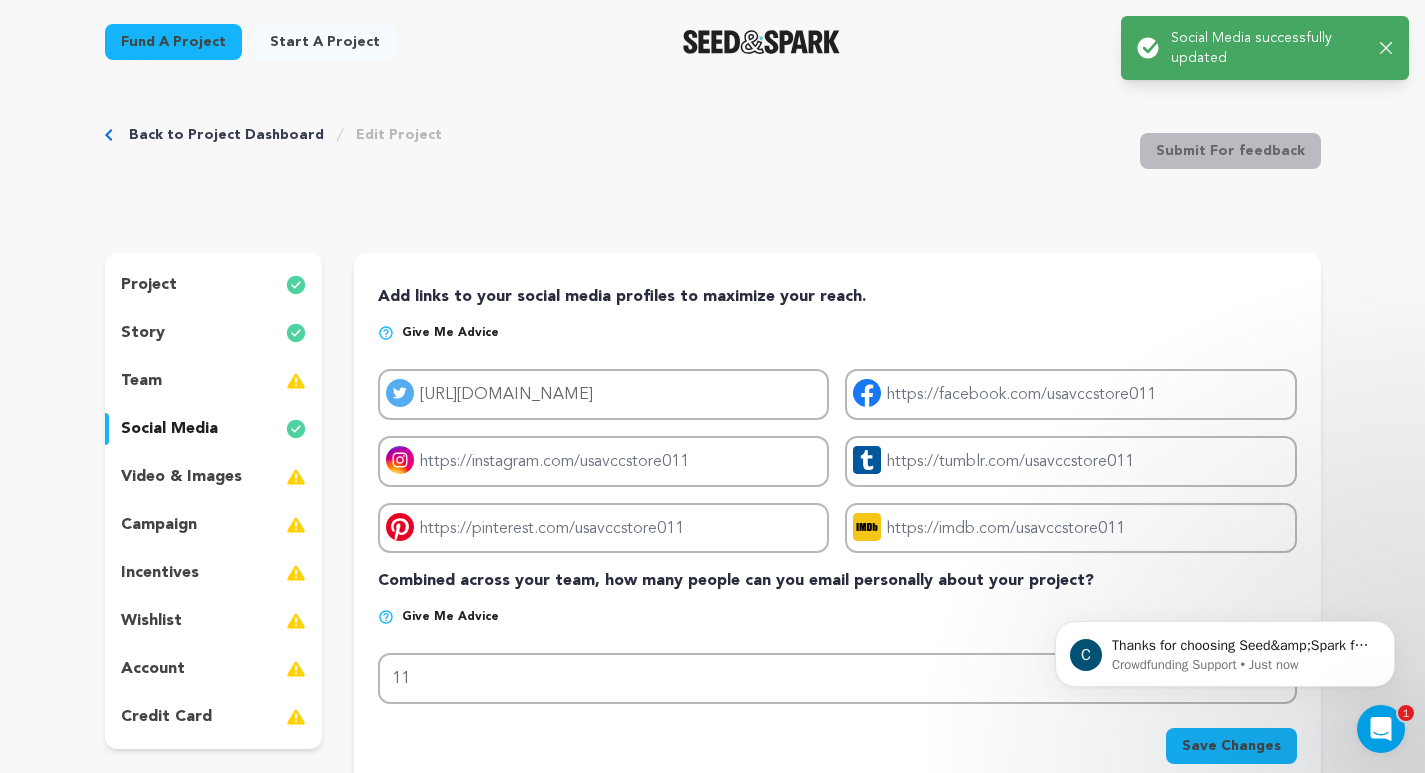 scroll, scrollTop: 0, scrollLeft: 0, axis: both 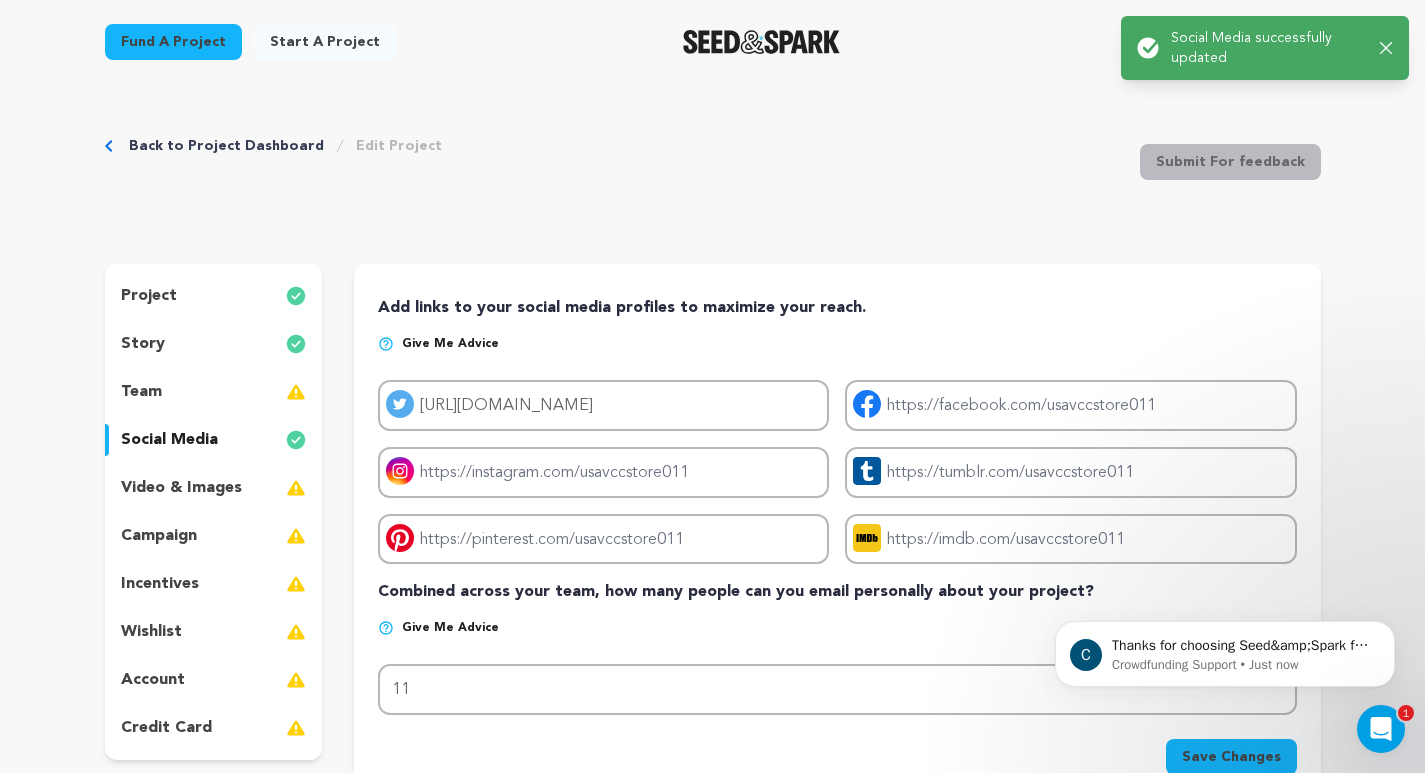 click on "video & images" at bounding box center [181, 488] 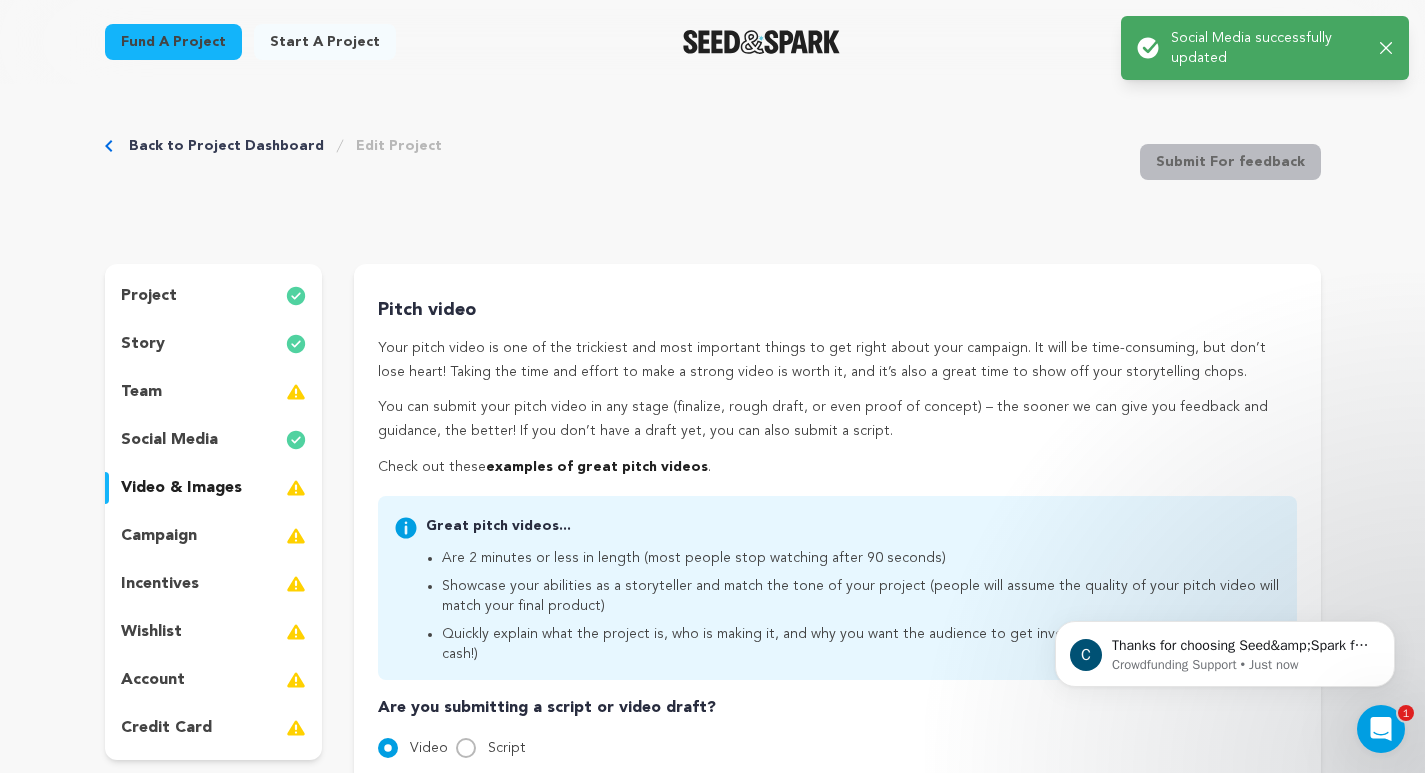 click on "team" at bounding box center [214, 392] 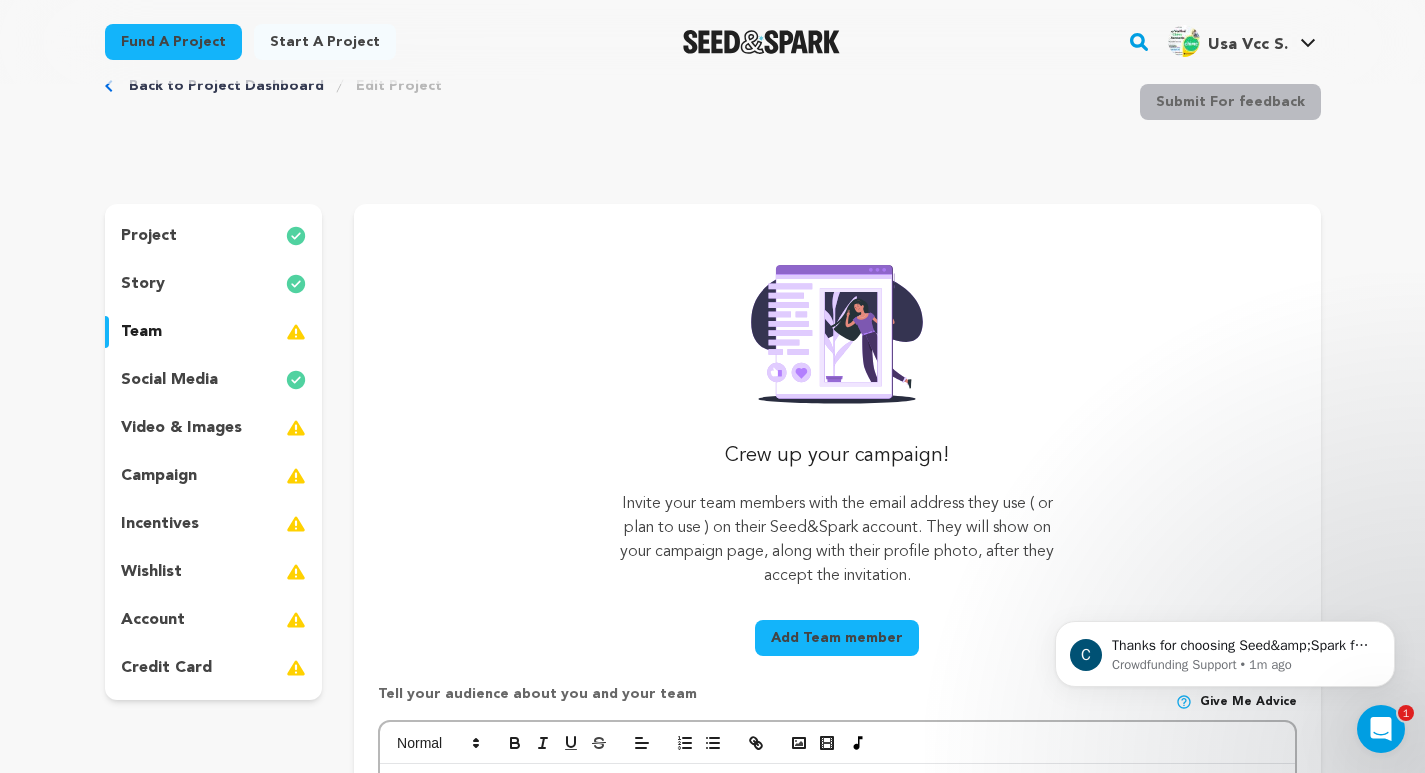 scroll, scrollTop: 0, scrollLeft: 0, axis: both 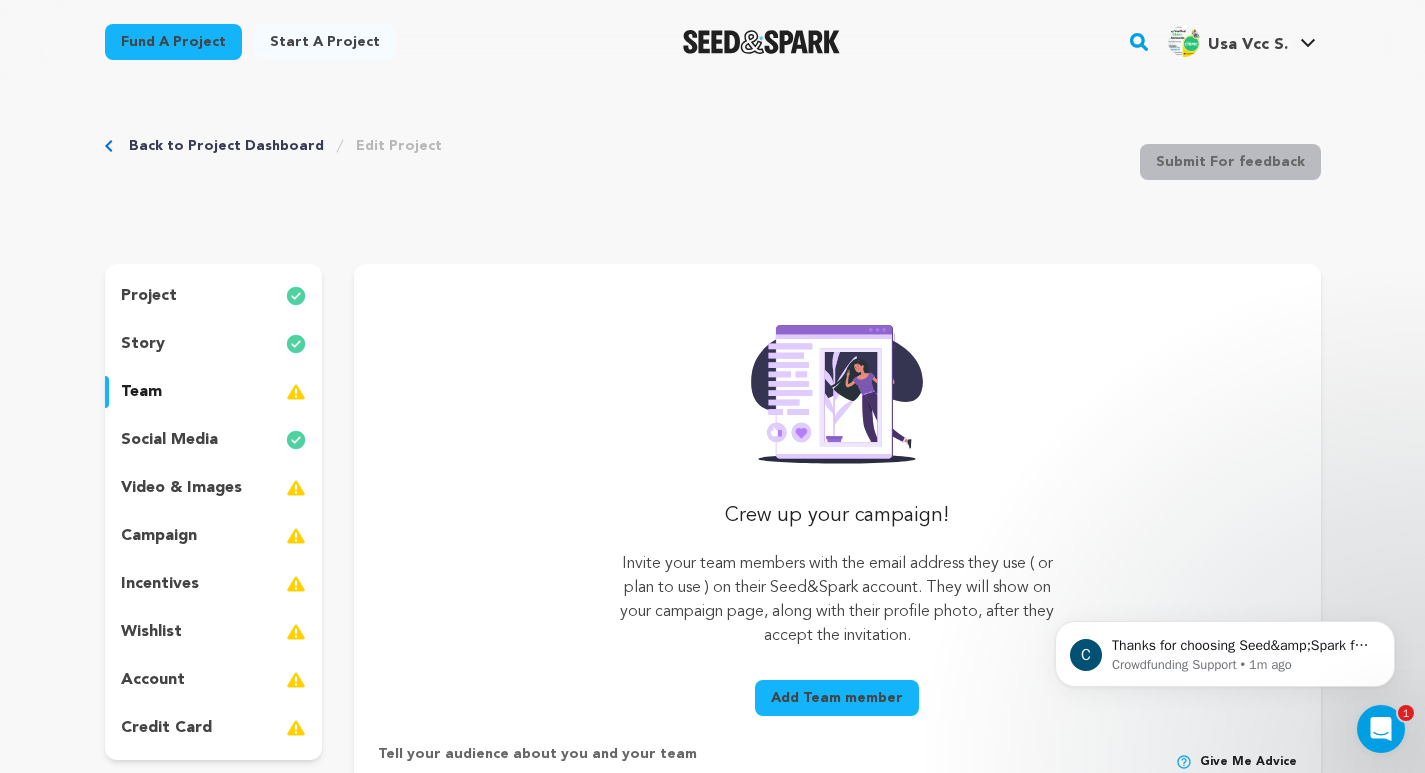 click on "video & images" at bounding box center [181, 488] 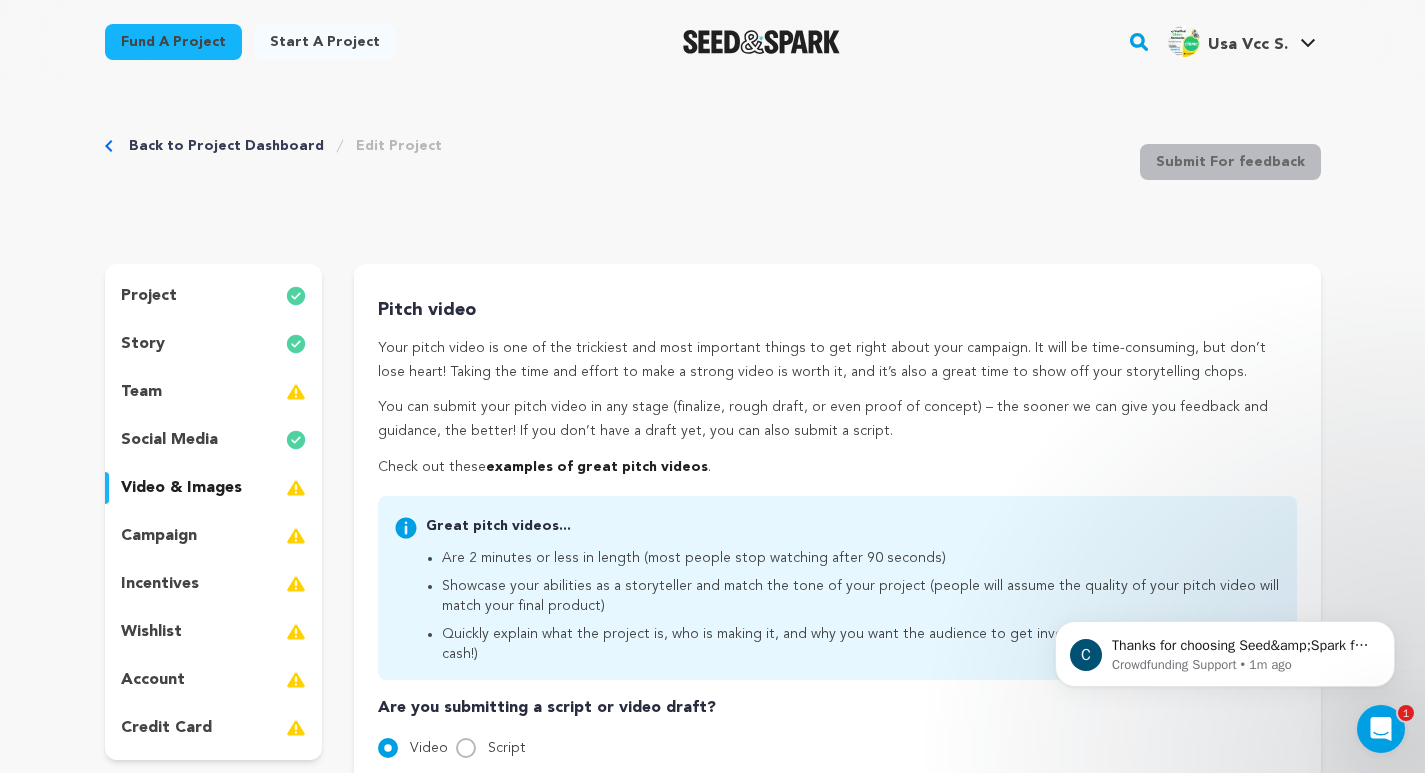 scroll, scrollTop: 267, scrollLeft: 0, axis: vertical 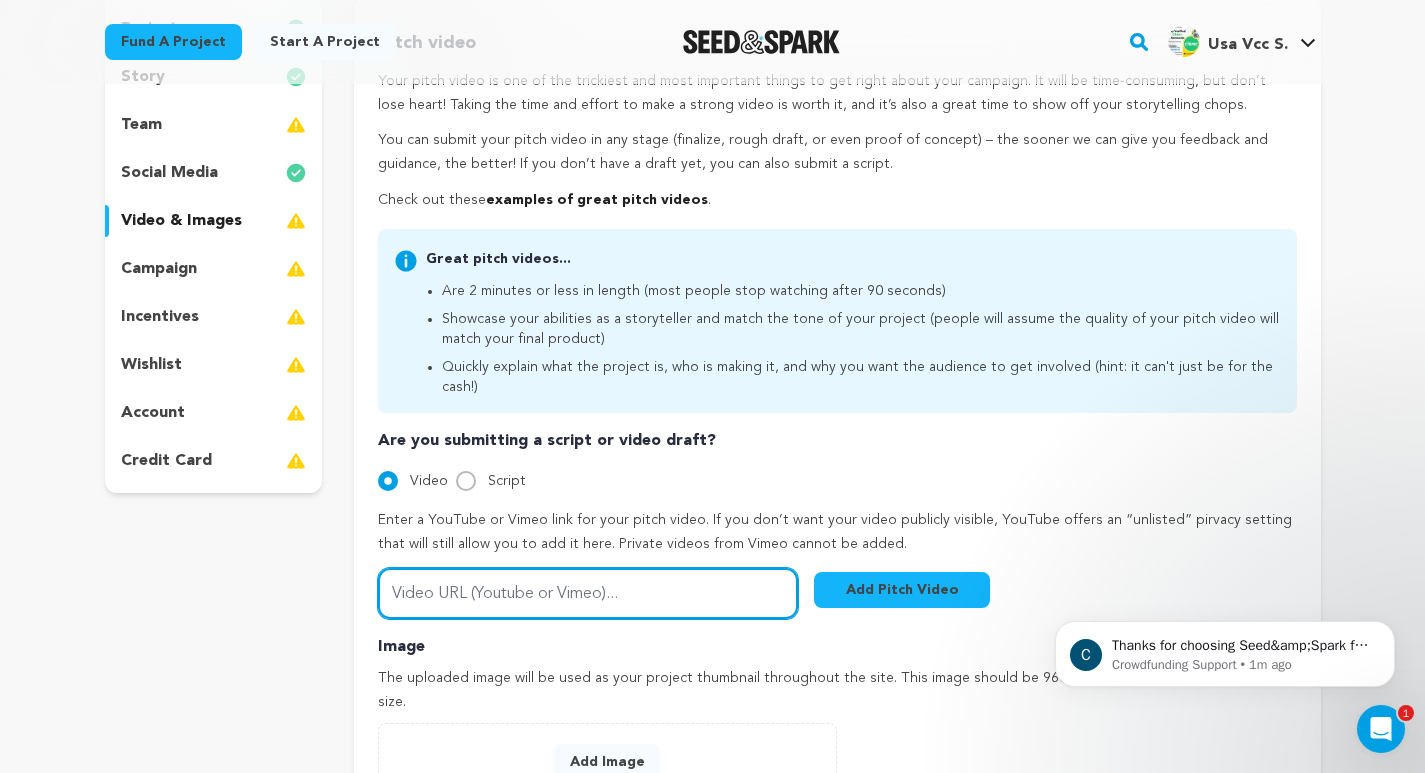 click on "Video URL (Youtube or Vimeo)..." at bounding box center [588, 593] 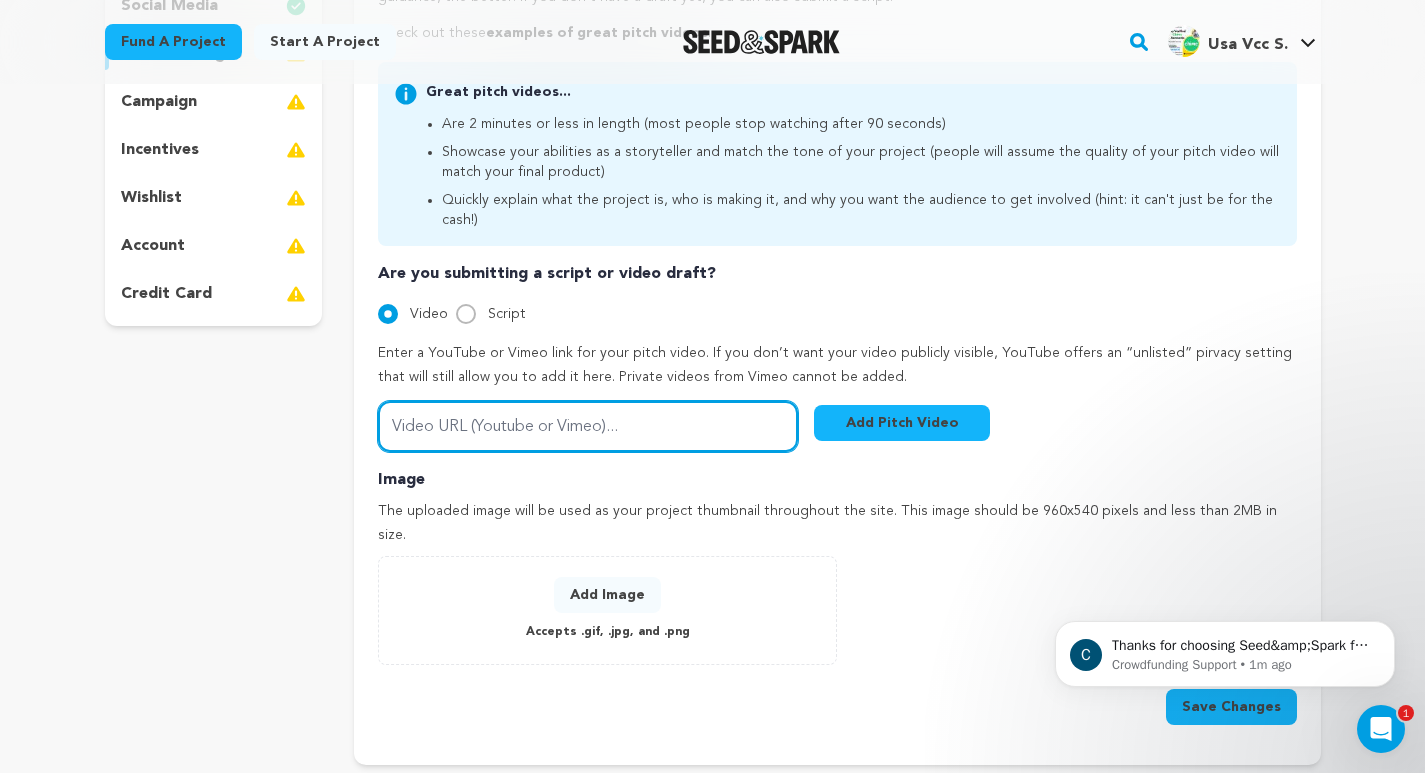 scroll, scrollTop: 400, scrollLeft: 0, axis: vertical 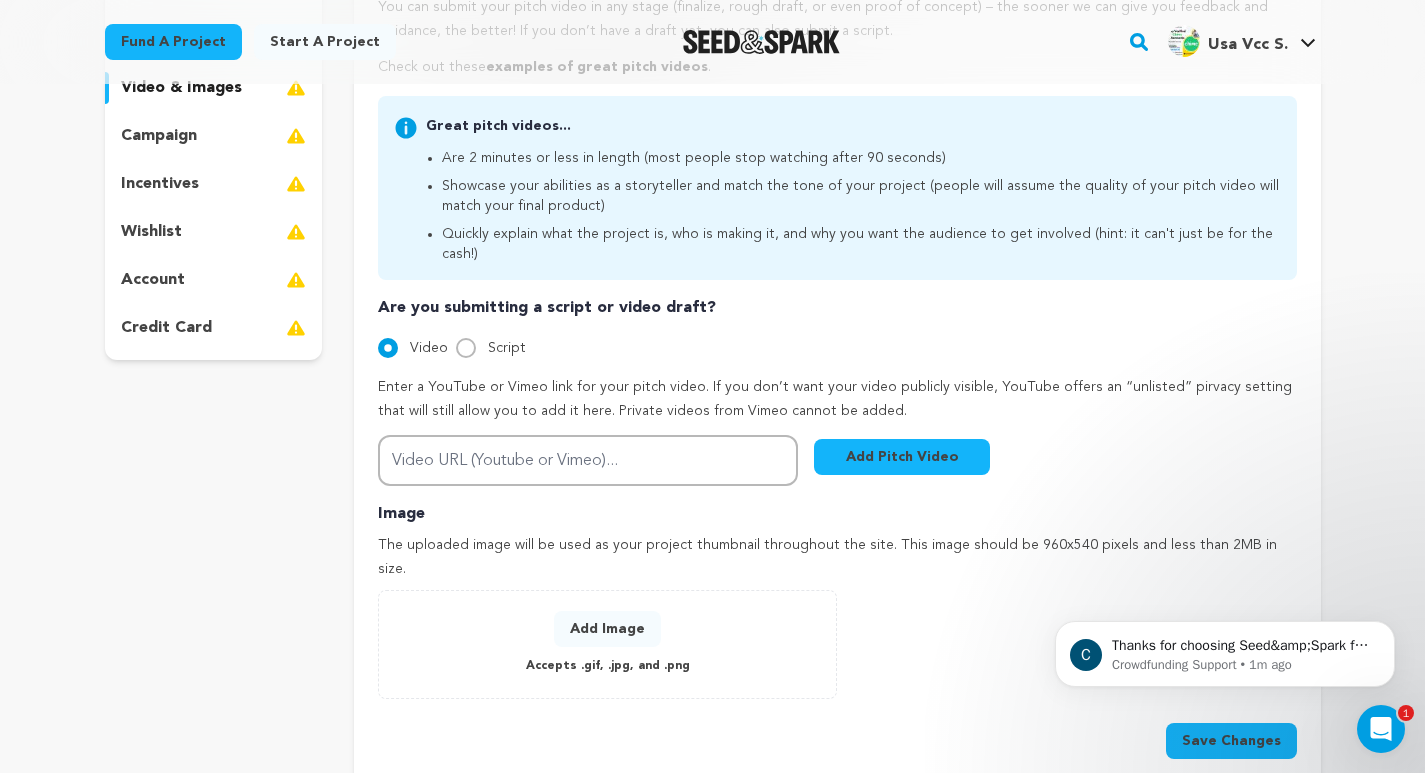 click on "Add Image" at bounding box center (607, 629) 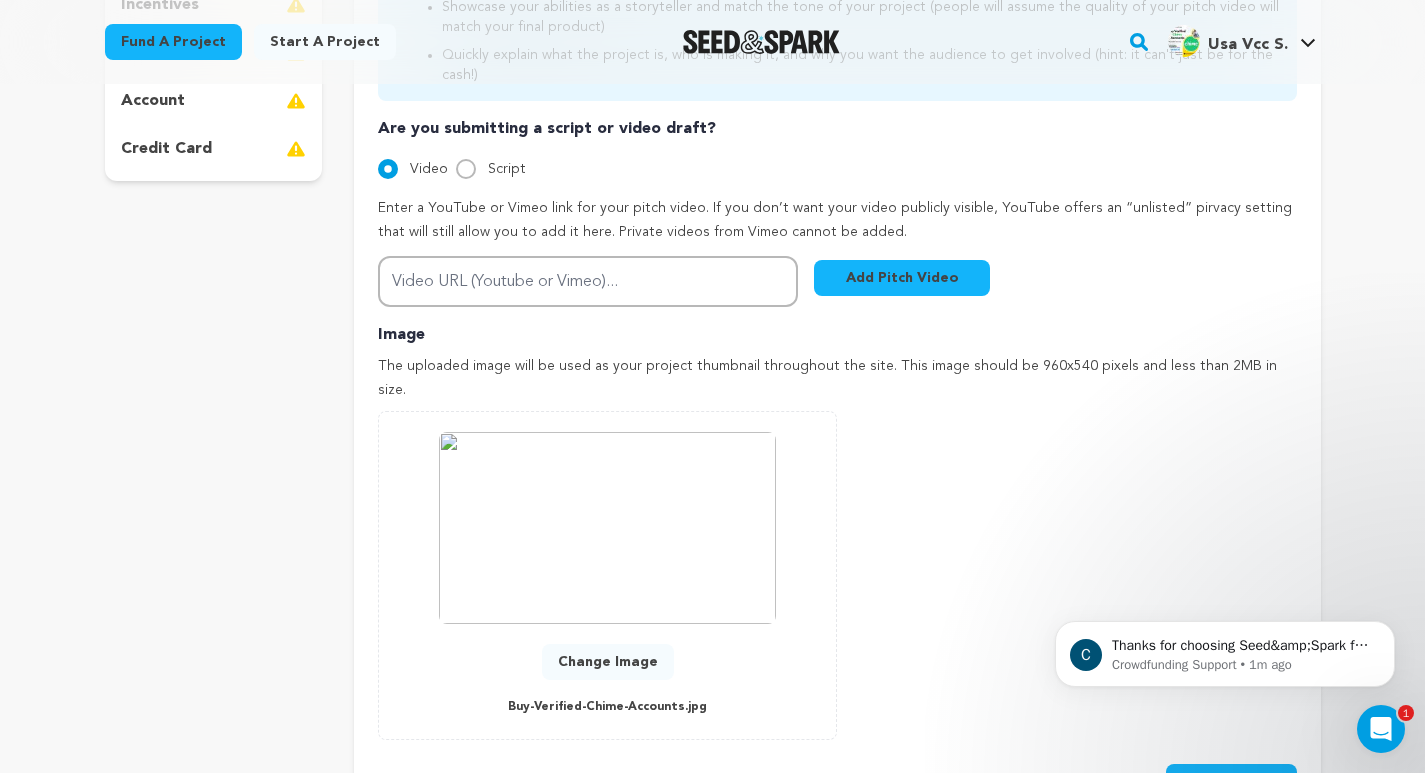 scroll, scrollTop: 533, scrollLeft: 0, axis: vertical 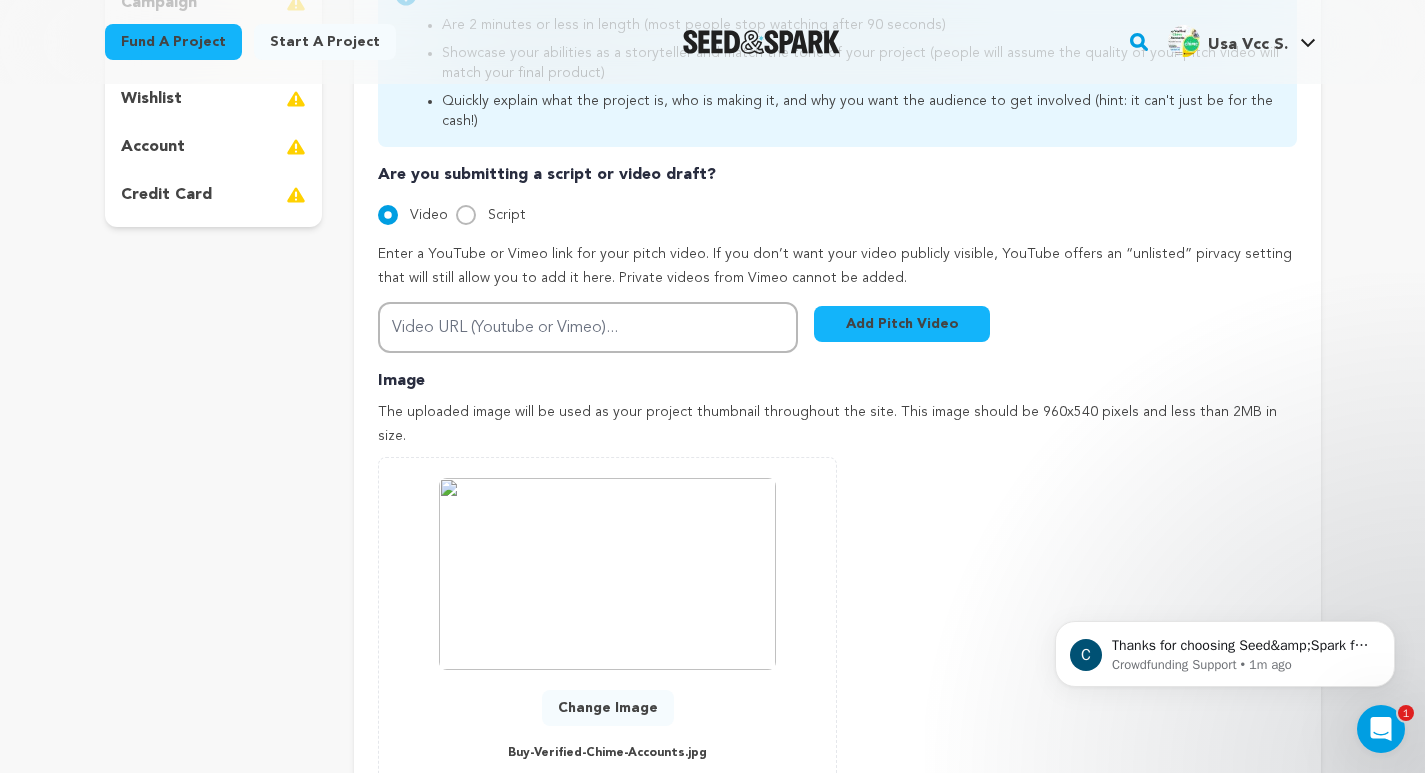 click on "Add Pitch Video" at bounding box center (902, 324) 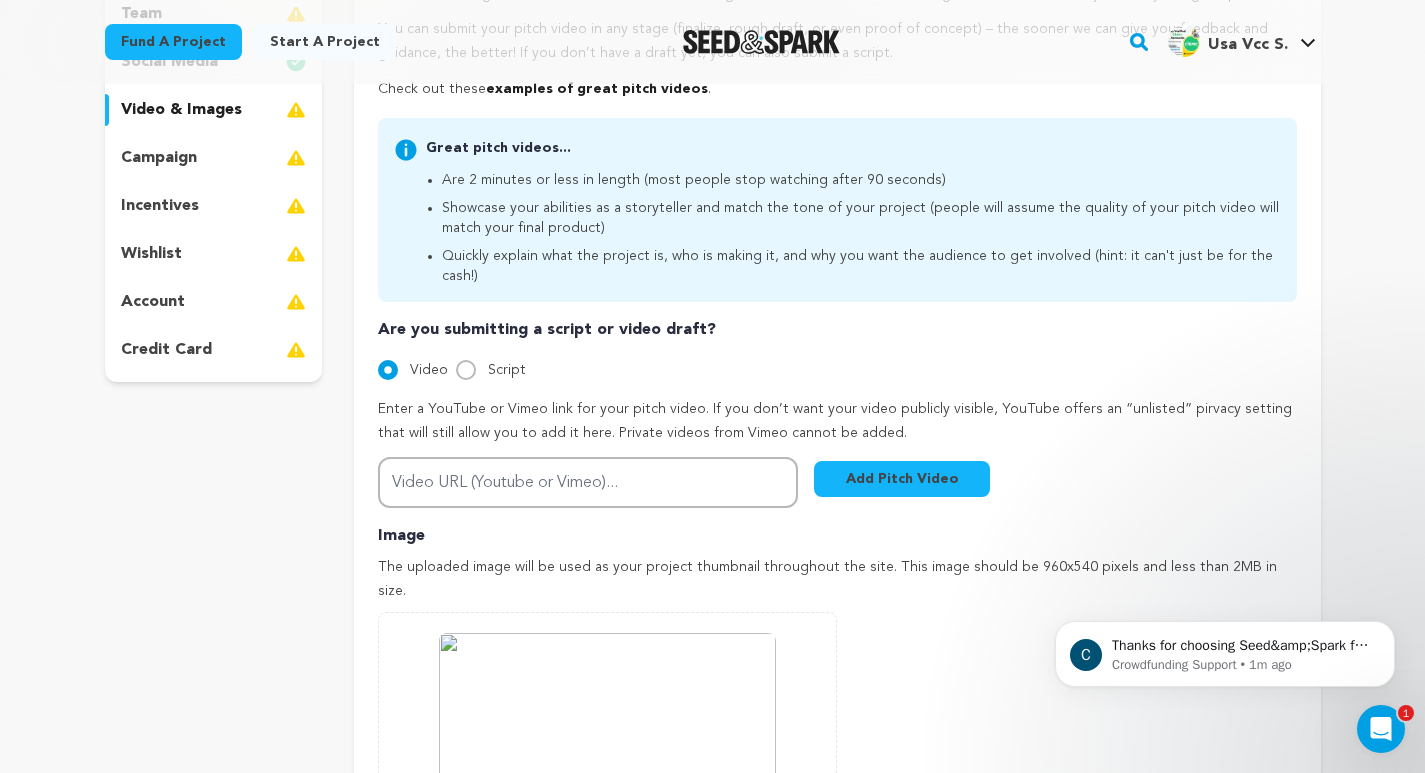 scroll, scrollTop: 533, scrollLeft: 0, axis: vertical 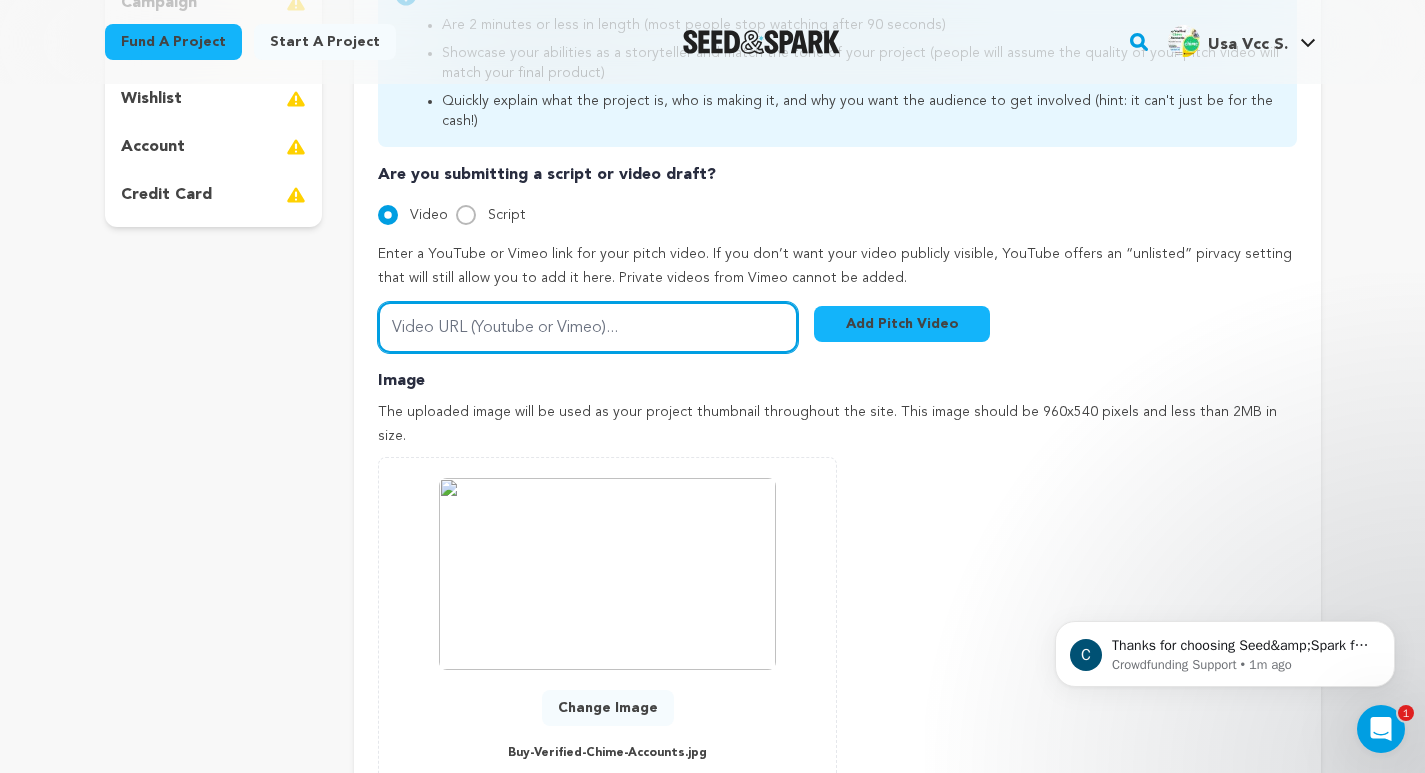 click on "Video URL (Youtube or Vimeo)..." at bounding box center (588, 327) 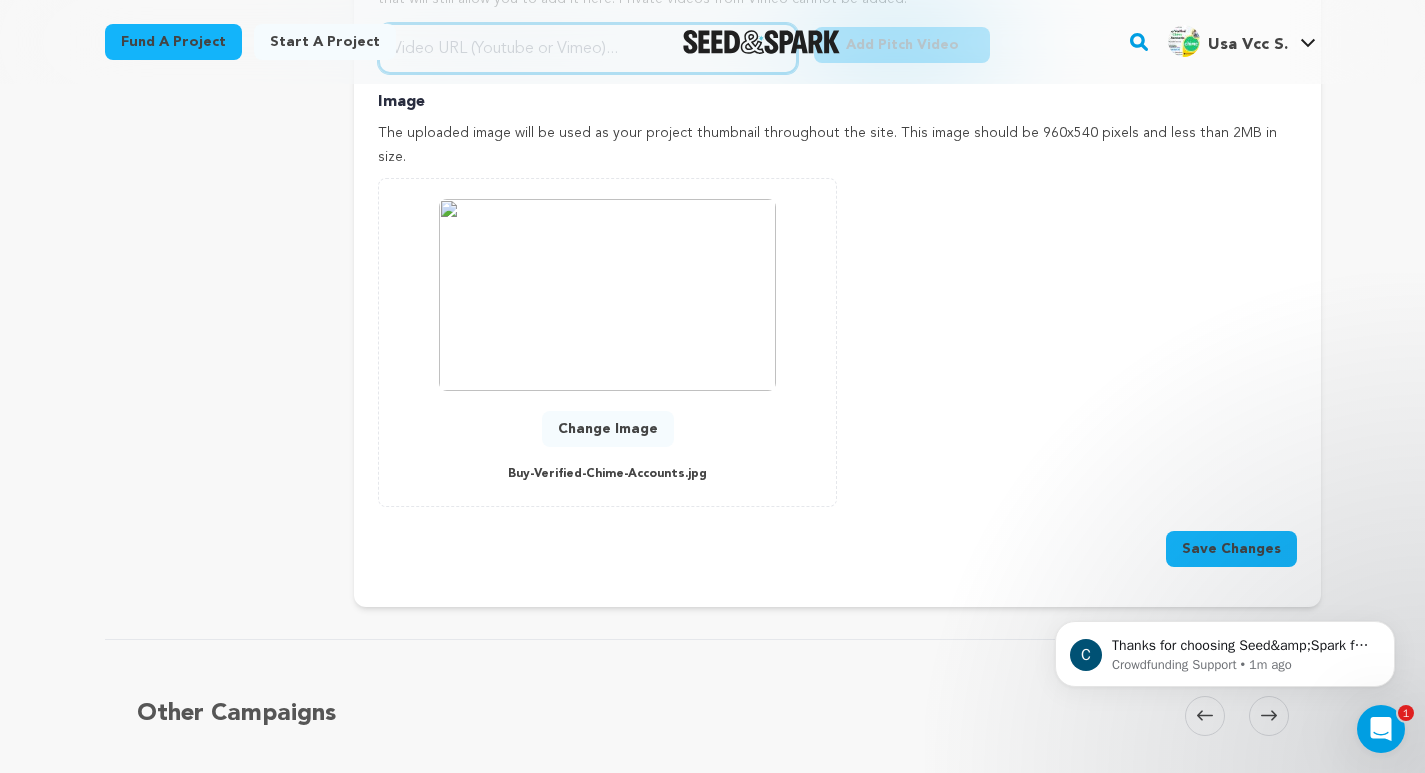 scroll, scrollTop: 1067, scrollLeft: 0, axis: vertical 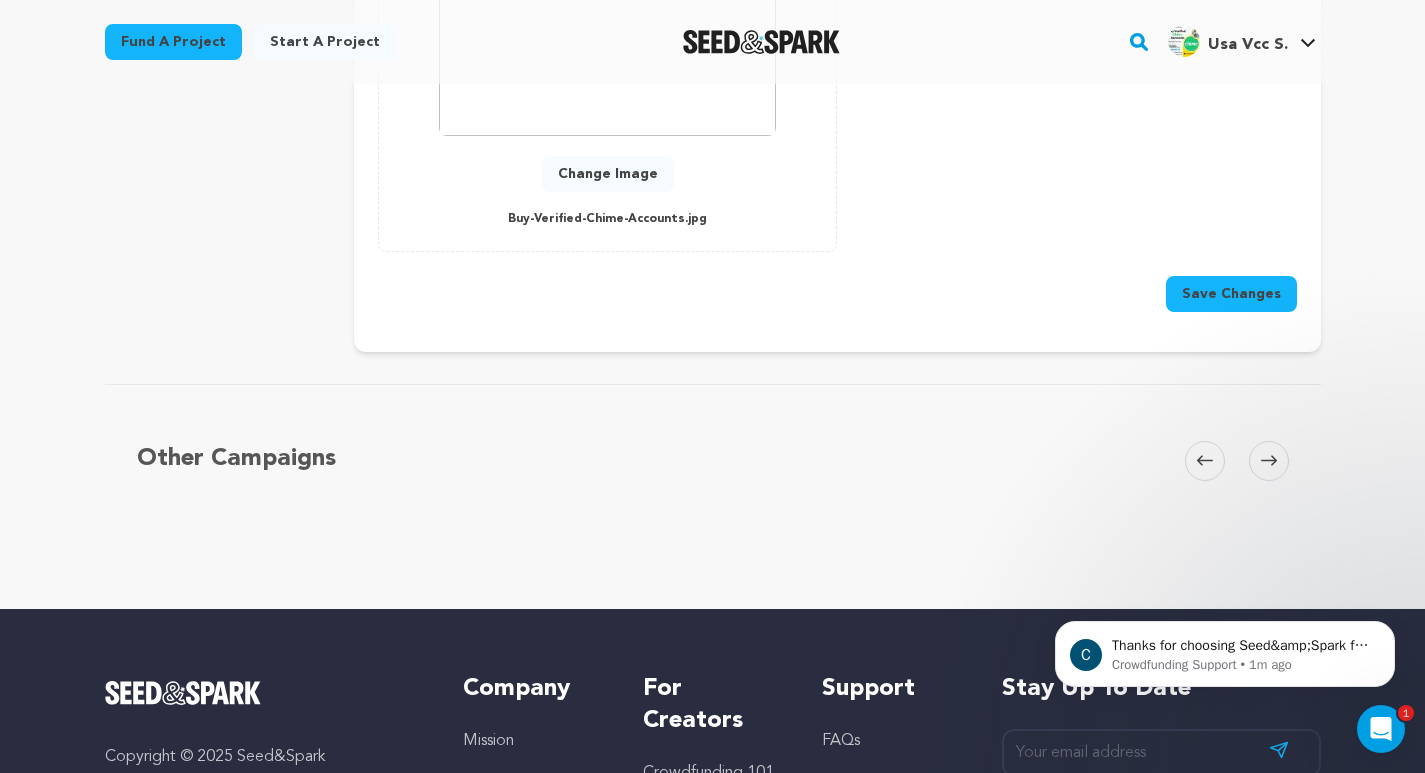 click on "Save Changes" at bounding box center [1231, 294] 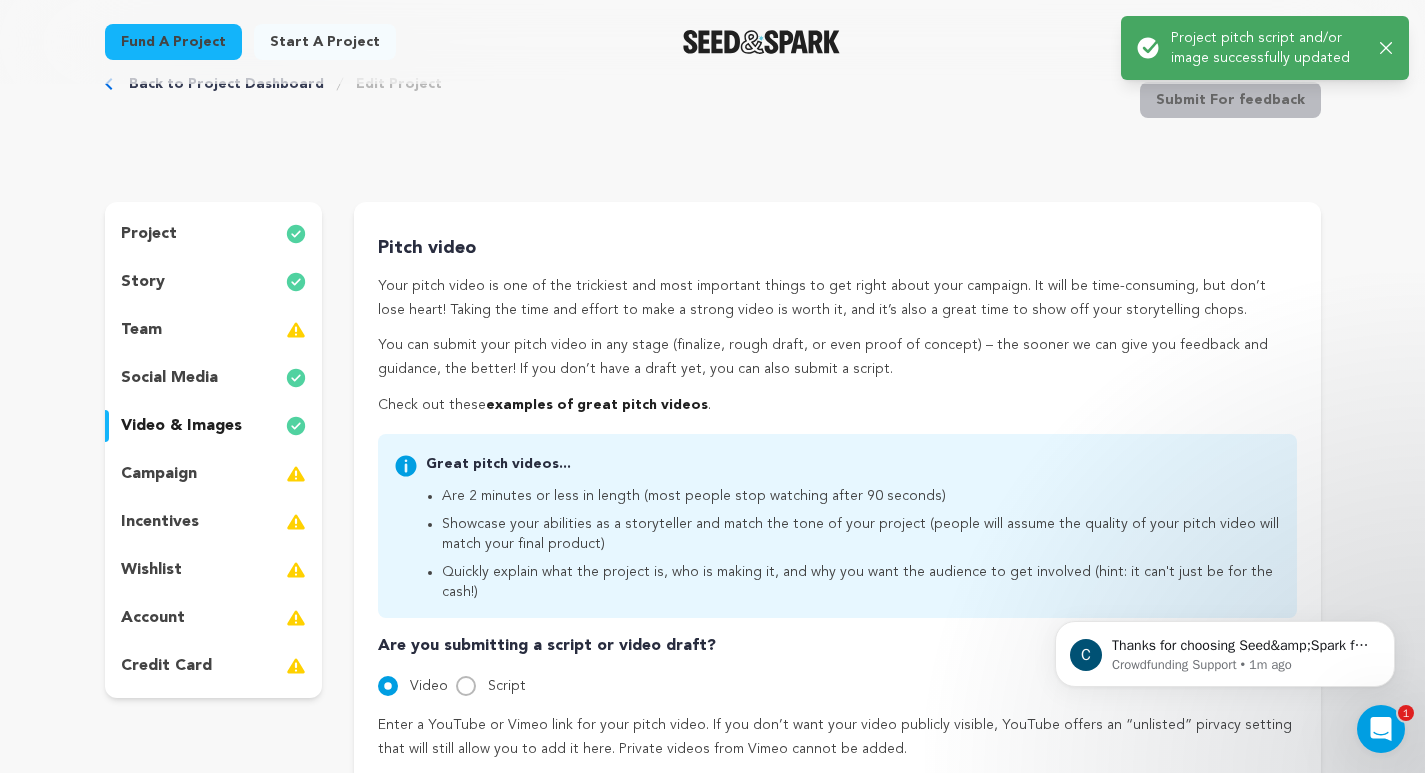 scroll, scrollTop: 0, scrollLeft: 0, axis: both 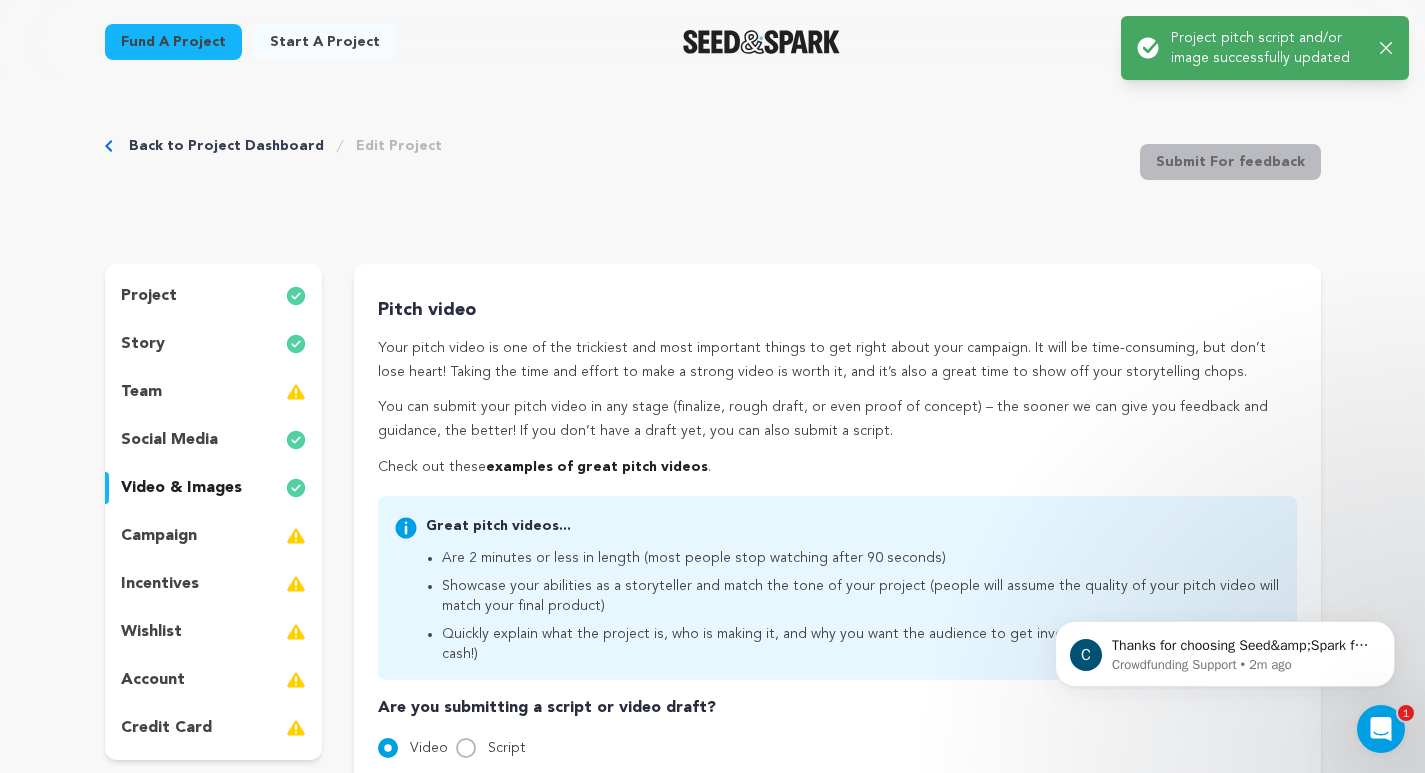click on "campaign" at bounding box center [214, 536] 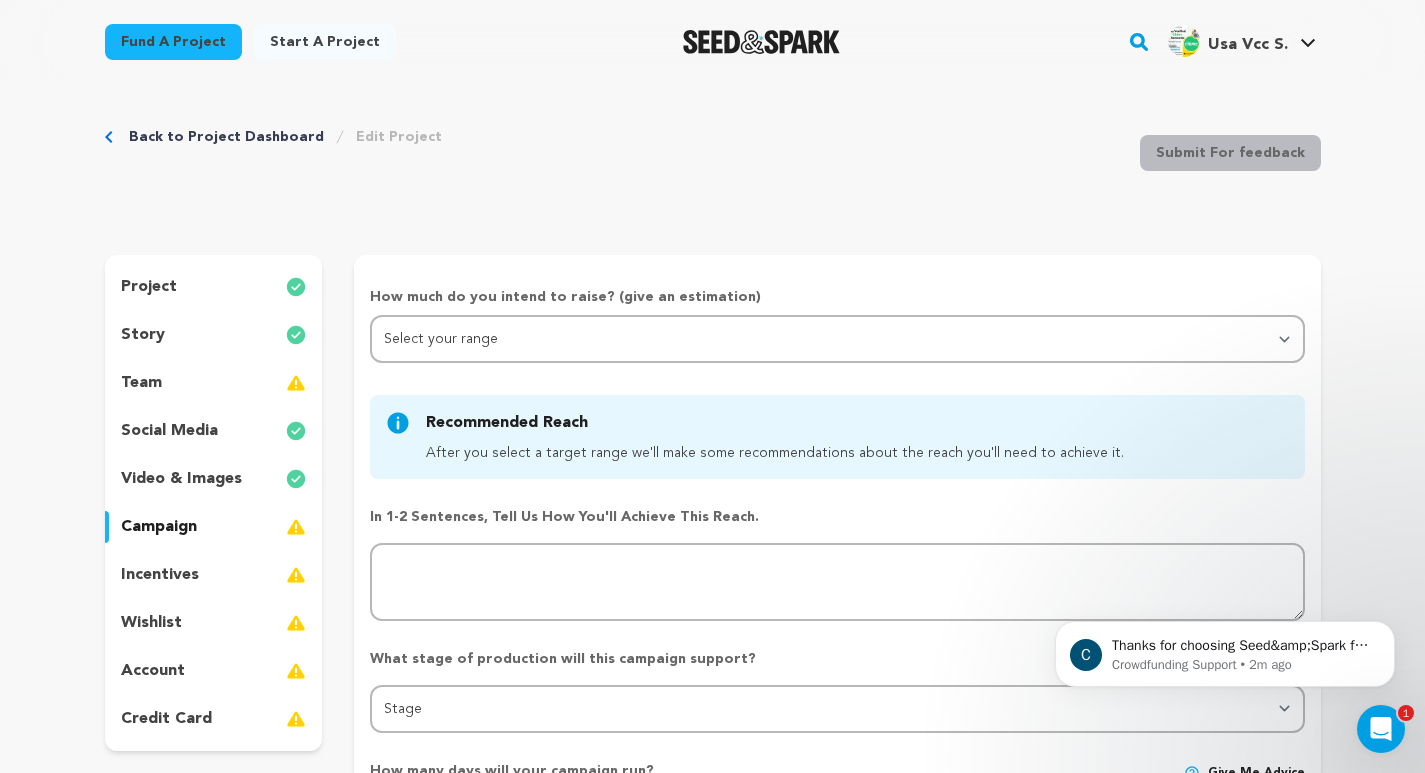 scroll, scrollTop: 0, scrollLeft: 0, axis: both 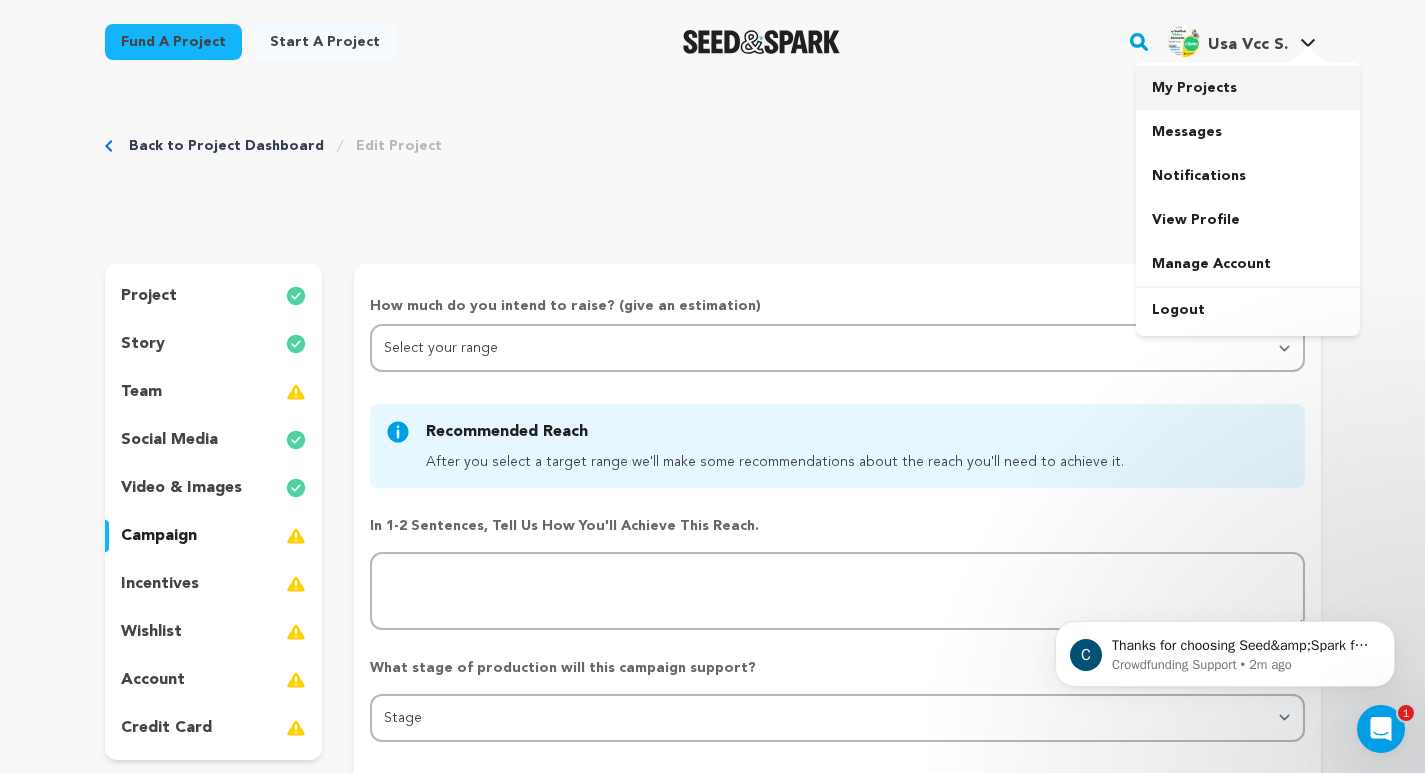 click on "My Projects" at bounding box center [1248, 88] 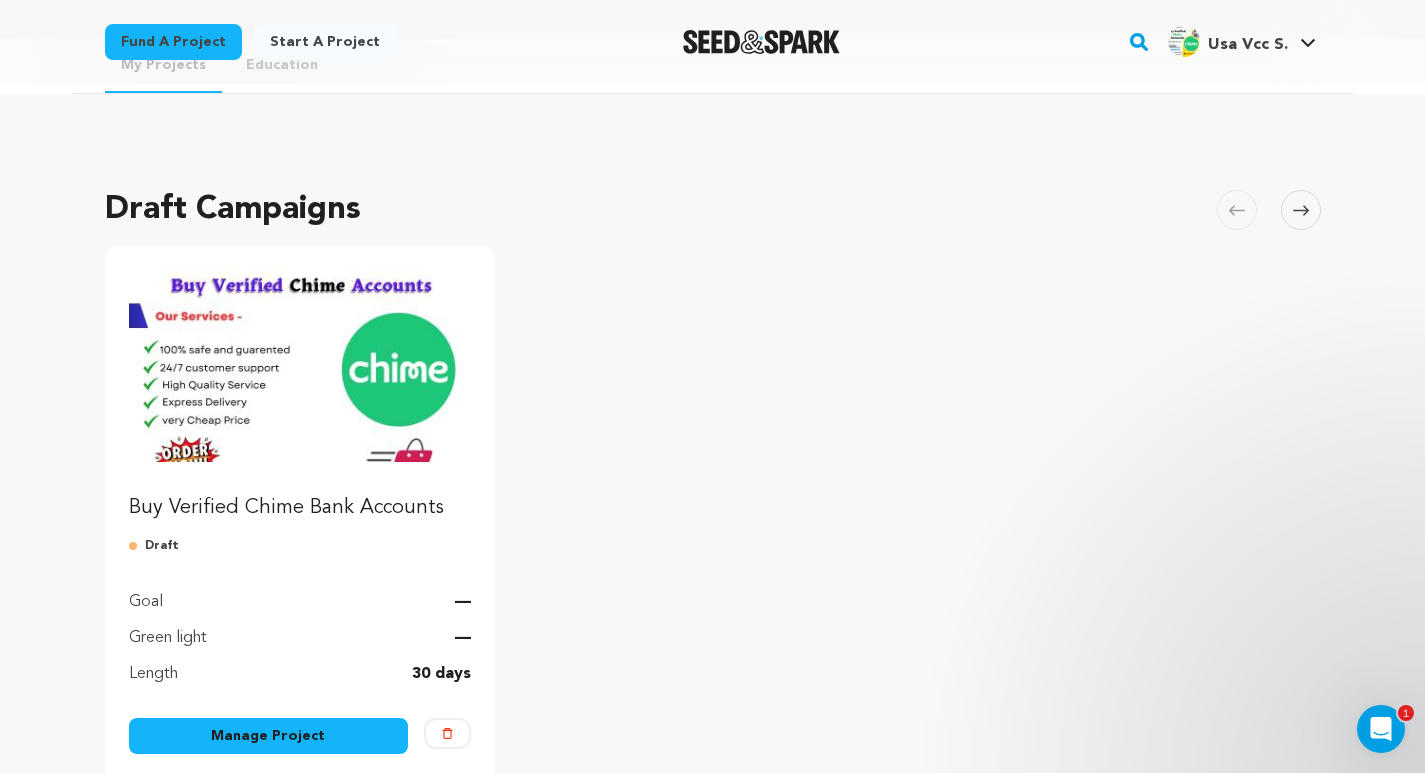 scroll, scrollTop: 0, scrollLeft: 0, axis: both 